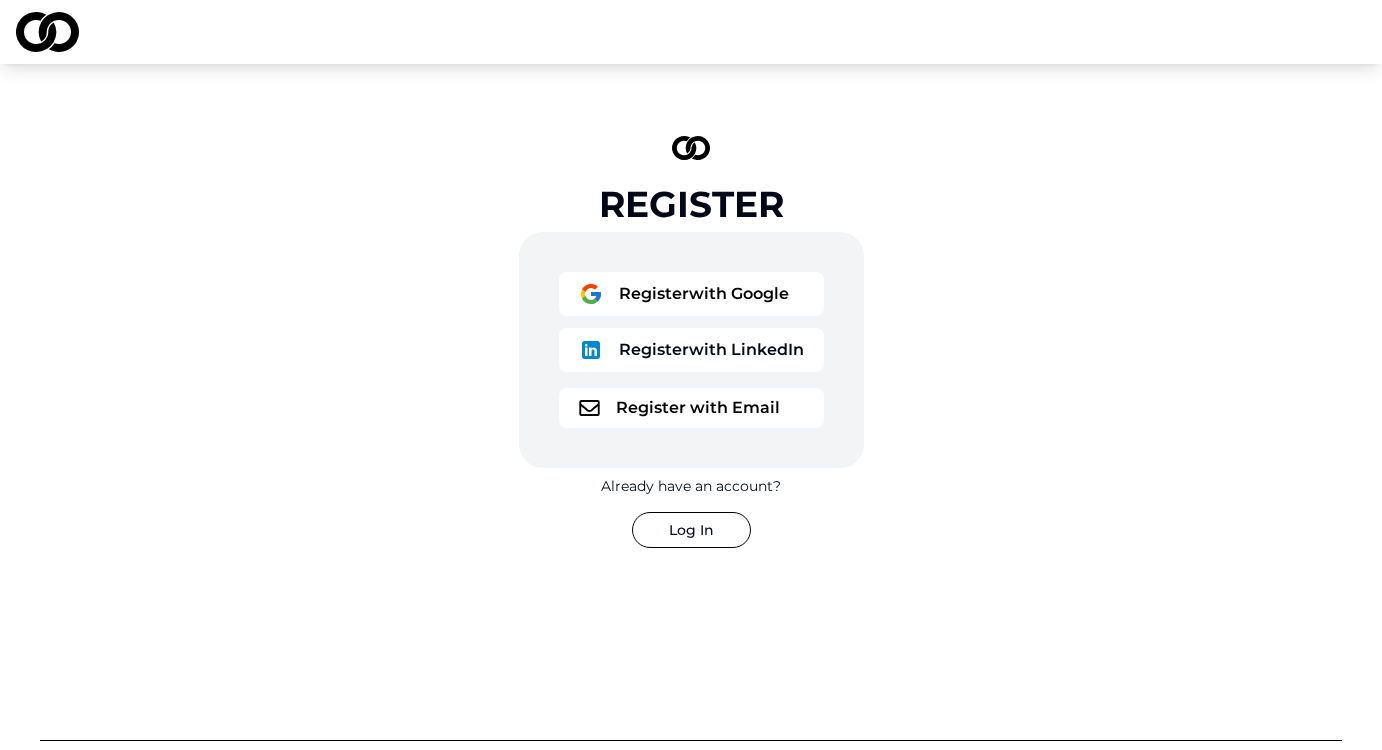 scroll, scrollTop: 0, scrollLeft: 0, axis: both 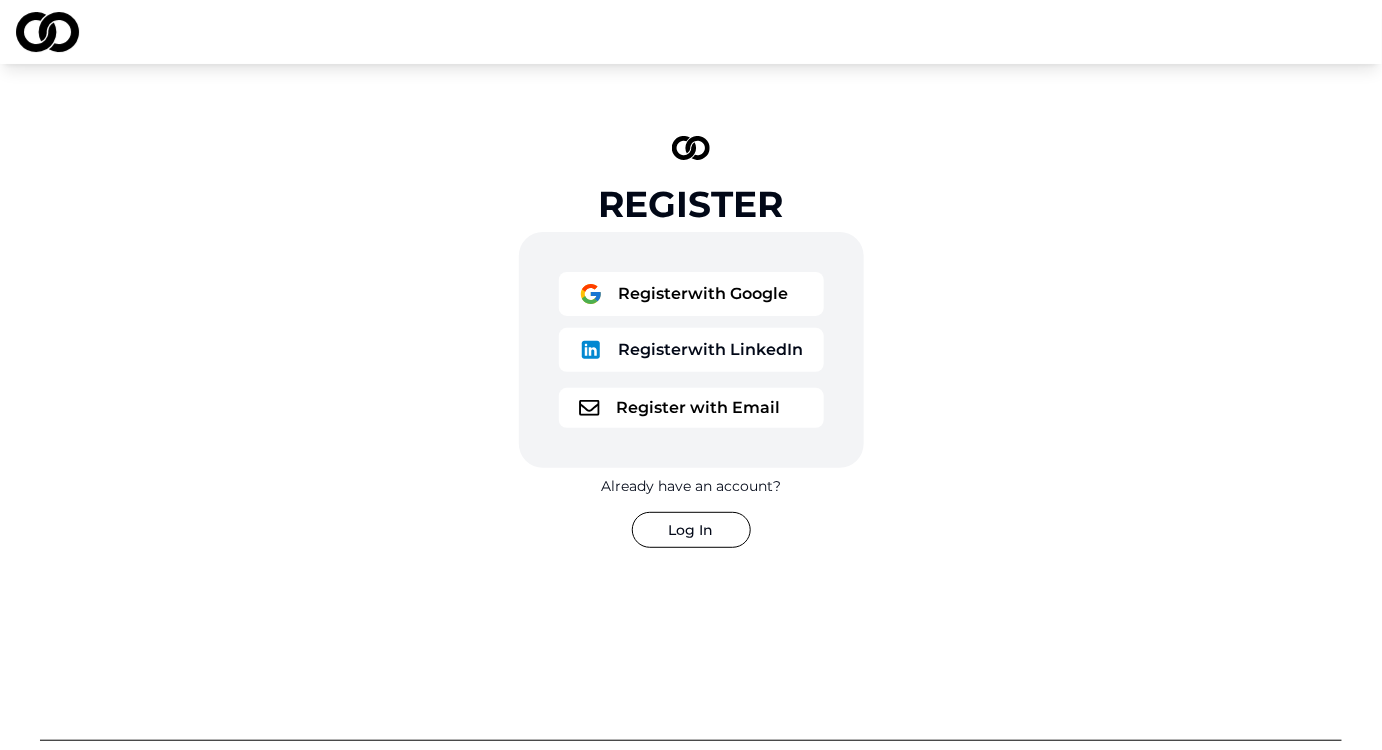 click on "Register with Email" at bounding box center (691, 408) 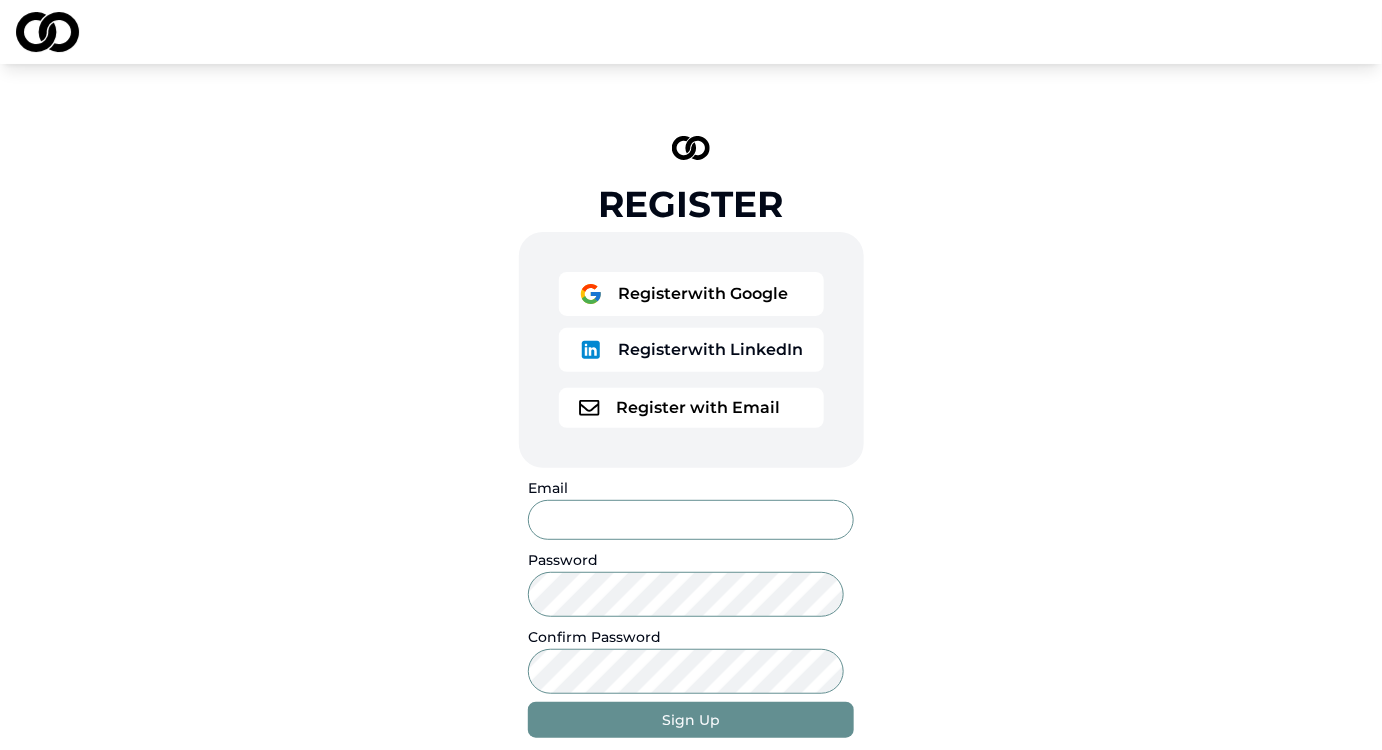 click on "Email" at bounding box center [690, 520] 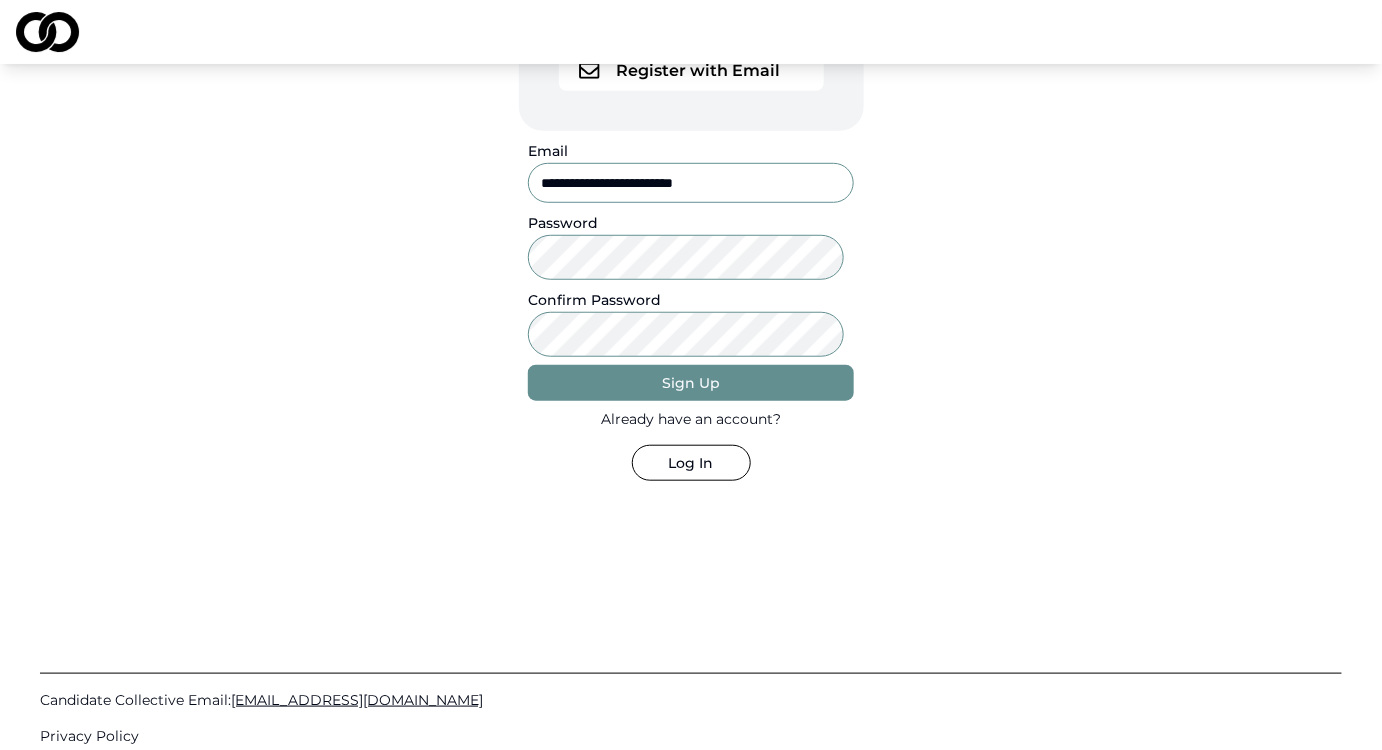 scroll, scrollTop: 338, scrollLeft: 0, axis: vertical 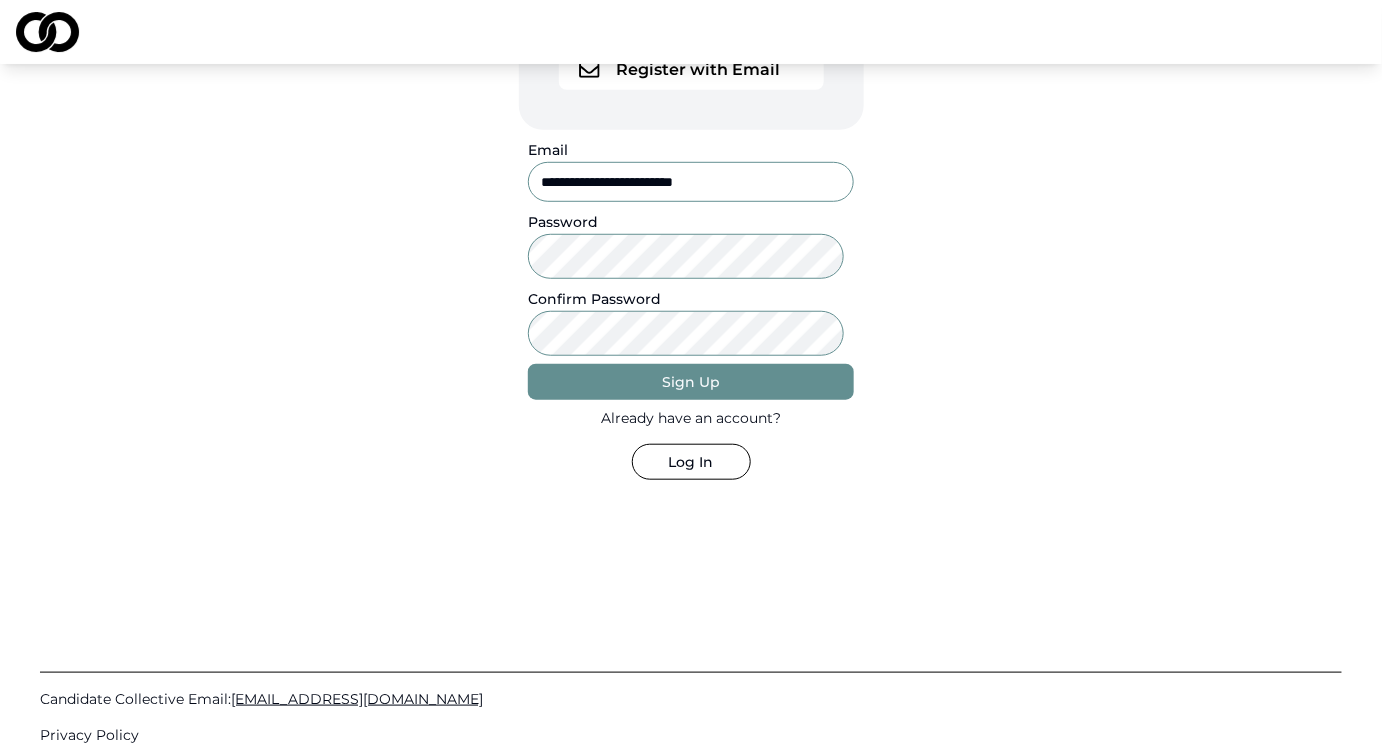 click on "Sign Up" at bounding box center [690, 382] 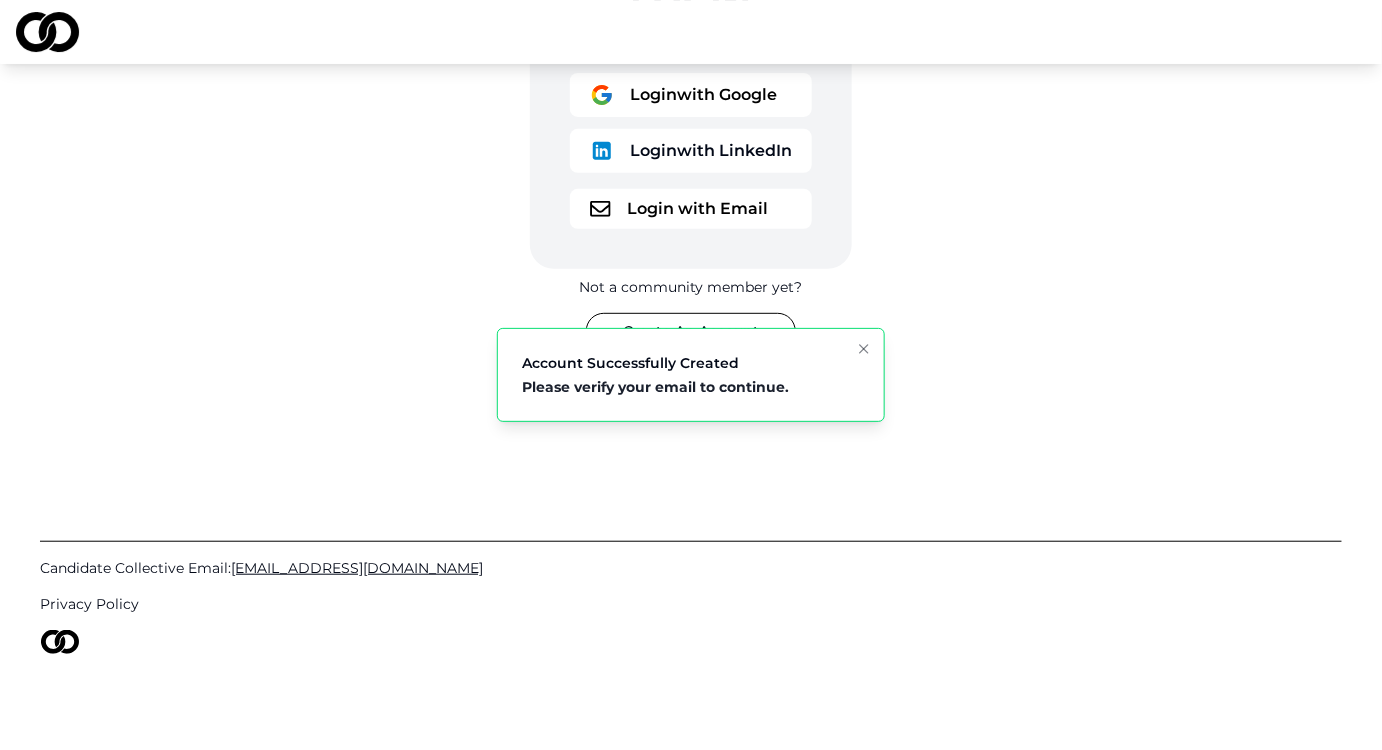 scroll, scrollTop: 45, scrollLeft: 0, axis: vertical 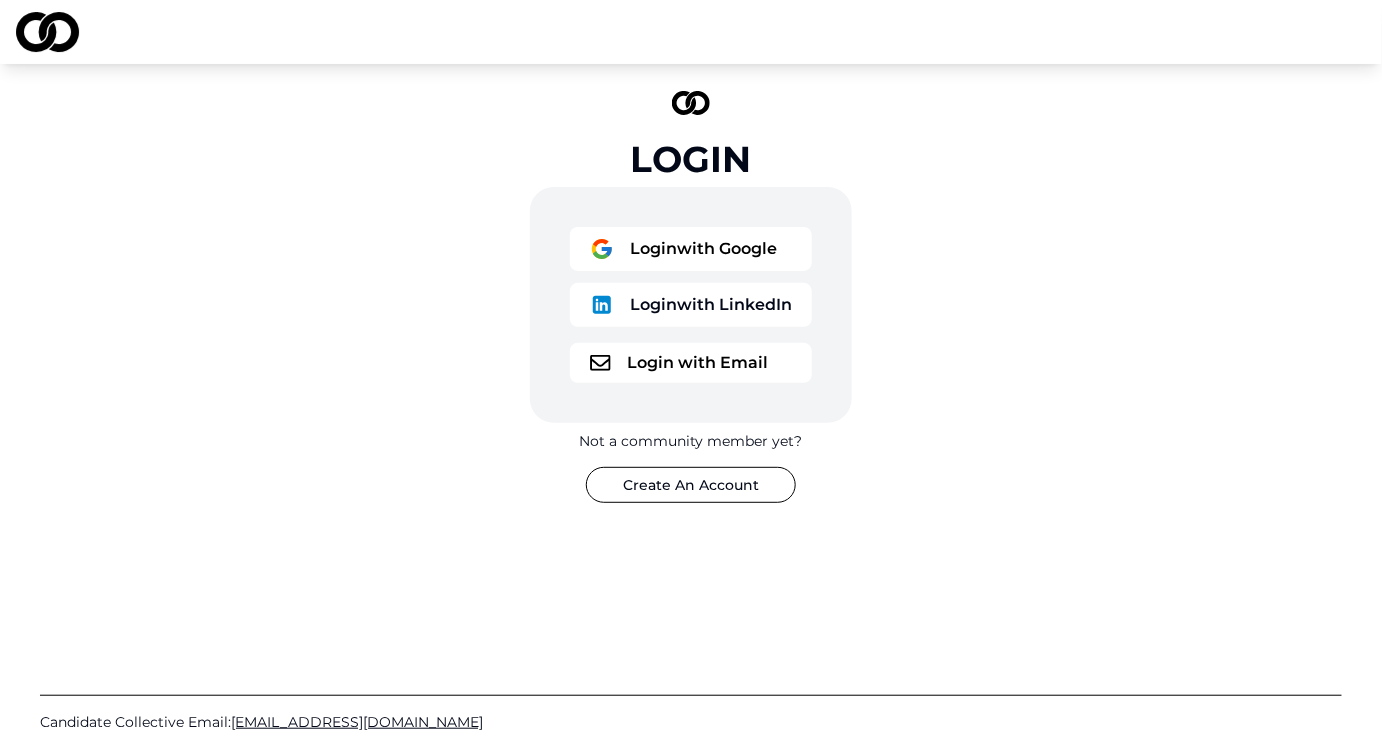 click on "Login with Email" at bounding box center [691, 363] 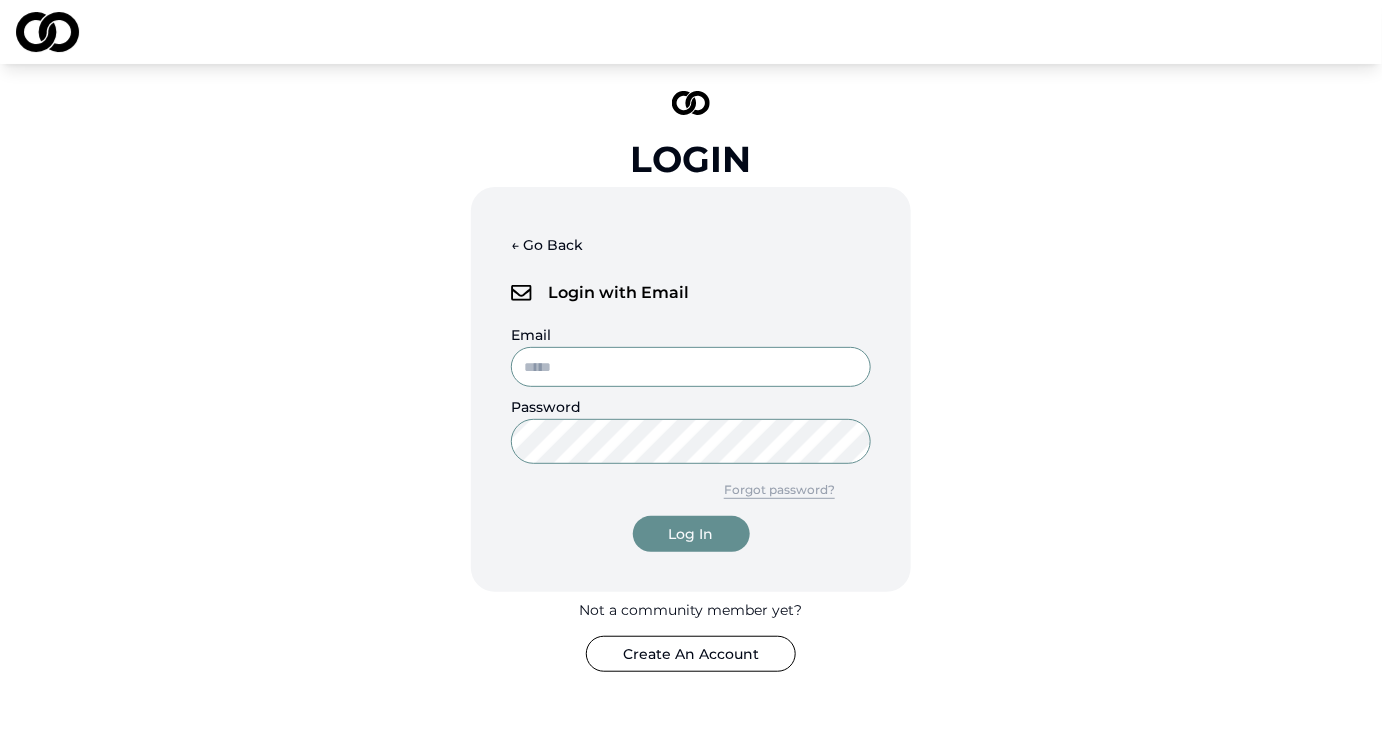click on "Email" at bounding box center (691, 367) 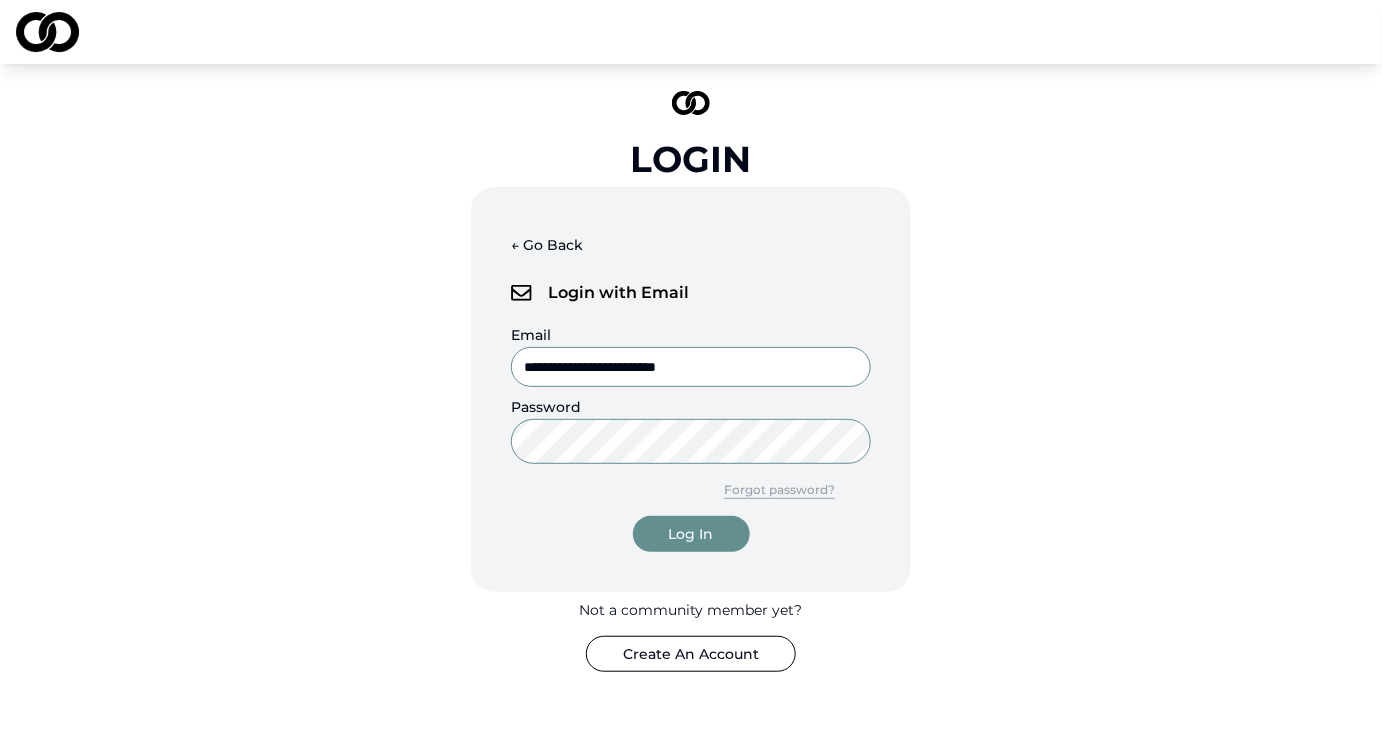 click on "Log In" at bounding box center (691, 534) 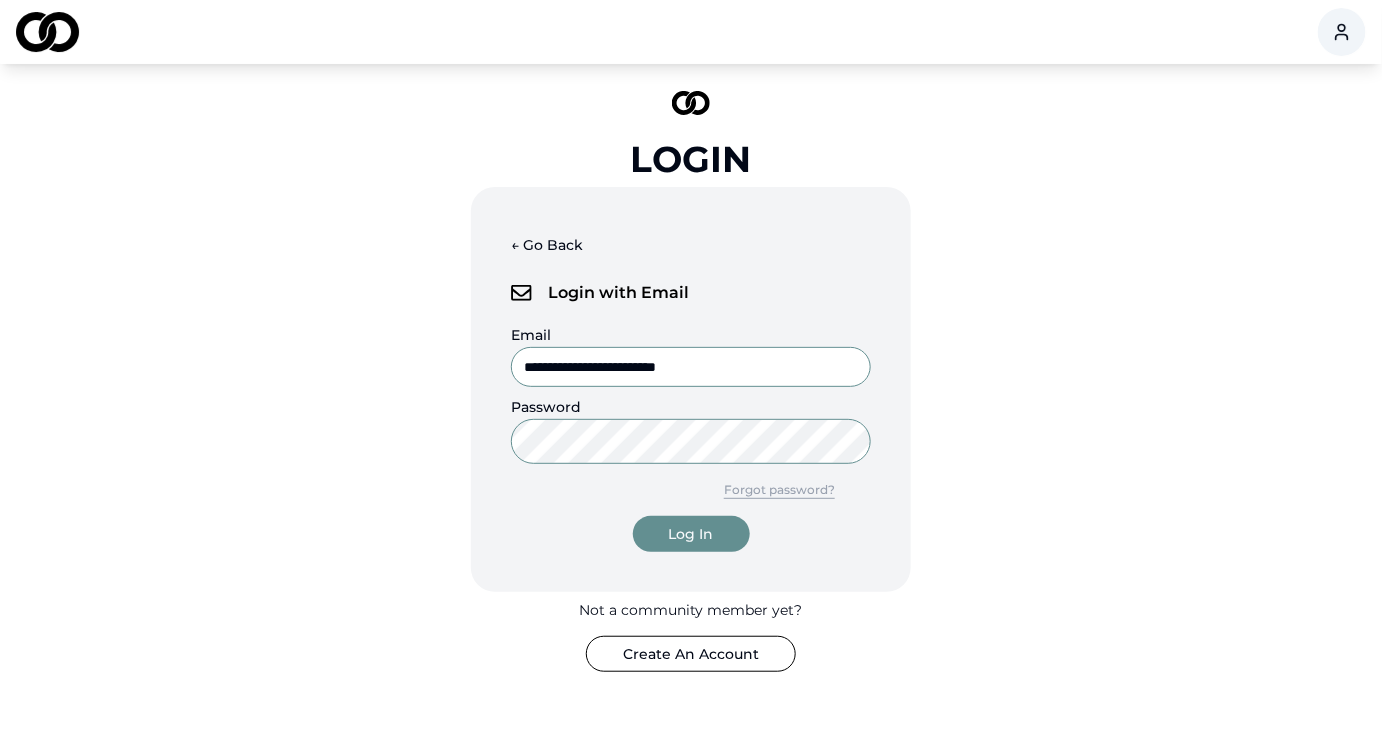 scroll, scrollTop: 0, scrollLeft: 0, axis: both 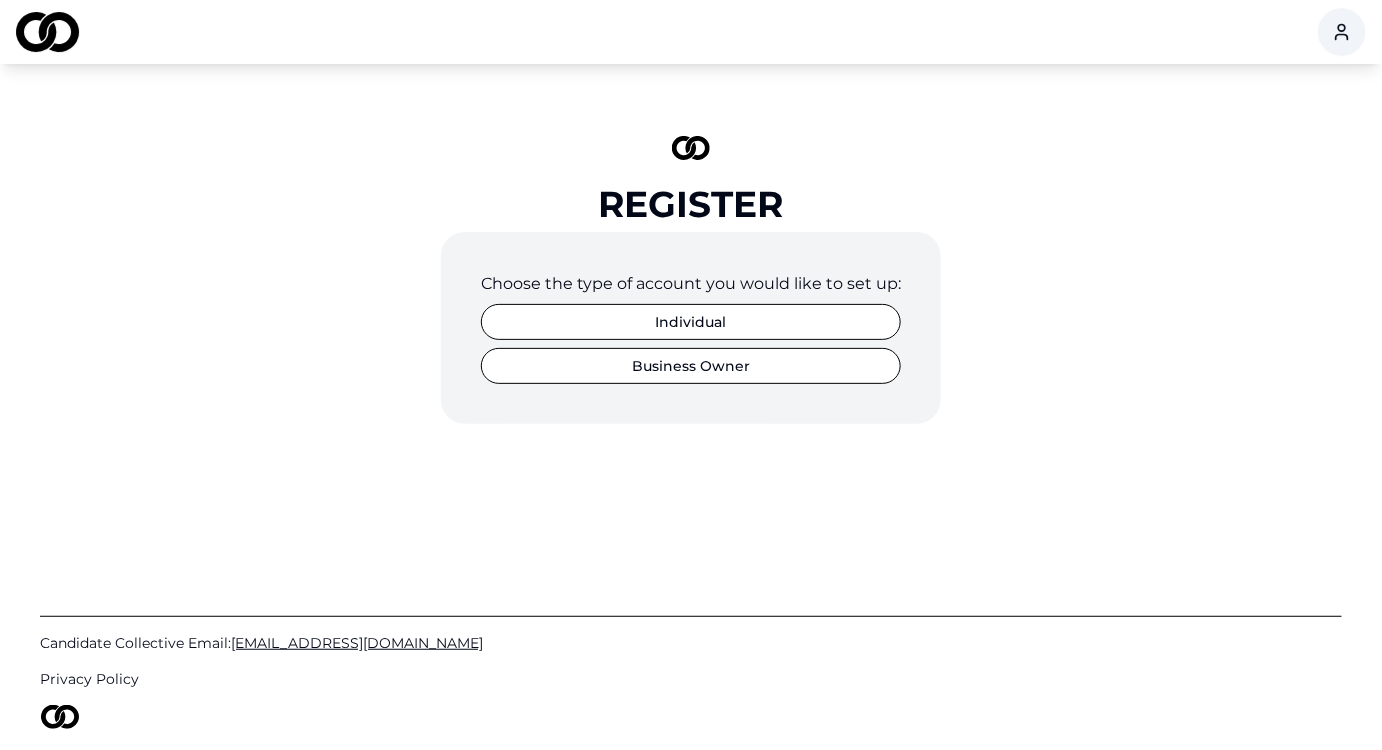click on "Individual" at bounding box center [691, 322] 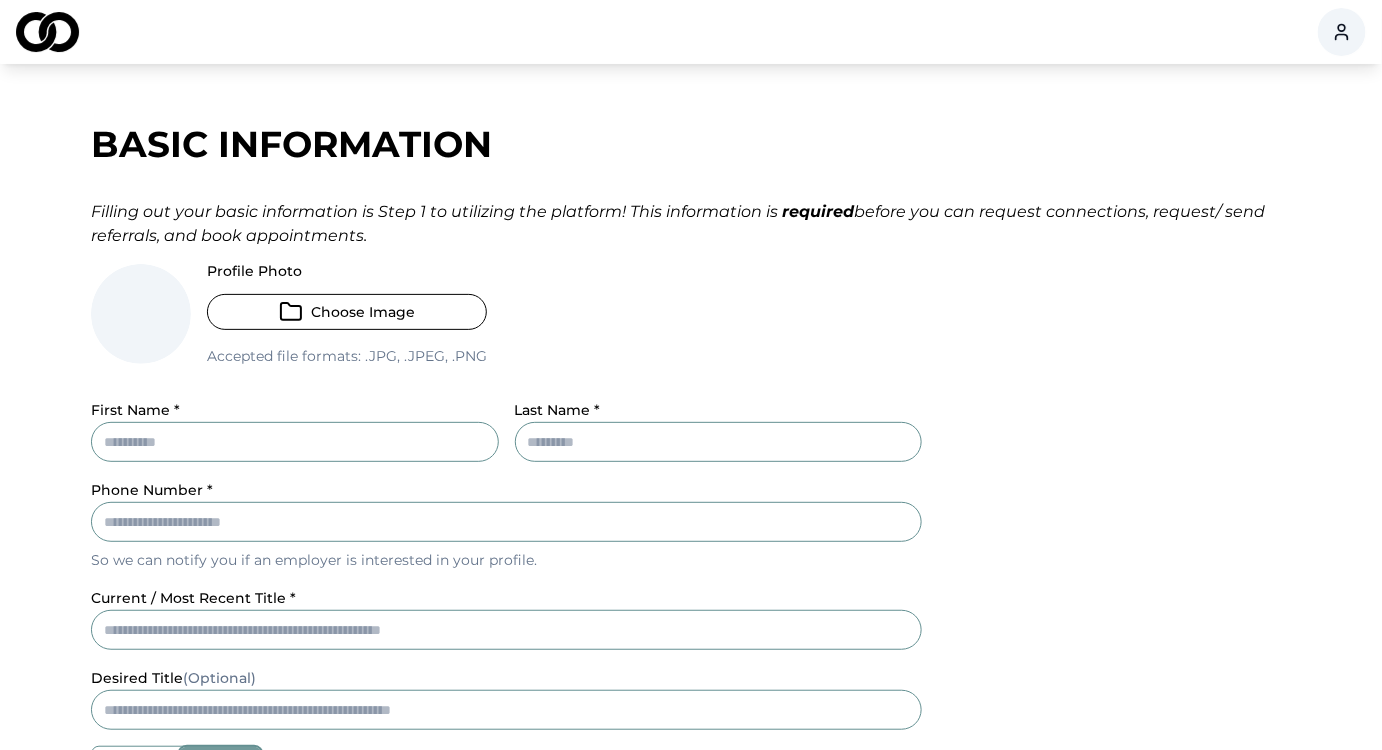 click on "First Name *" at bounding box center [295, 442] 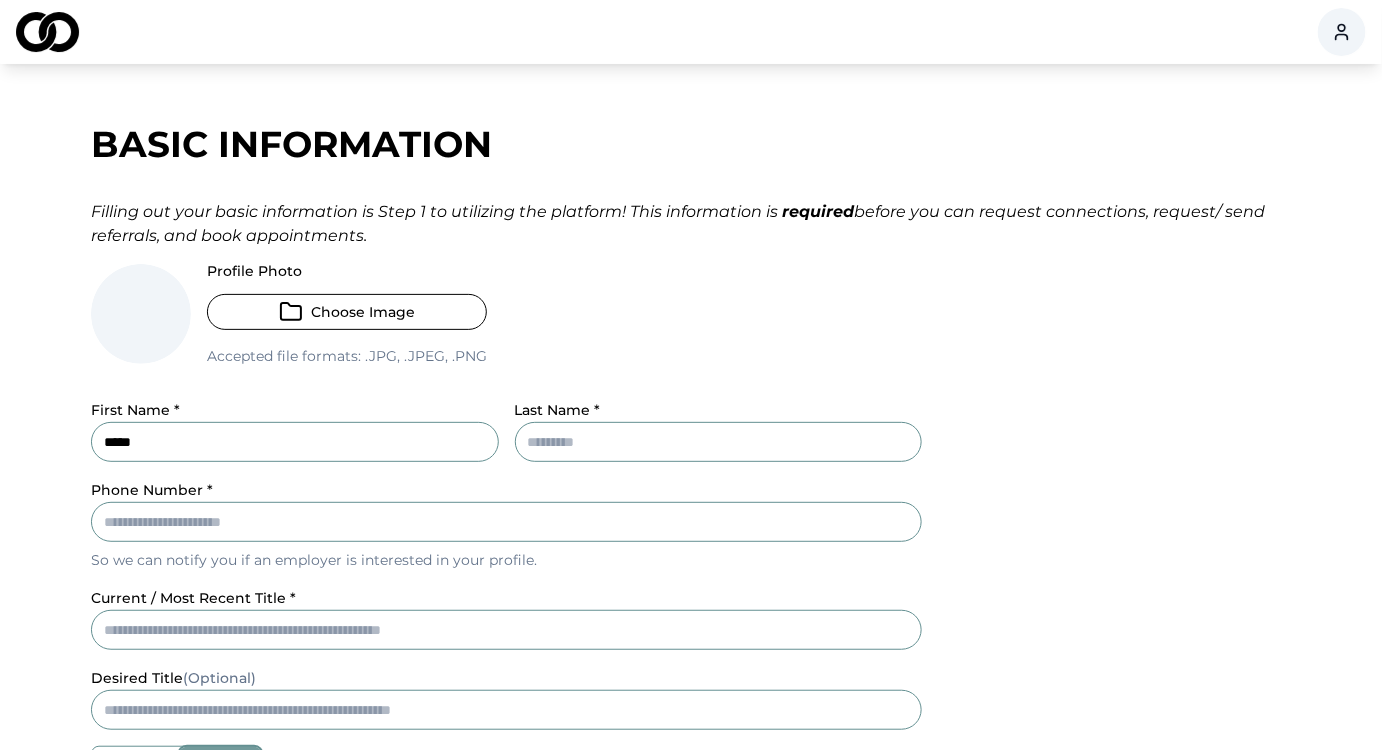 type on "******" 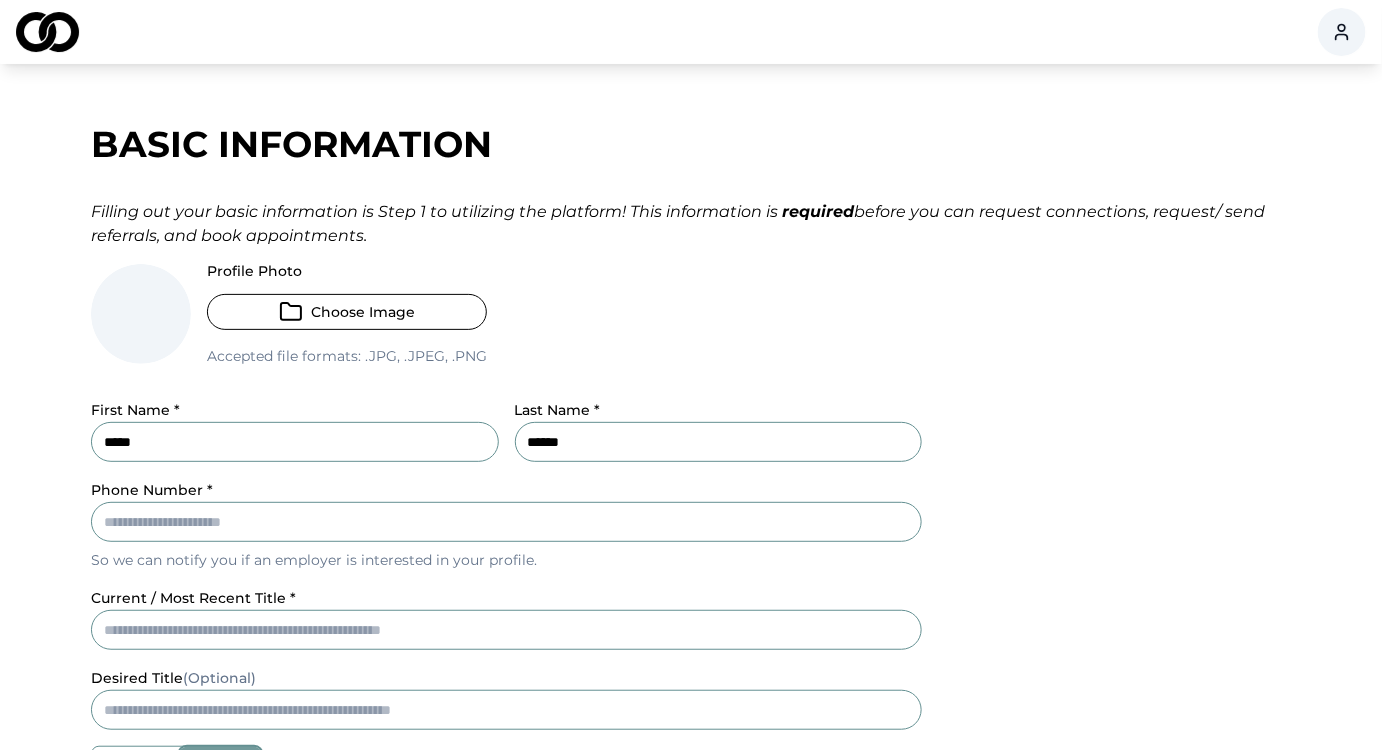 type on "********" 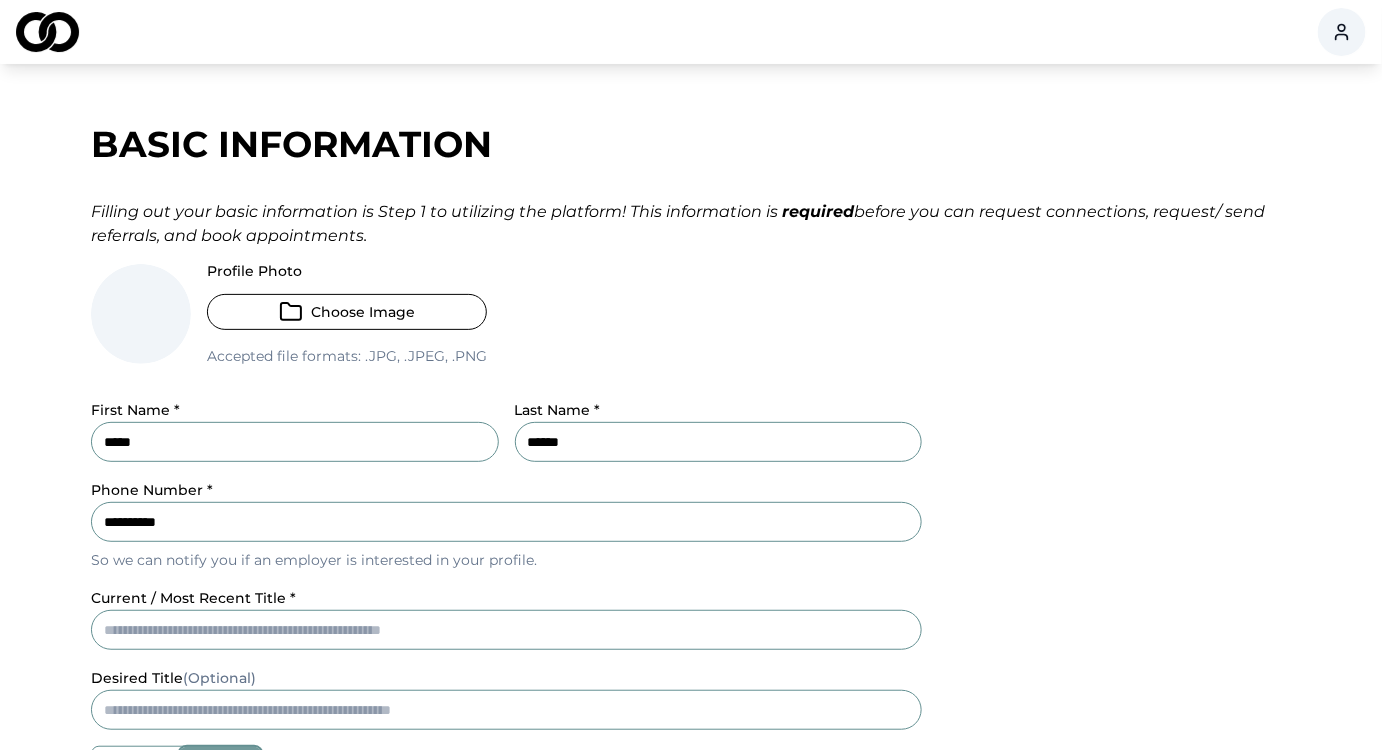 type on "**********" 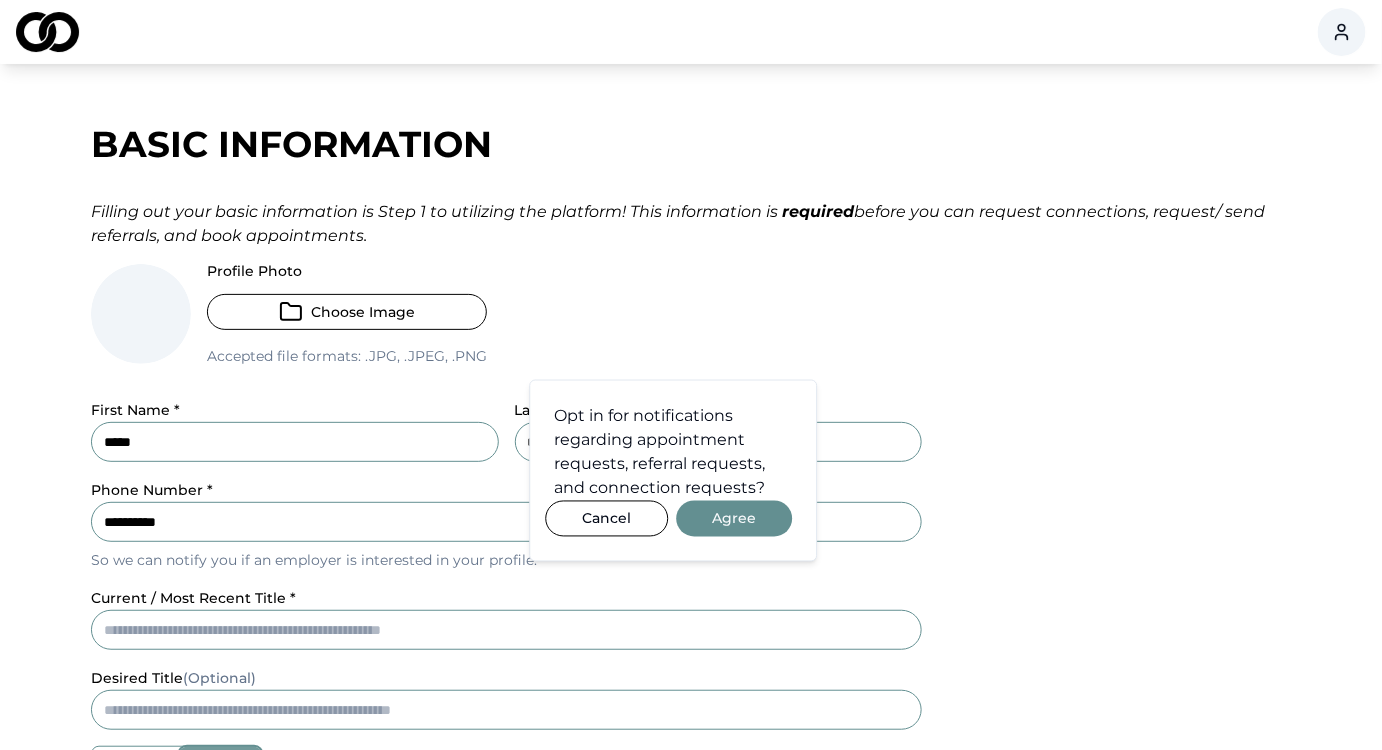 click on "**********" at bounding box center [691, 687] 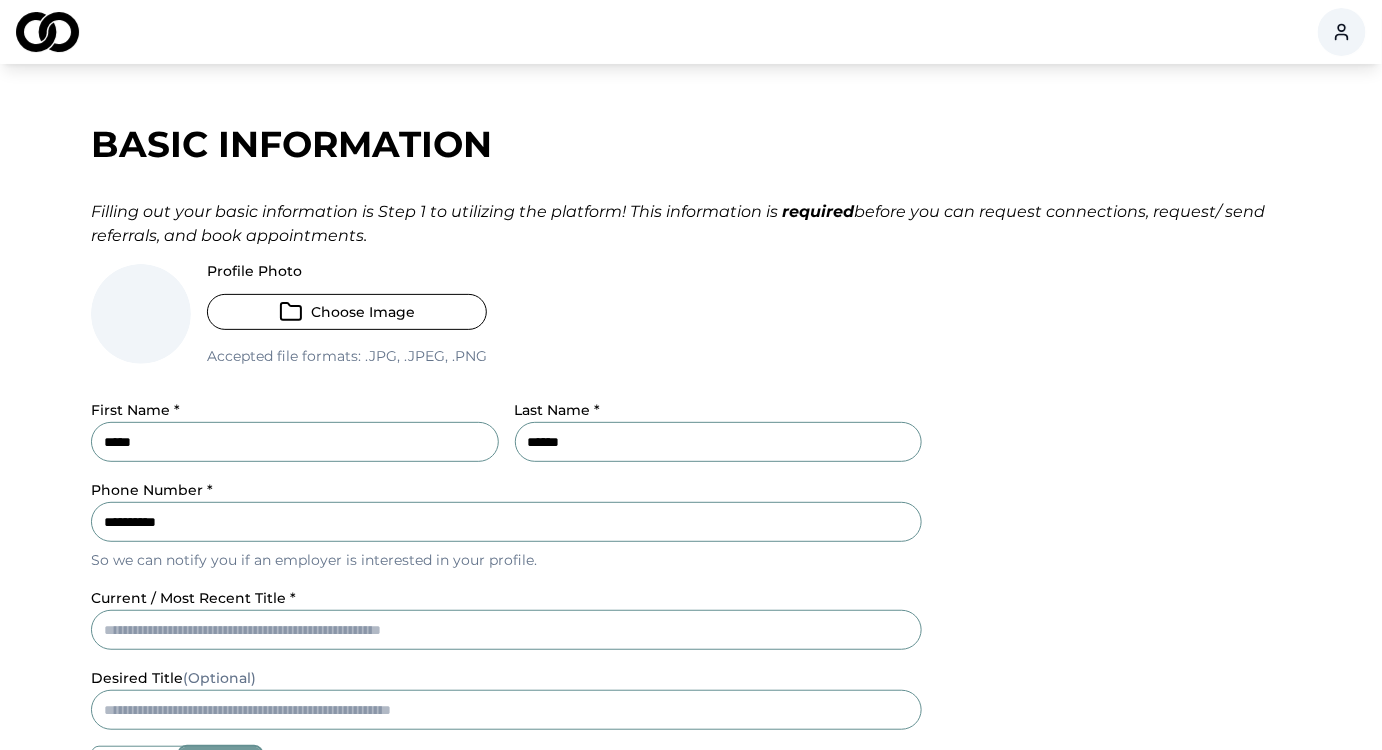 click on "Choose Image" at bounding box center [347, 312] 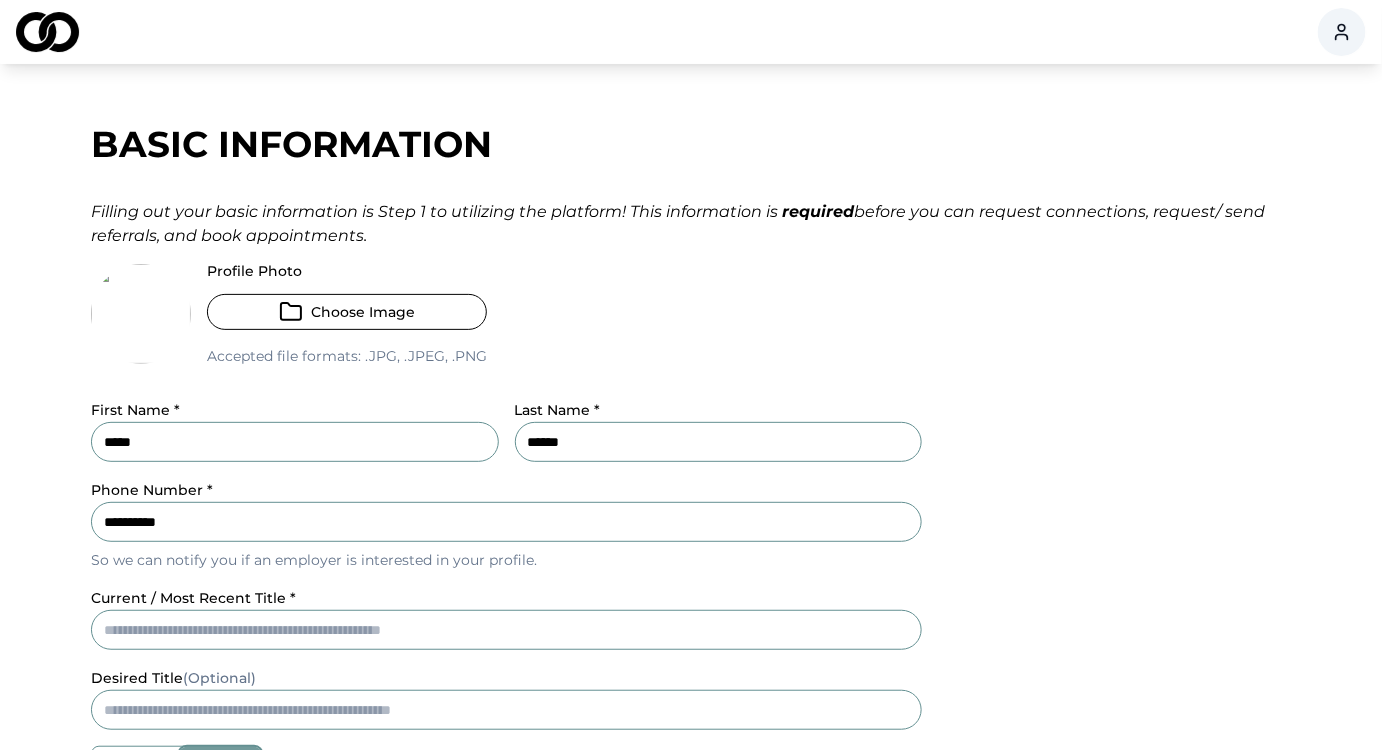 click on "**********" at bounding box center (691, 741) 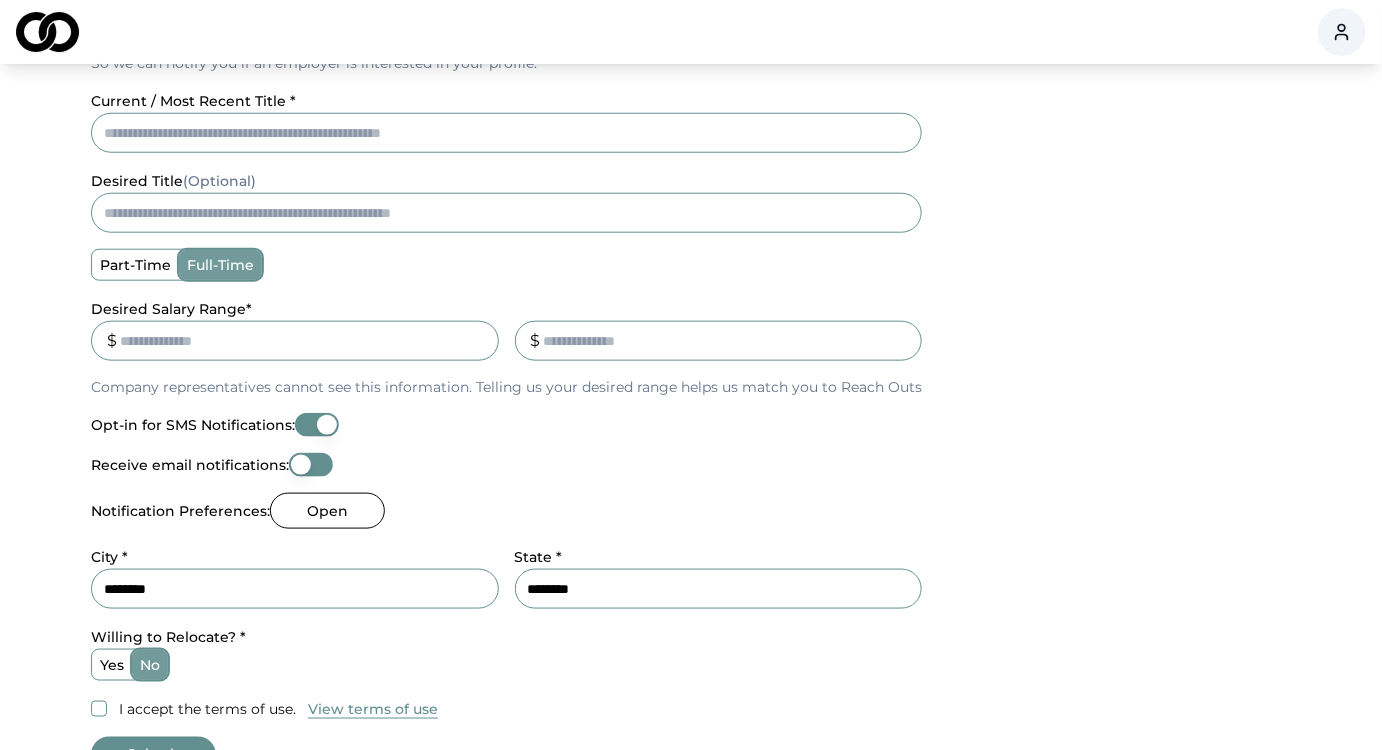 scroll, scrollTop: 533, scrollLeft: 0, axis: vertical 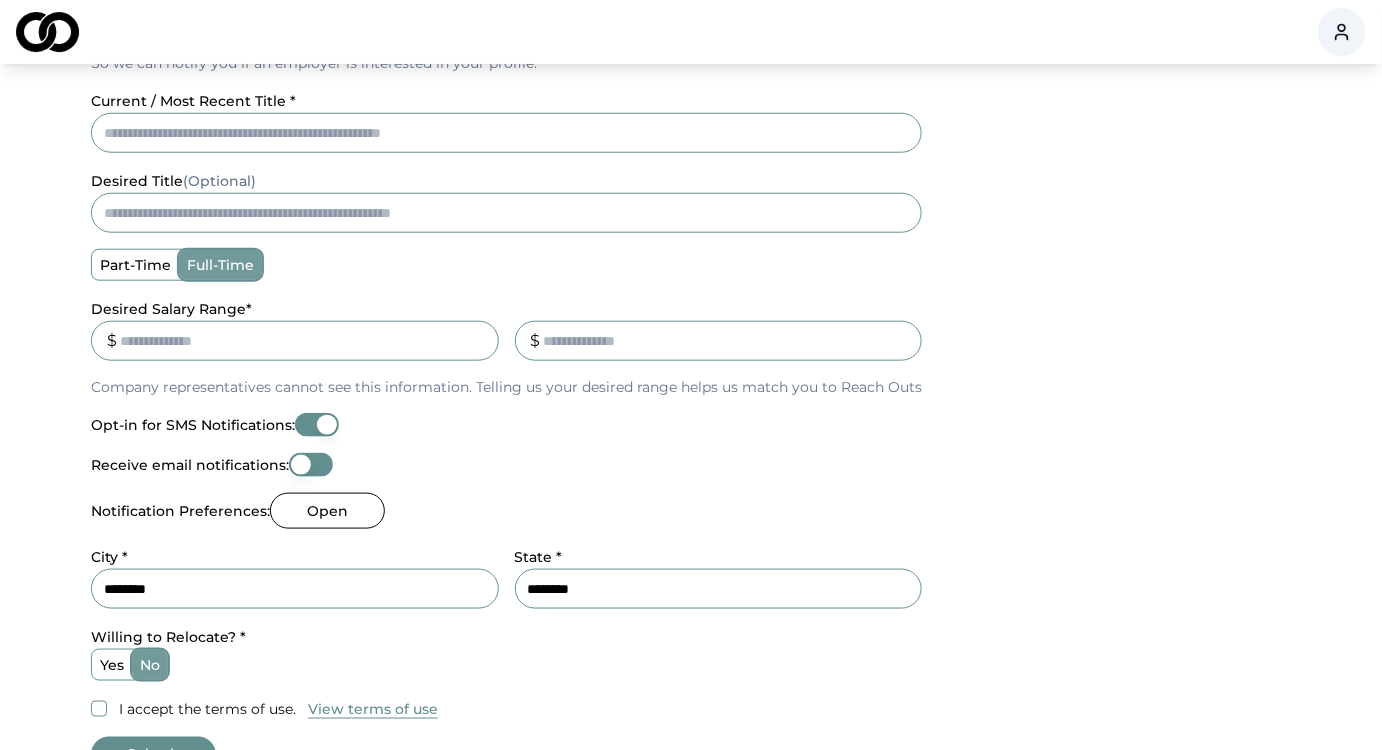 click on "current / most recent title *" at bounding box center [506, 133] 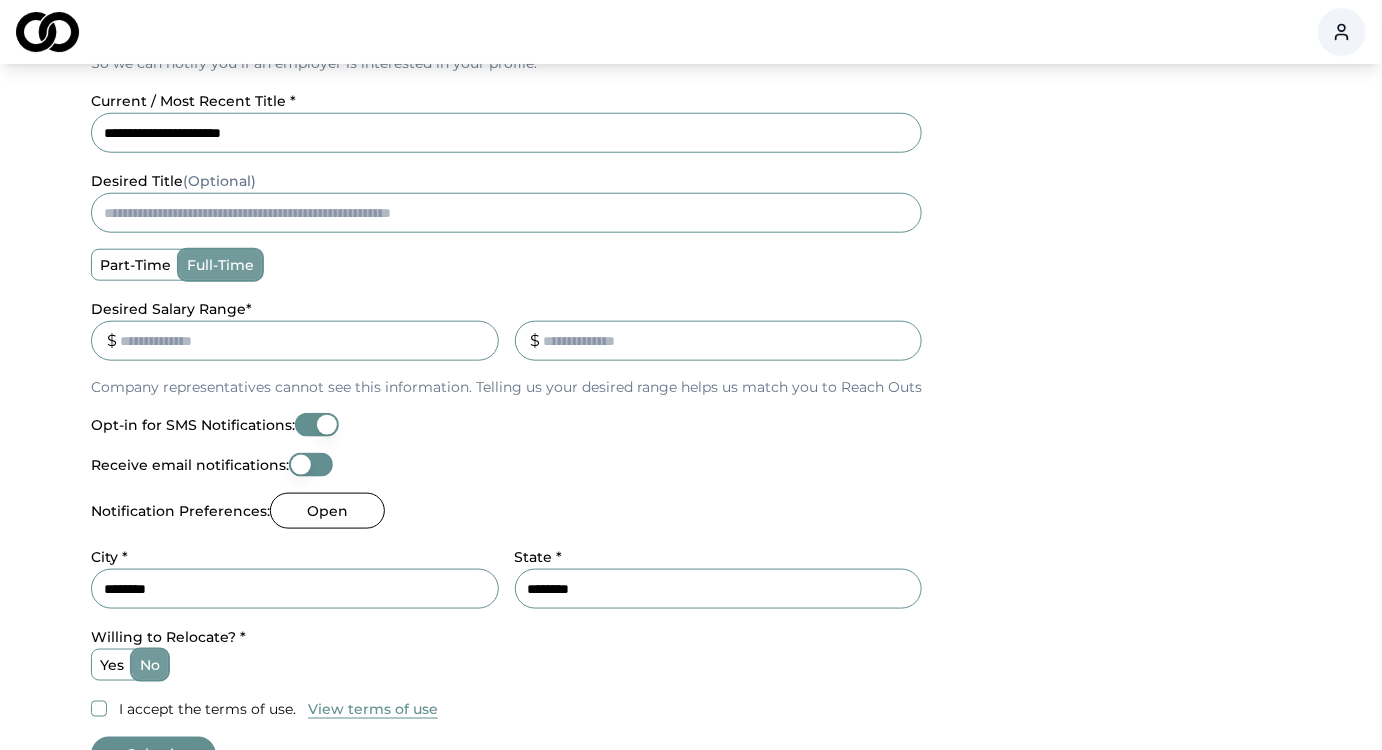 type on "**********" 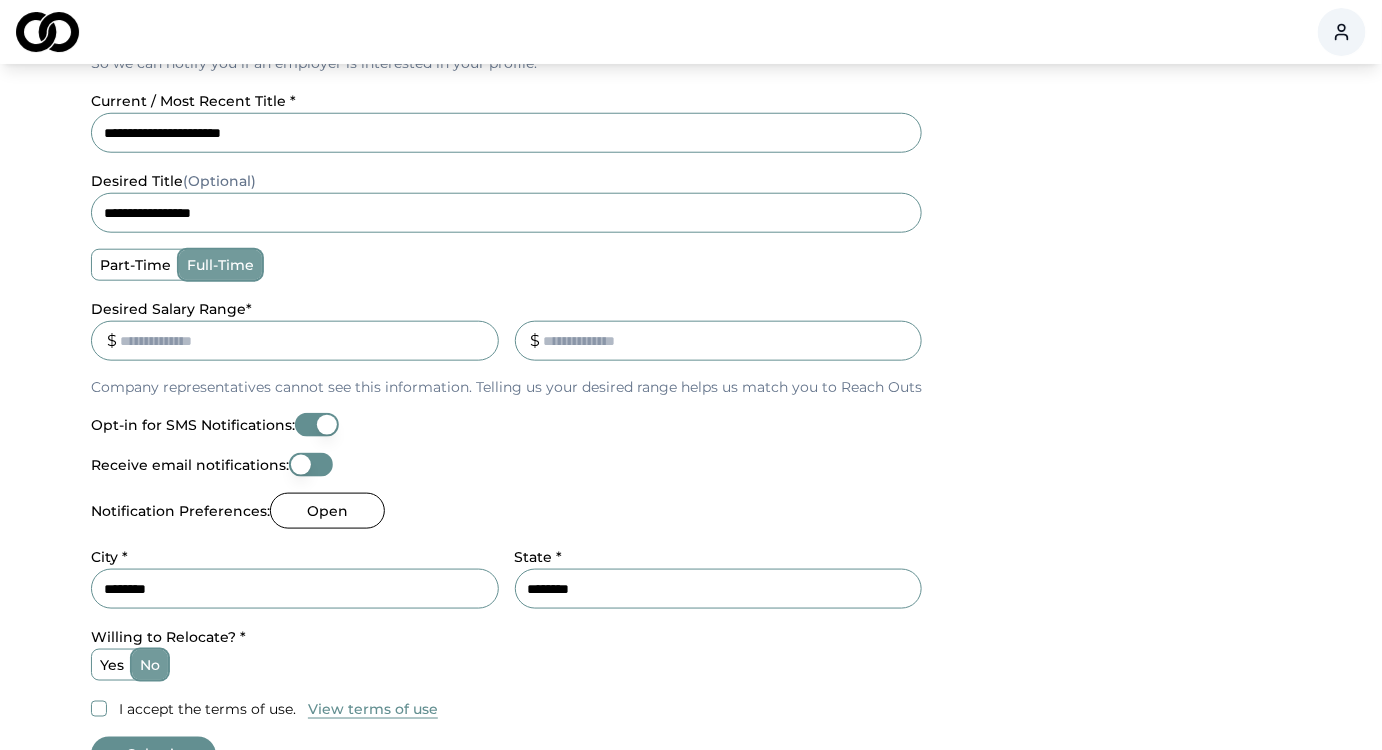 type on "**********" 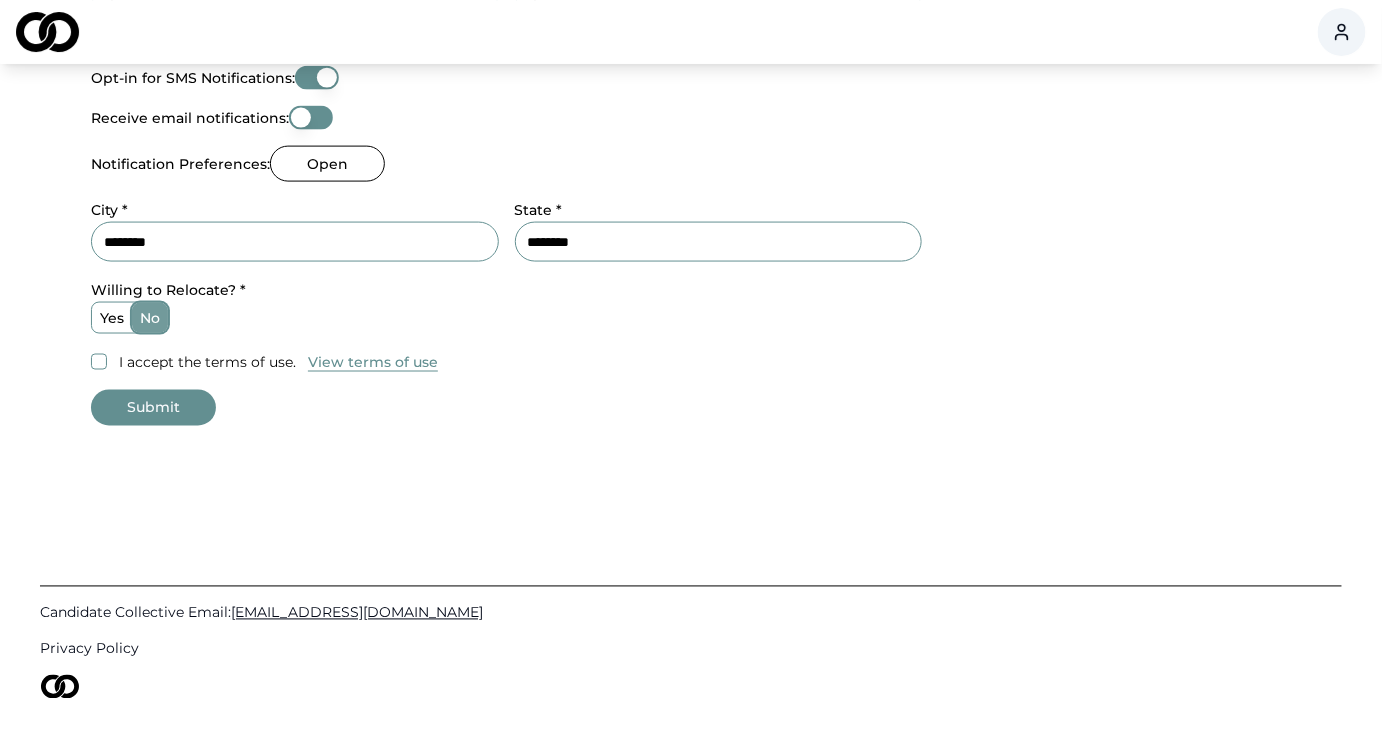 scroll, scrollTop: 890, scrollLeft: 0, axis: vertical 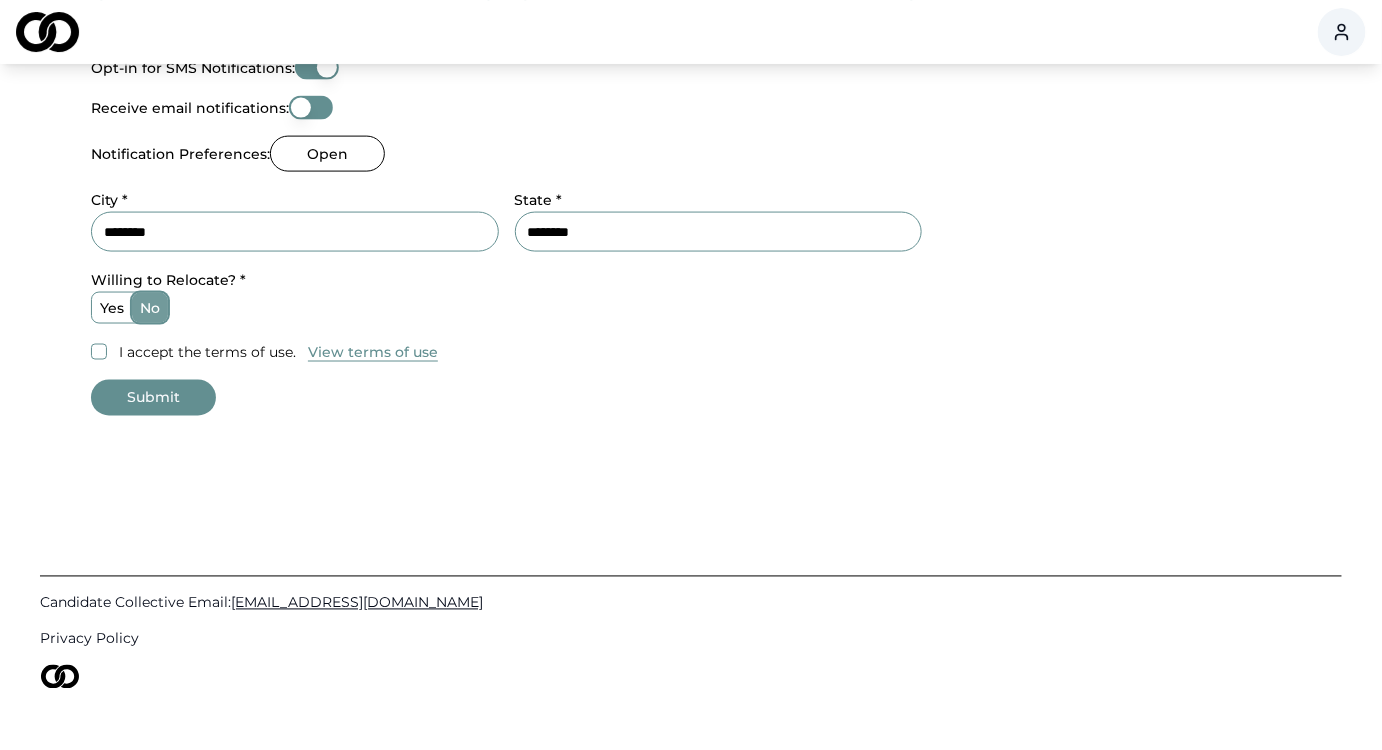 click on "yes" at bounding box center [112, 308] 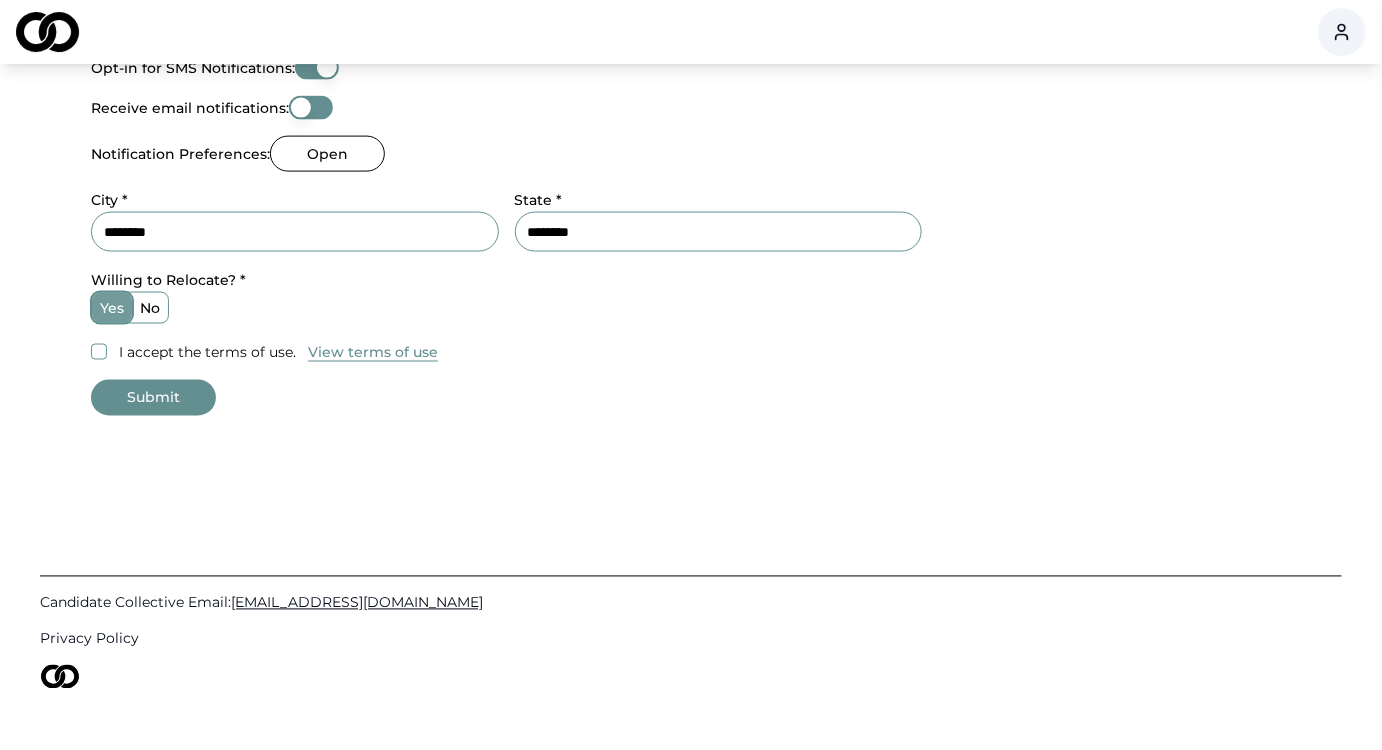 click on "I accept the terms of use." at bounding box center [99, 352] 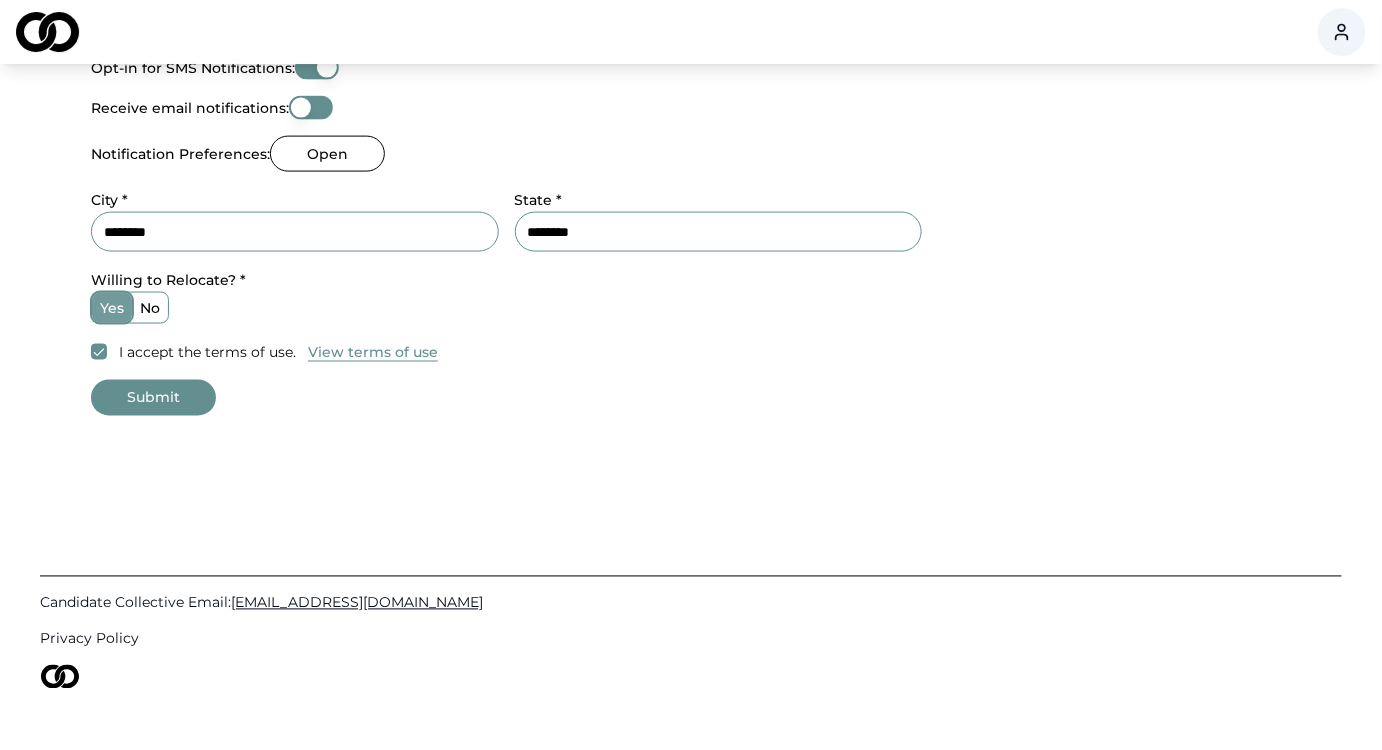 click on "Submit" at bounding box center (153, 398) 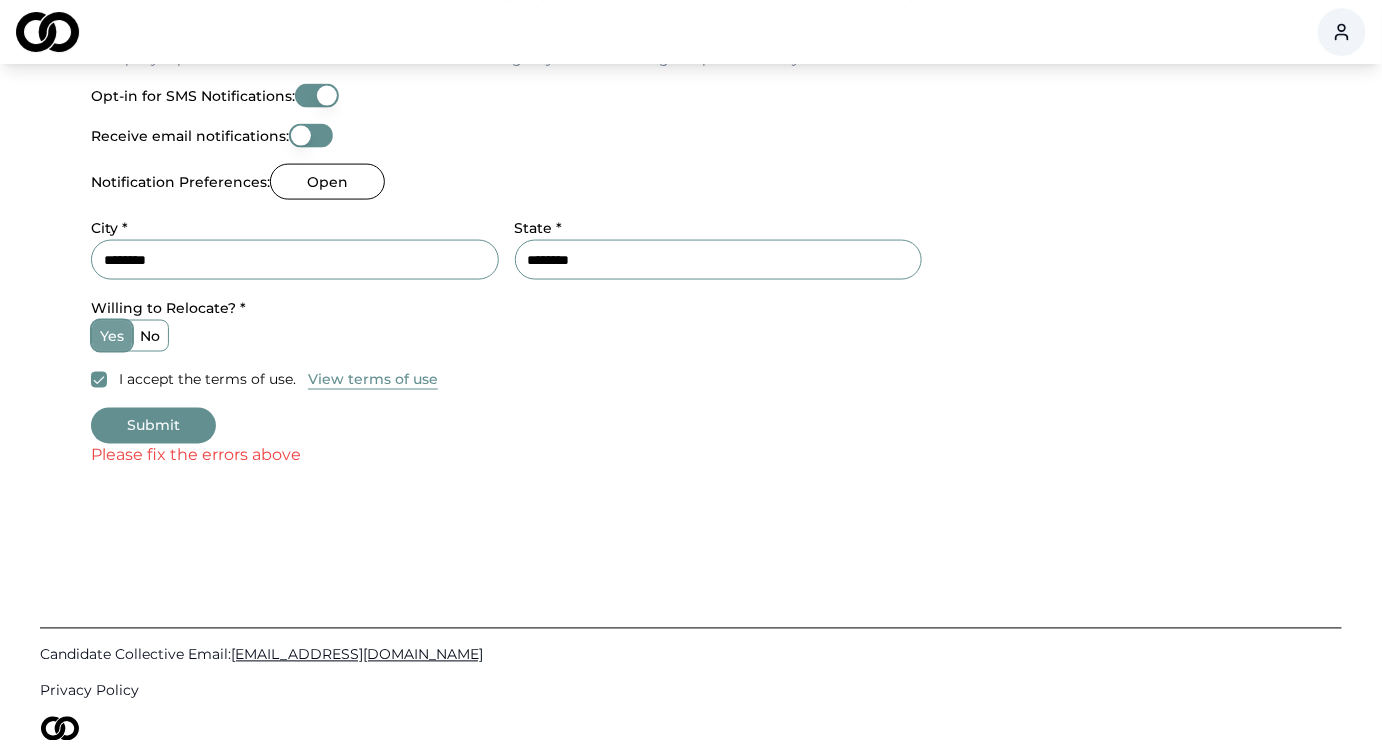 click on "_" at bounding box center (727, -16) 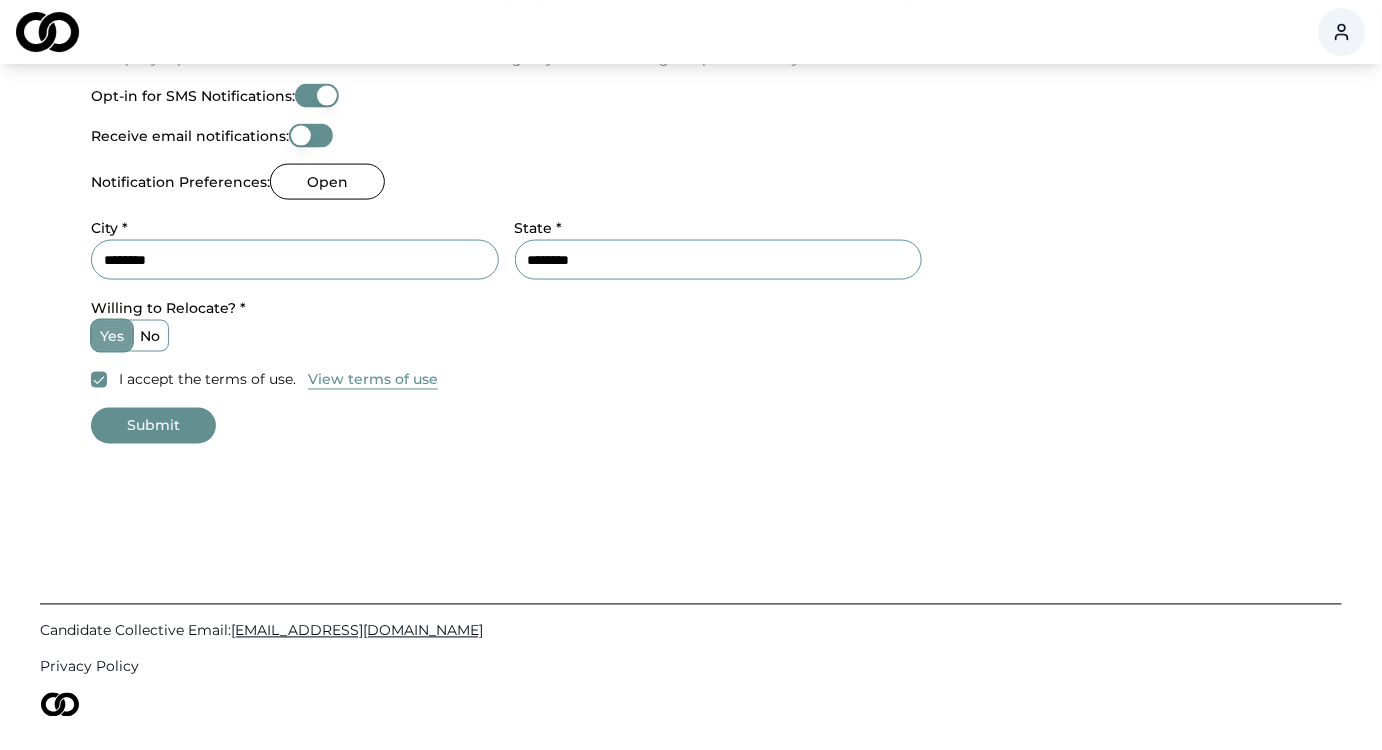 click on "*********" at bounding box center (727, -16) 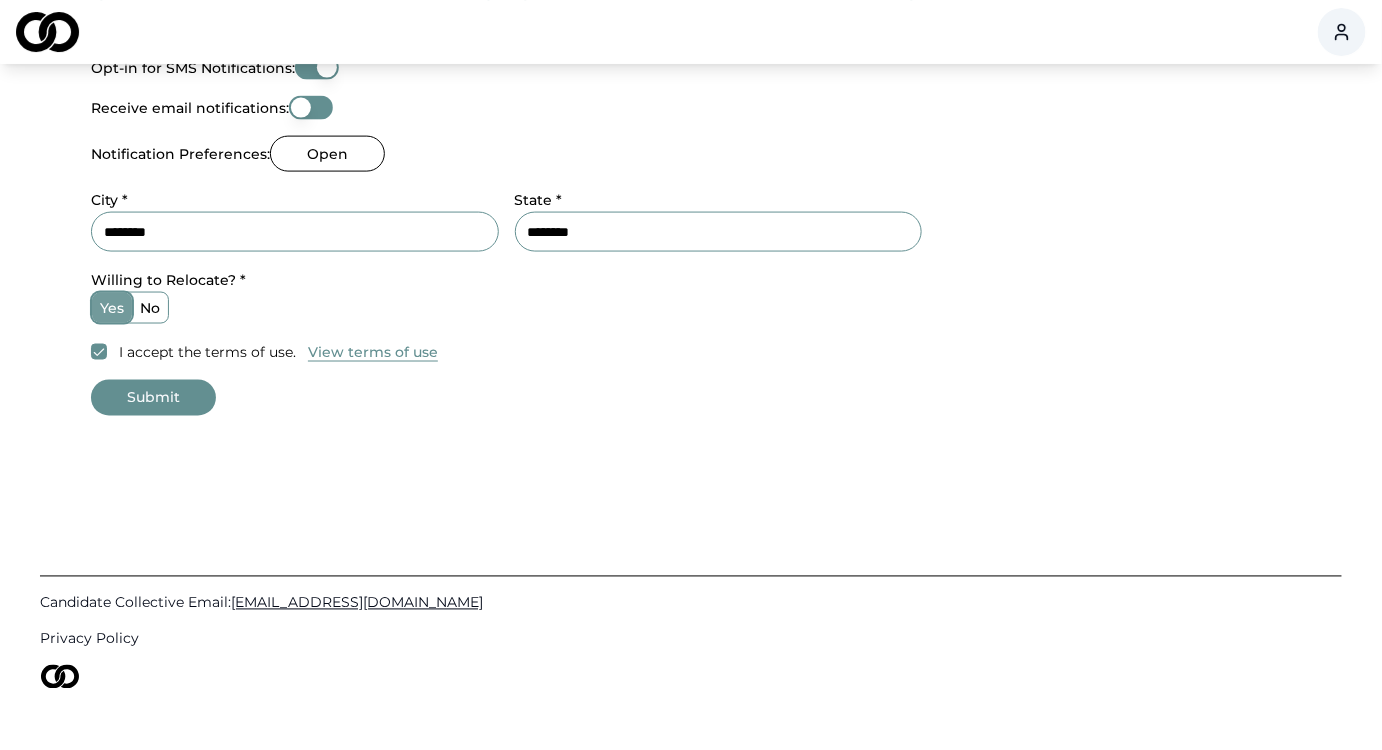 type on "********" 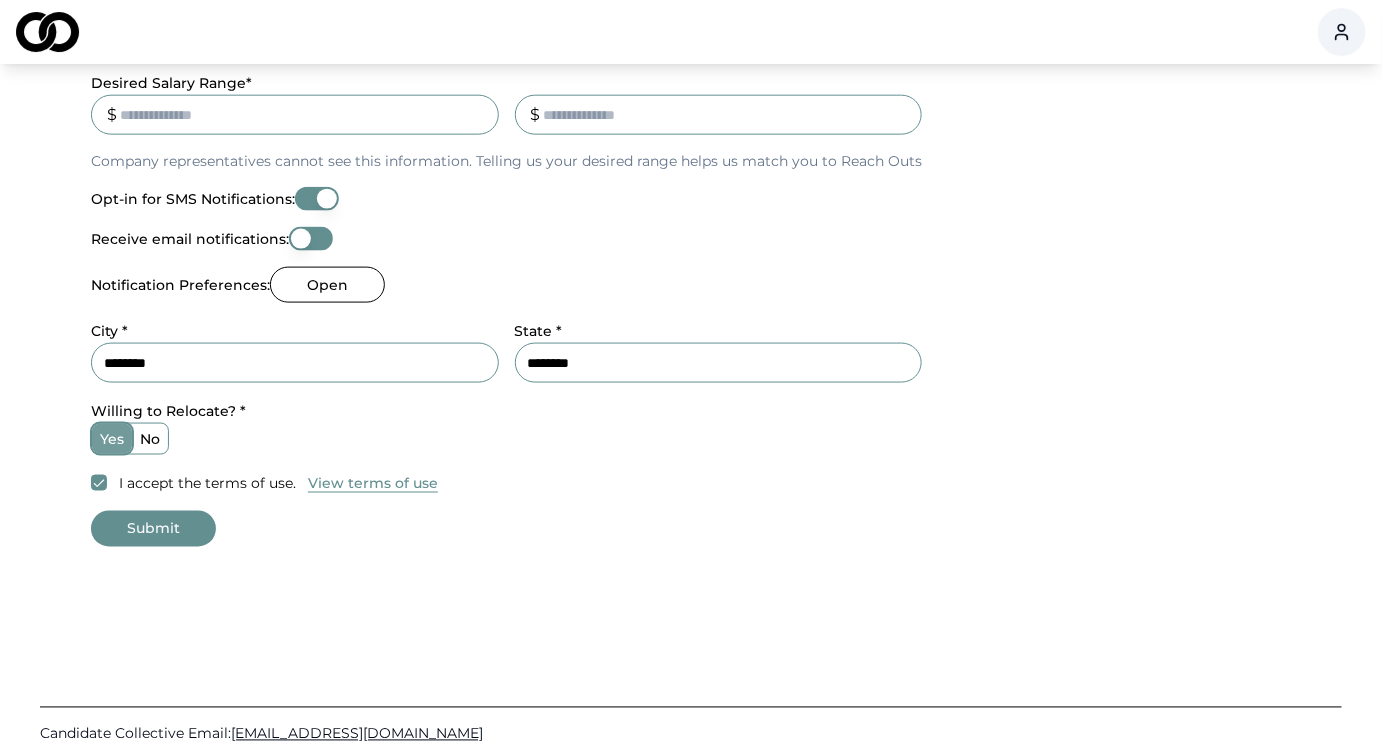 scroll, scrollTop: 1131, scrollLeft: 0, axis: vertical 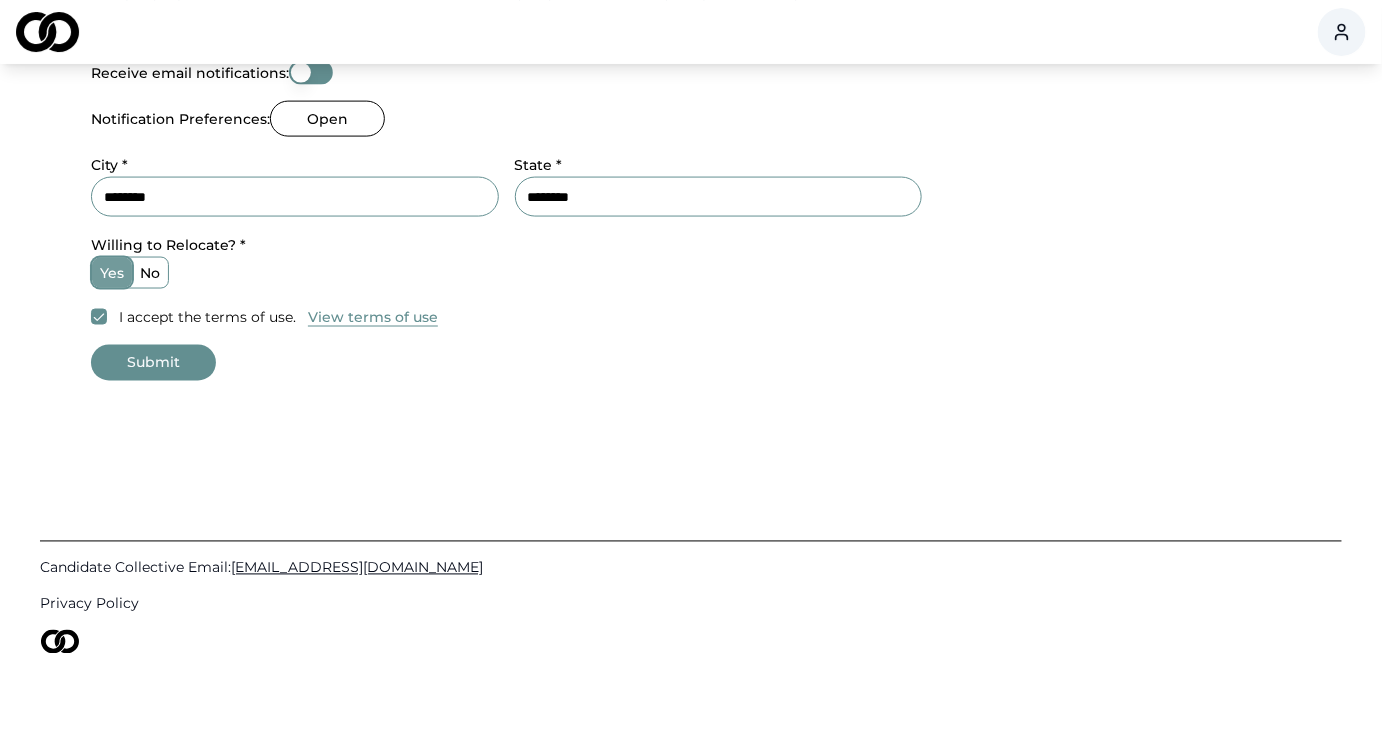 click on "Submit" at bounding box center (153, 363) 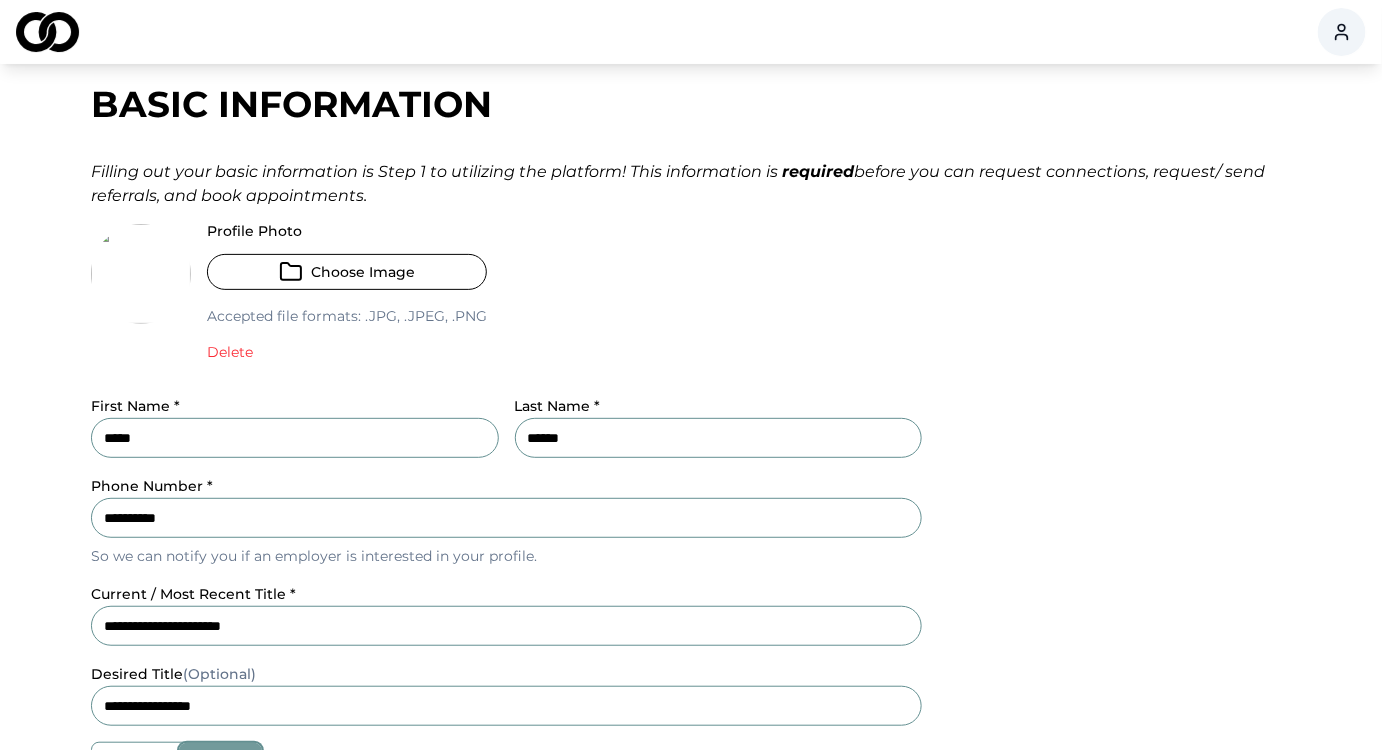 scroll, scrollTop: 0, scrollLeft: 0, axis: both 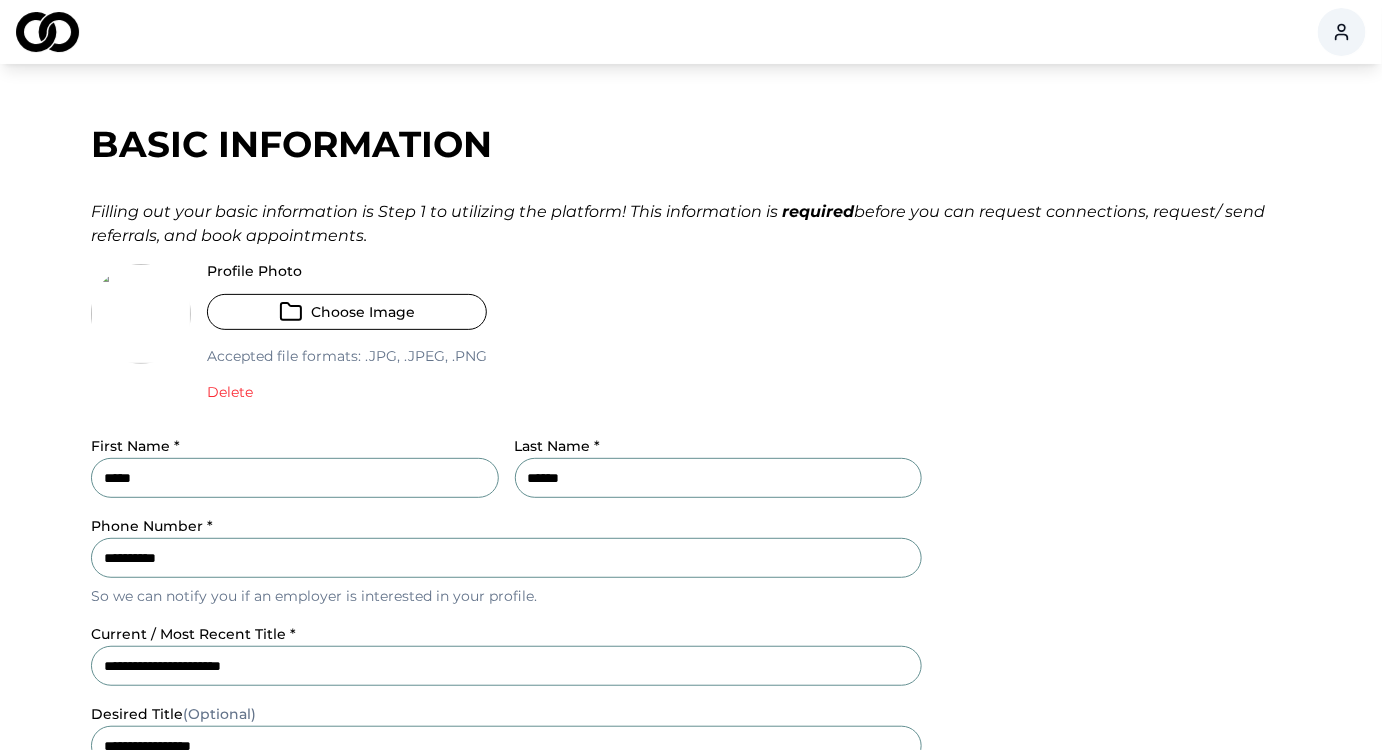 click on "Delete" at bounding box center (230, 392) 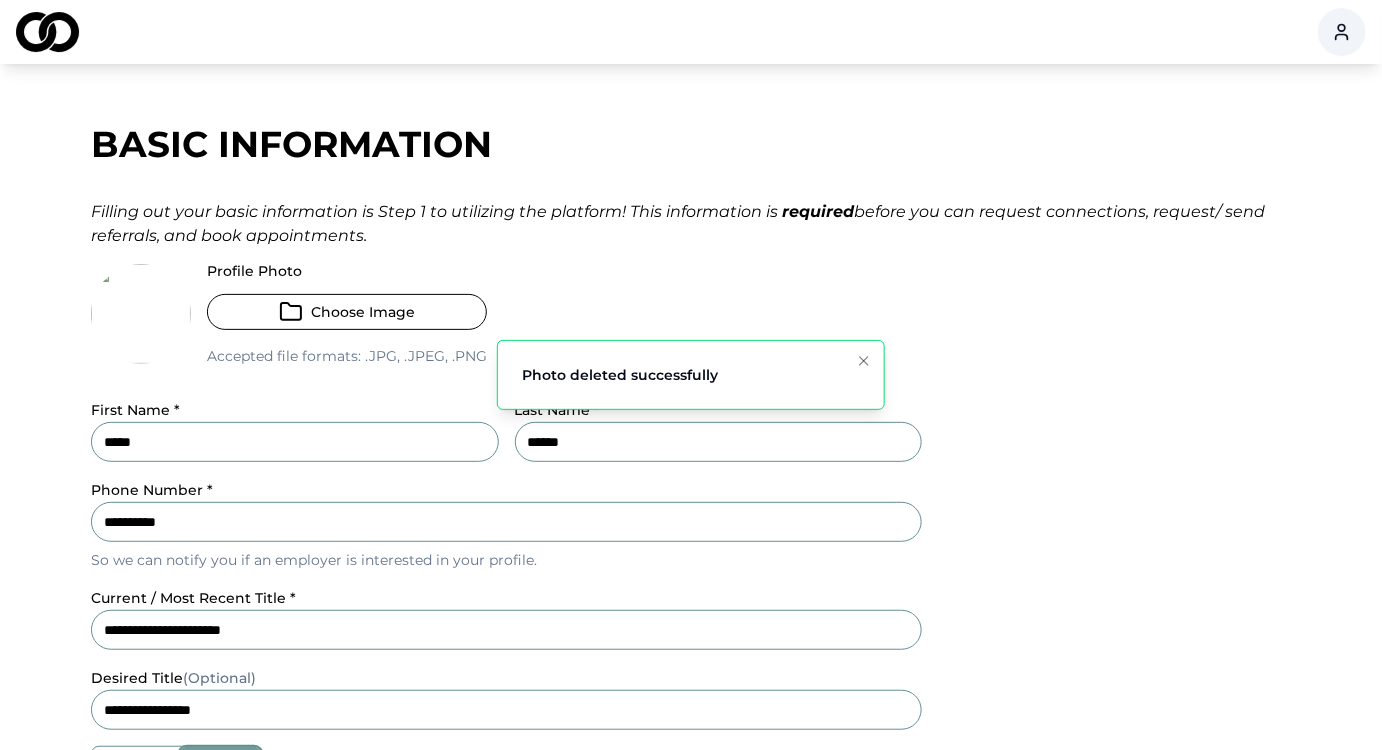 click on "**********" at bounding box center (691, 687) 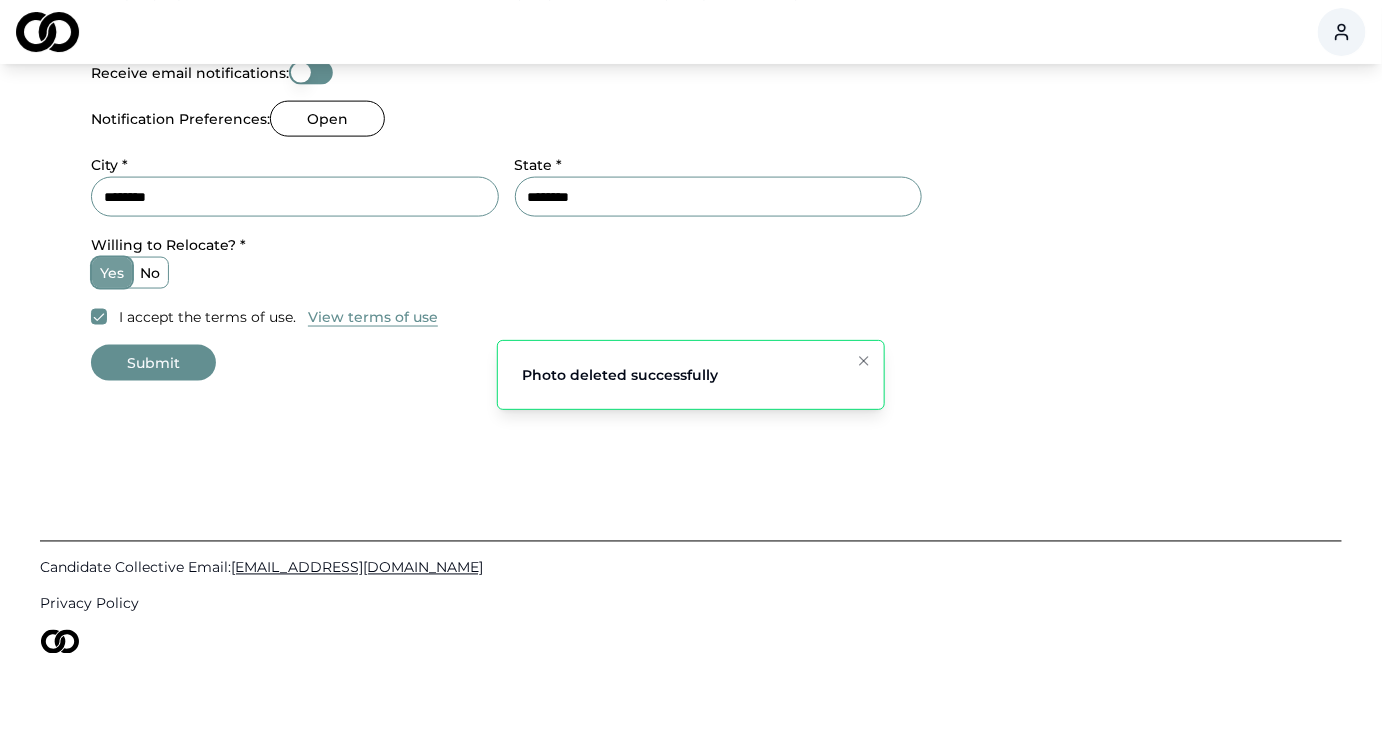 scroll, scrollTop: 1018, scrollLeft: 0, axis: vertical 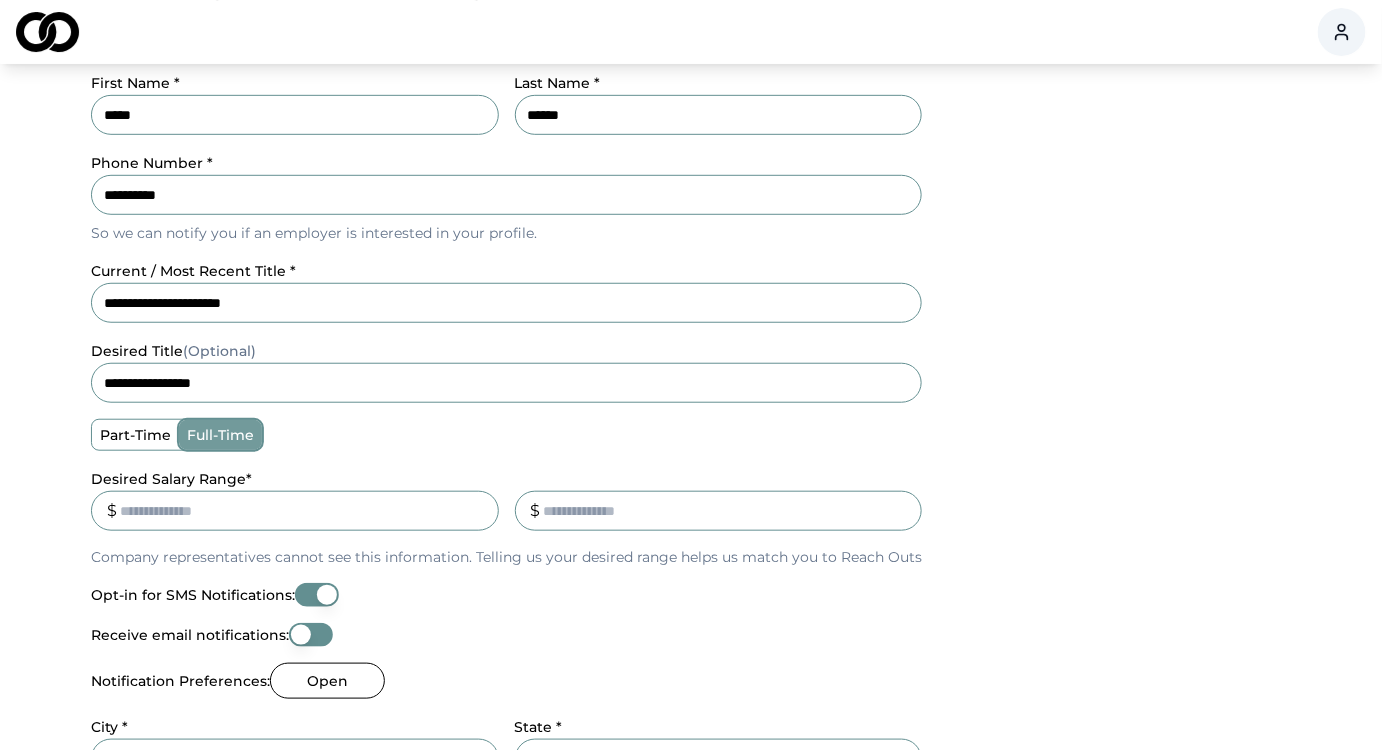 click on "**********" at bounding box center [506, 195] 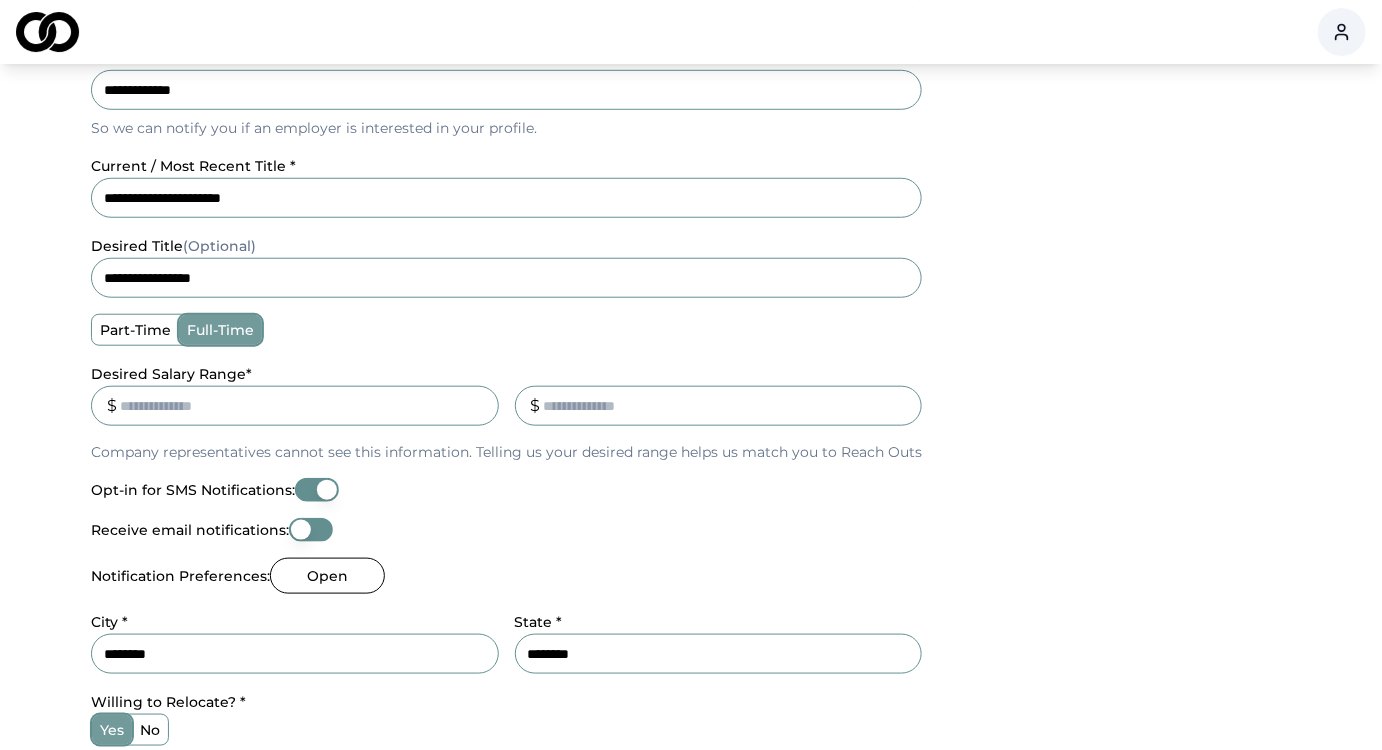 scroll, scrollTop: 435, scrollLeft: 0, axis: vertical 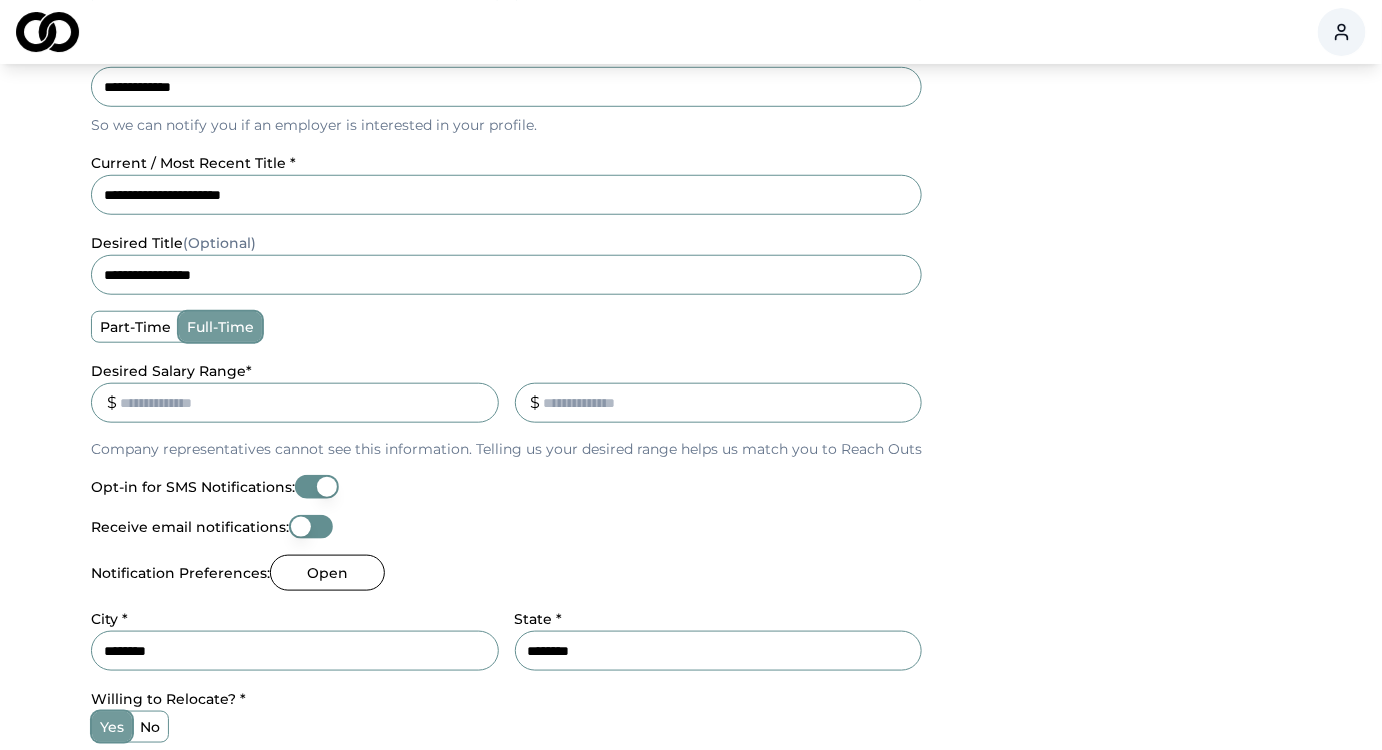 type on "**********" 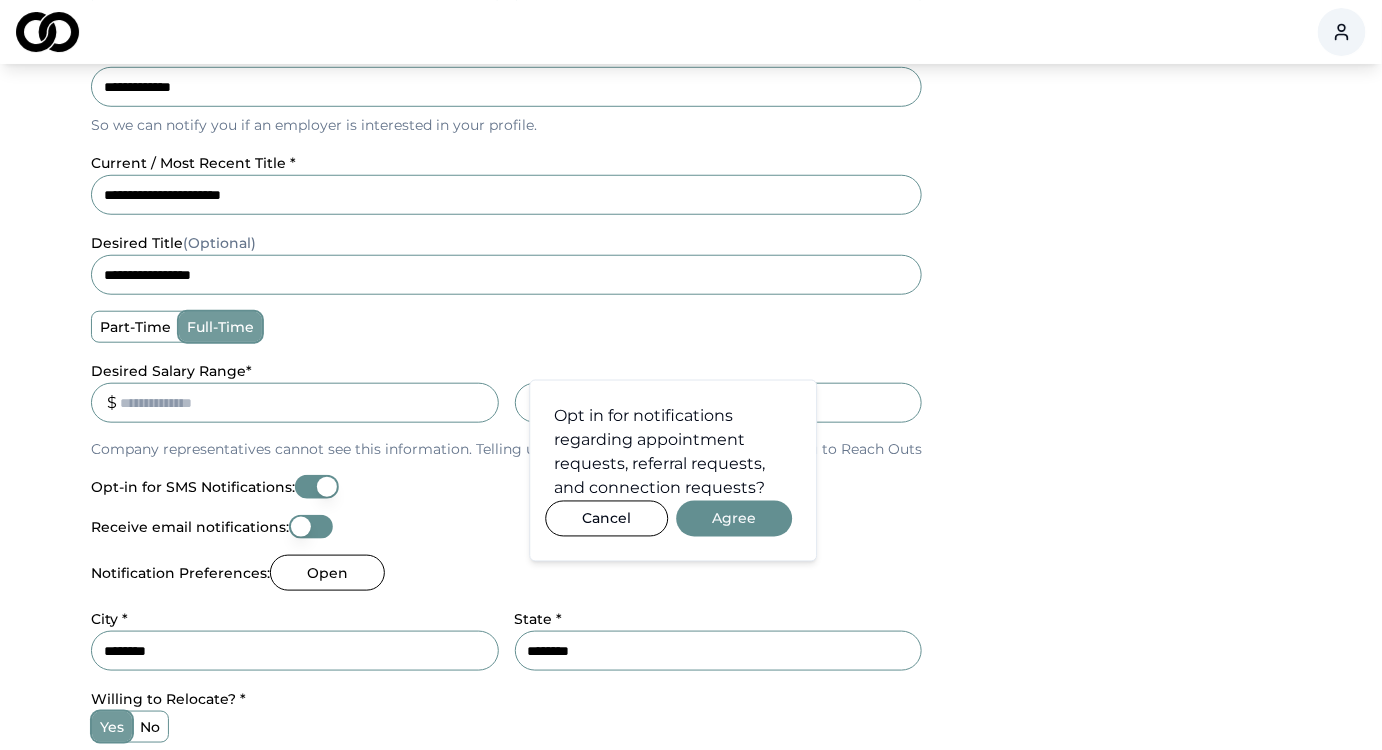click on "**********" at bounding box center [691, 252] 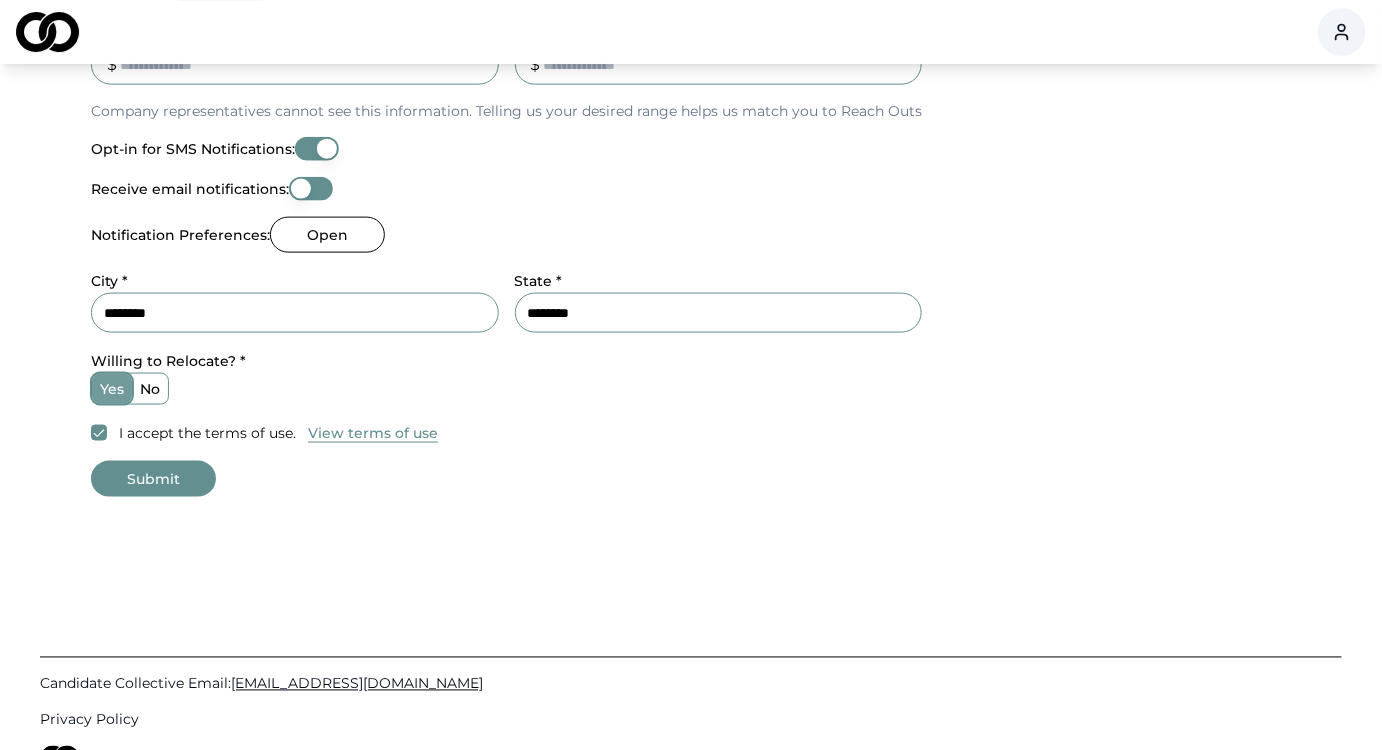 scroll, scrollTop: 774, scrollLeft: 0, axis: vertical 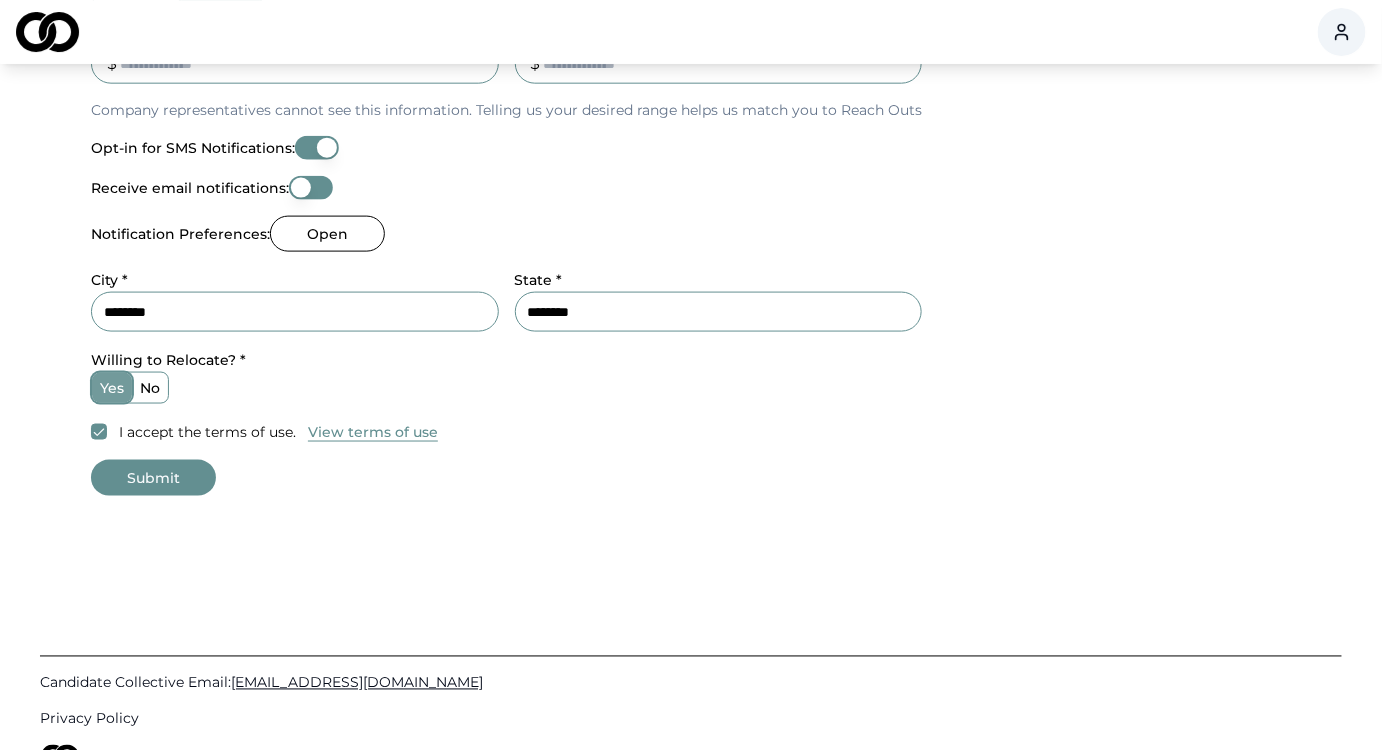 click on "Submit" at bounding box center (153, 478) 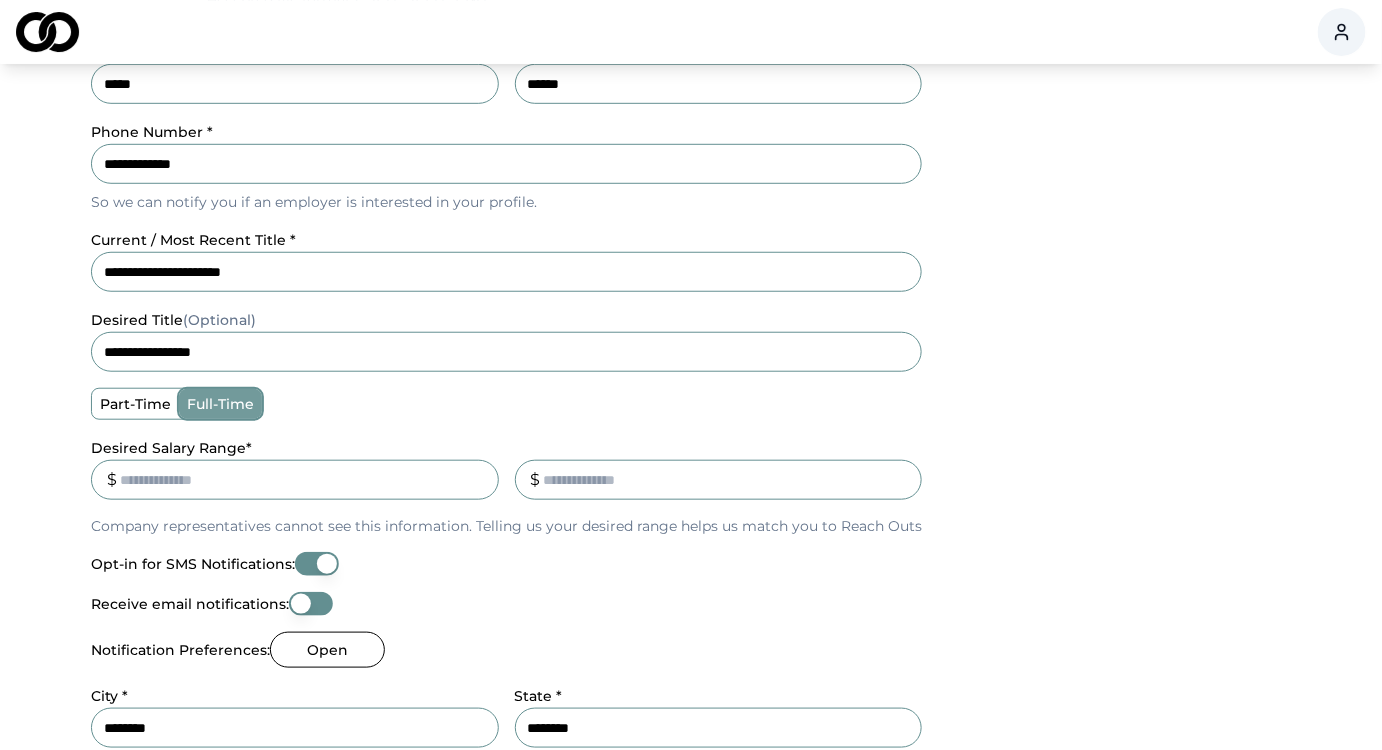 scroll, scrollTop: 0, scrollLeft: 0, axis: both 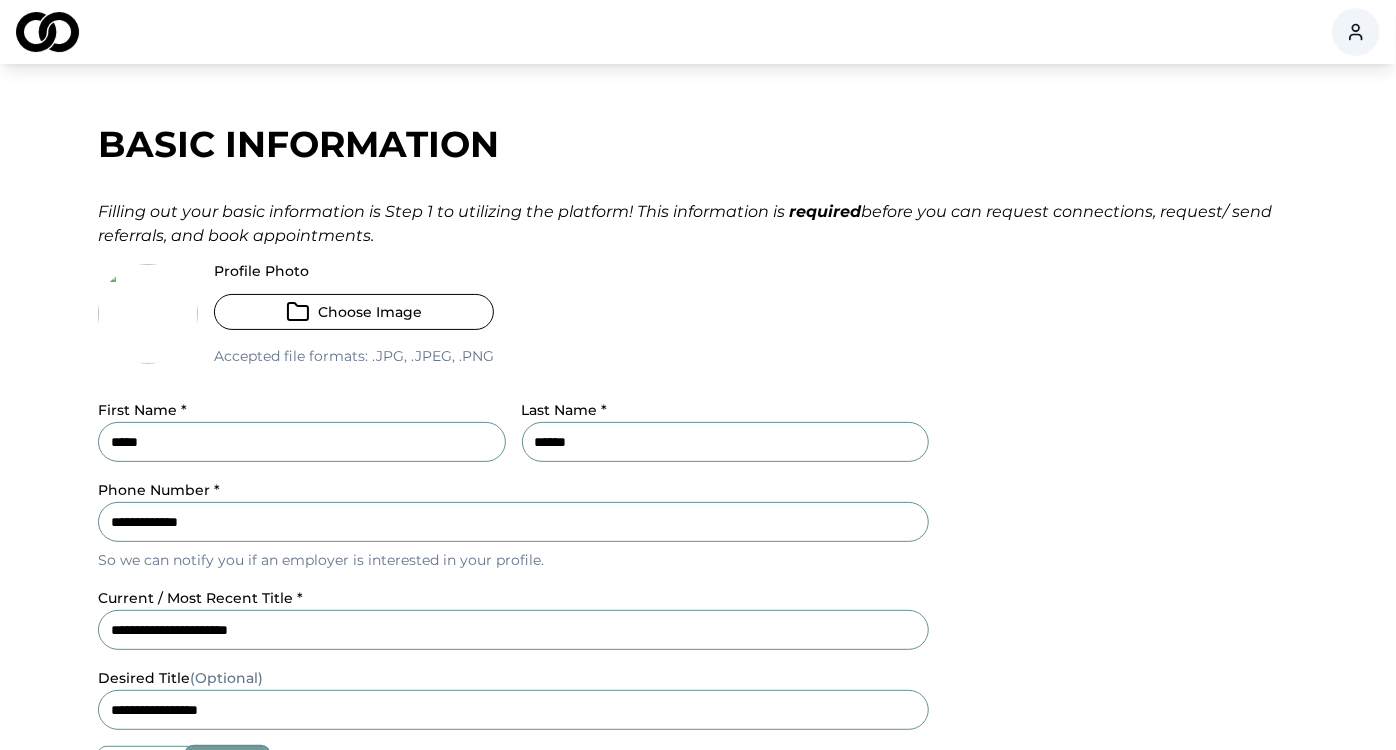 click on "**********" at bounding box center [698, 375] 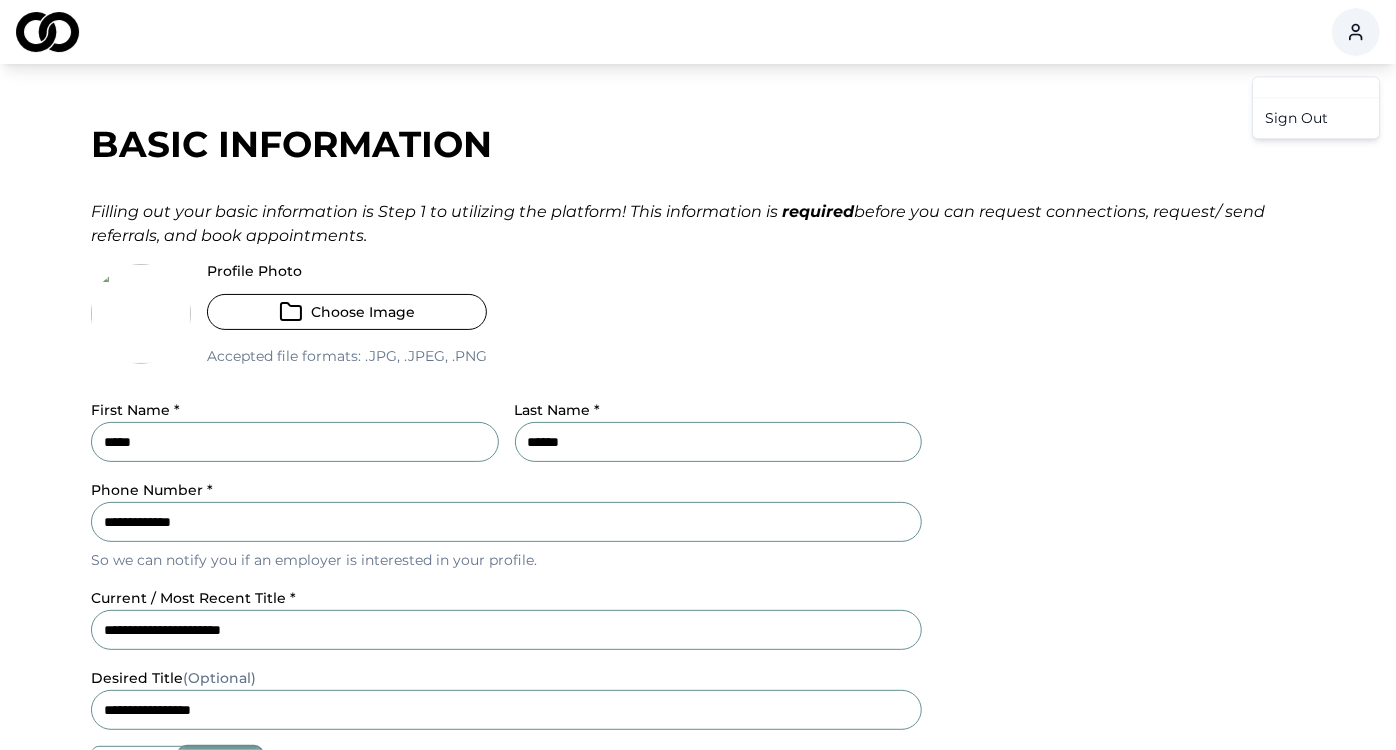click on "**********" at bounding box center (698, 375) 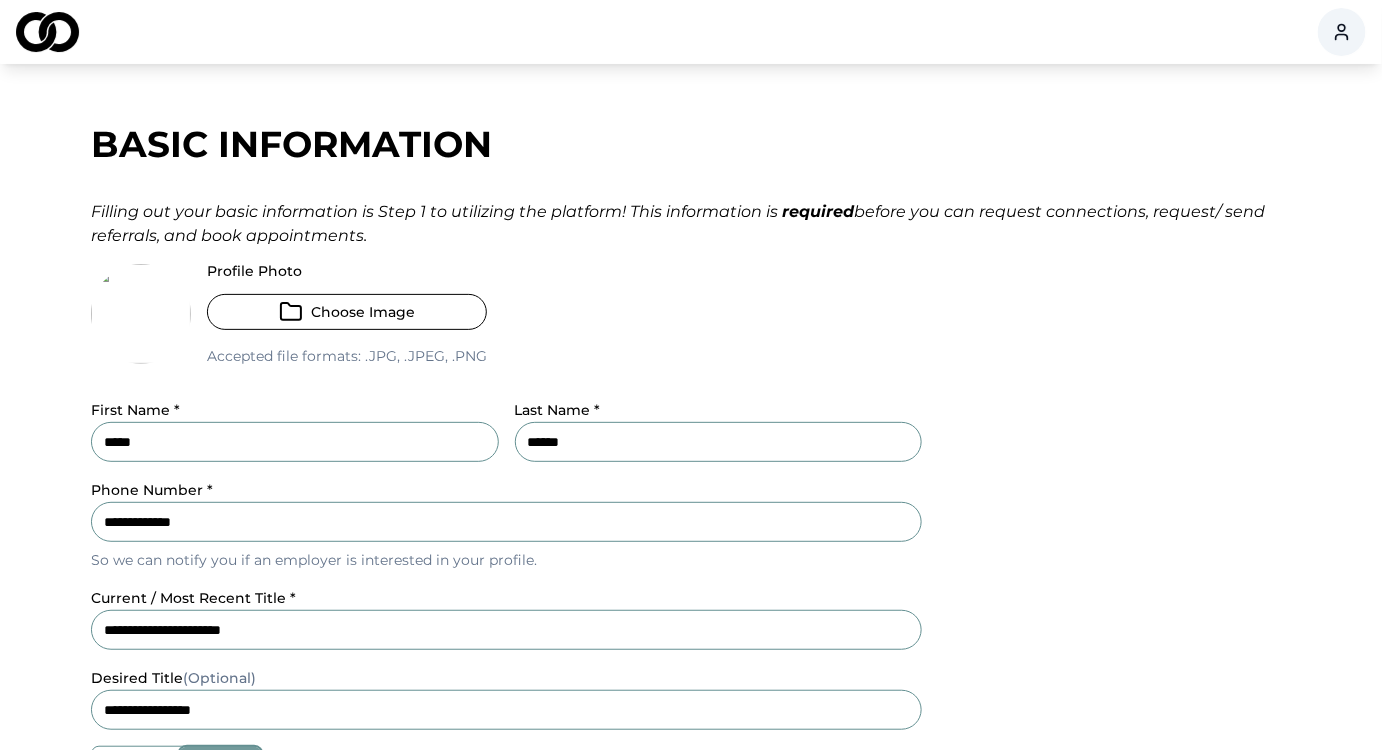 click at bounding box center [47, 32] 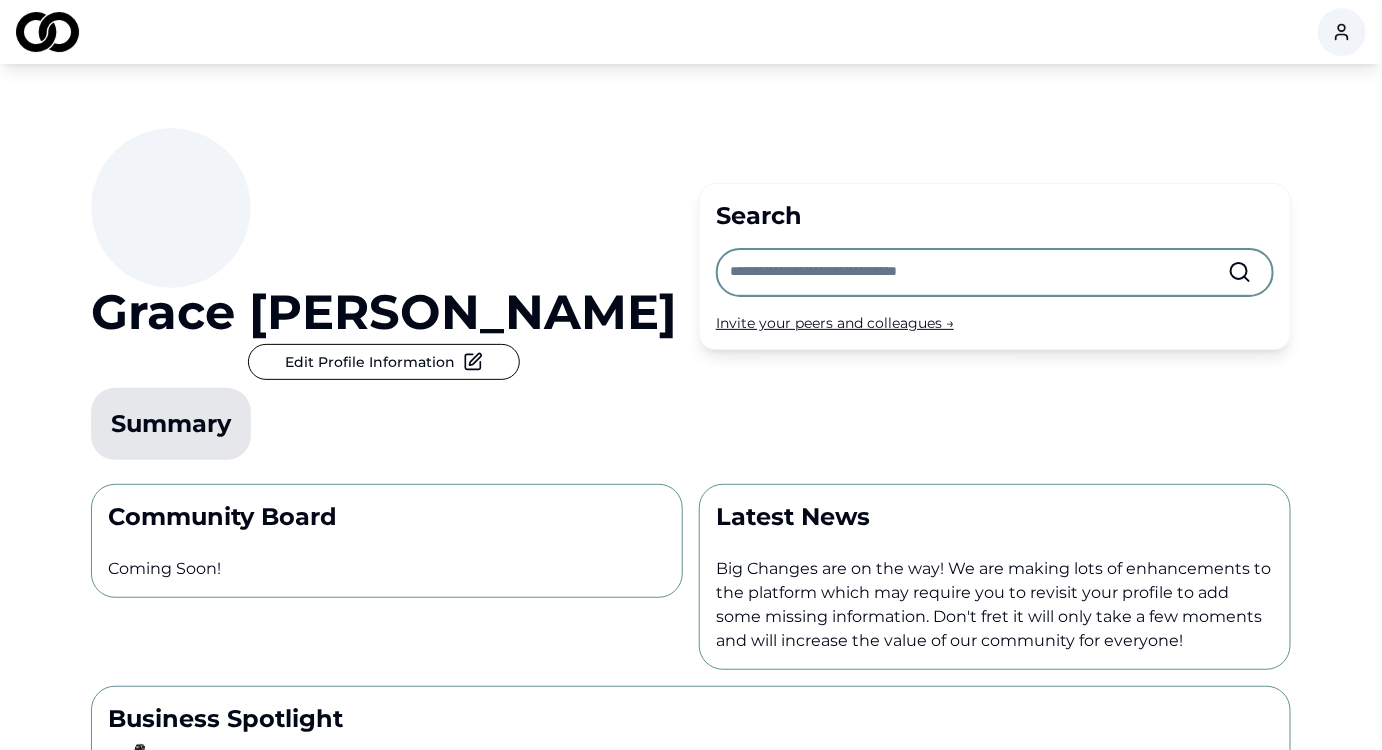 click on "[PERSON_NAME] Edit Profile Information Summary Search Invite your peers and colleagues →" at bounding box center (691, 266) 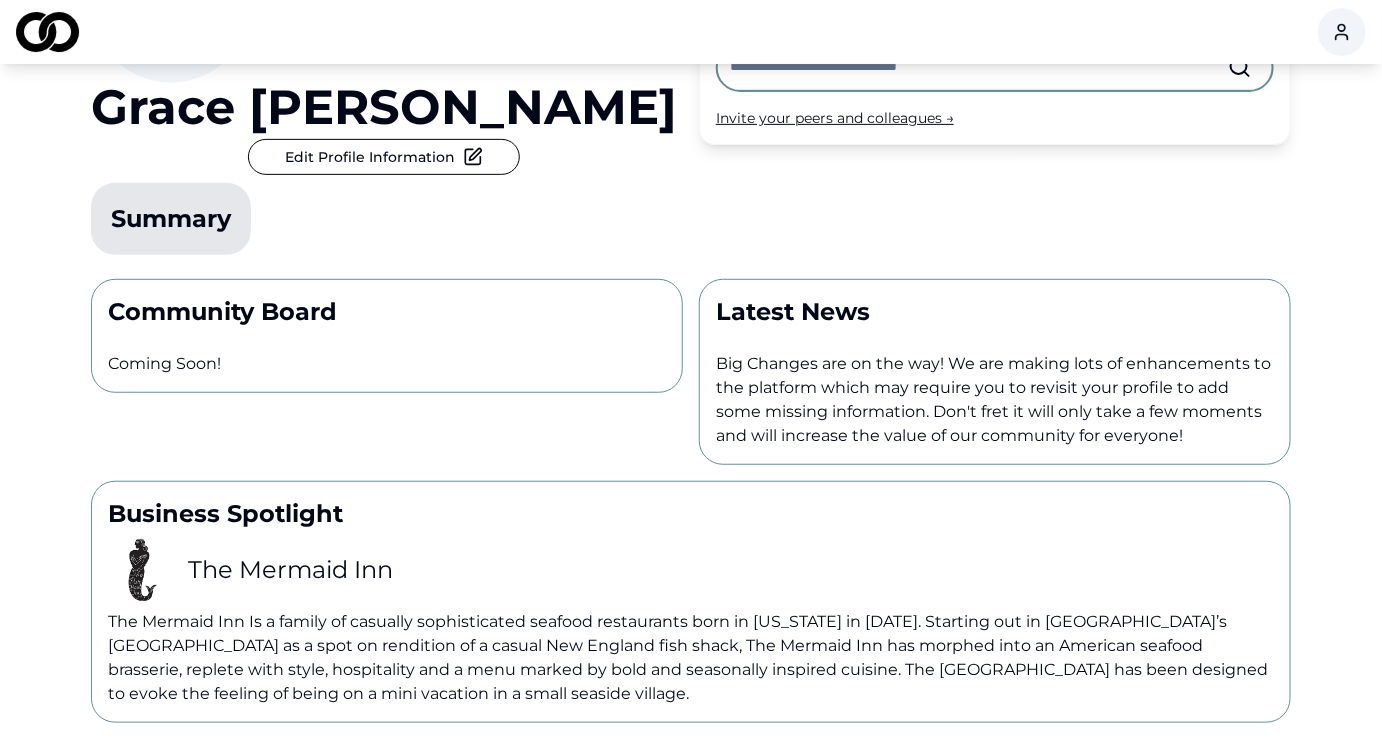 scroll, scrollTop: 0, scrollLeft: 0, axis: both 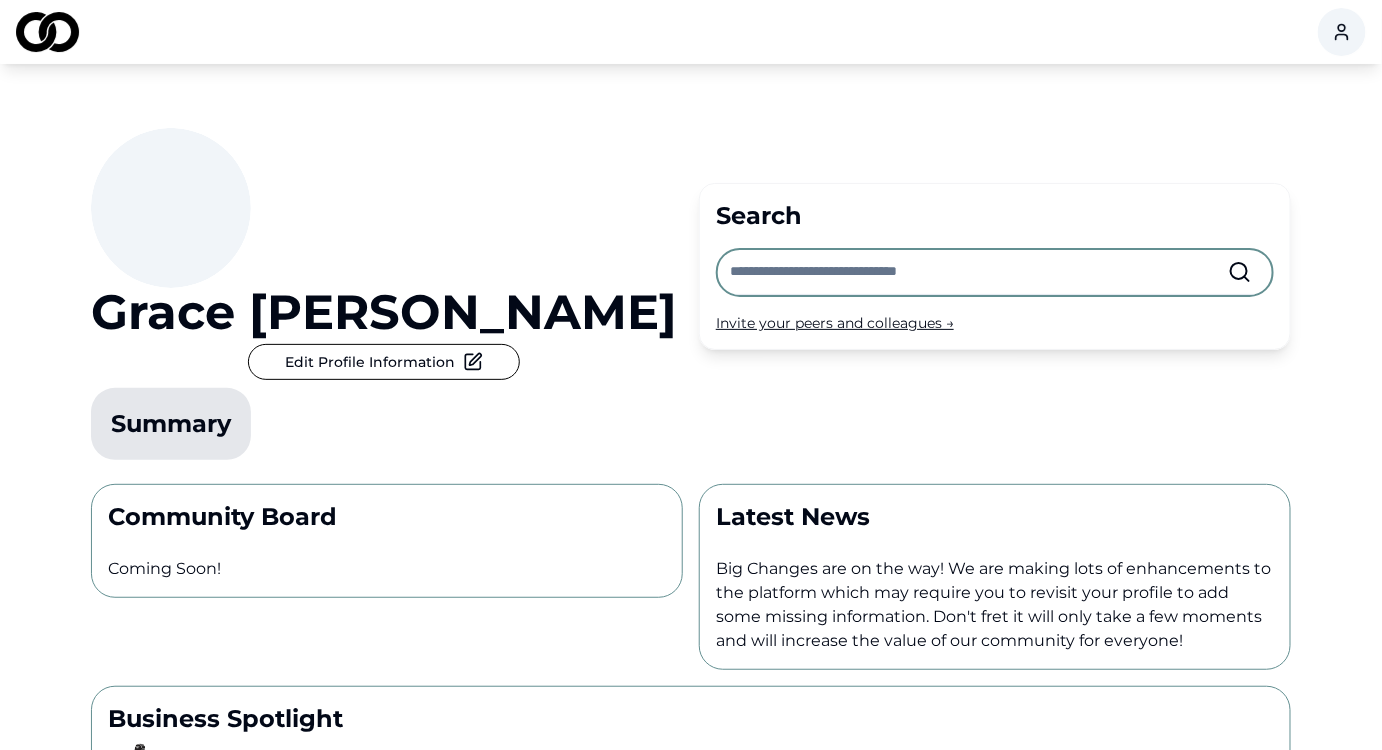 click on "Edit Profile Information" at bounding box center (384, 362) 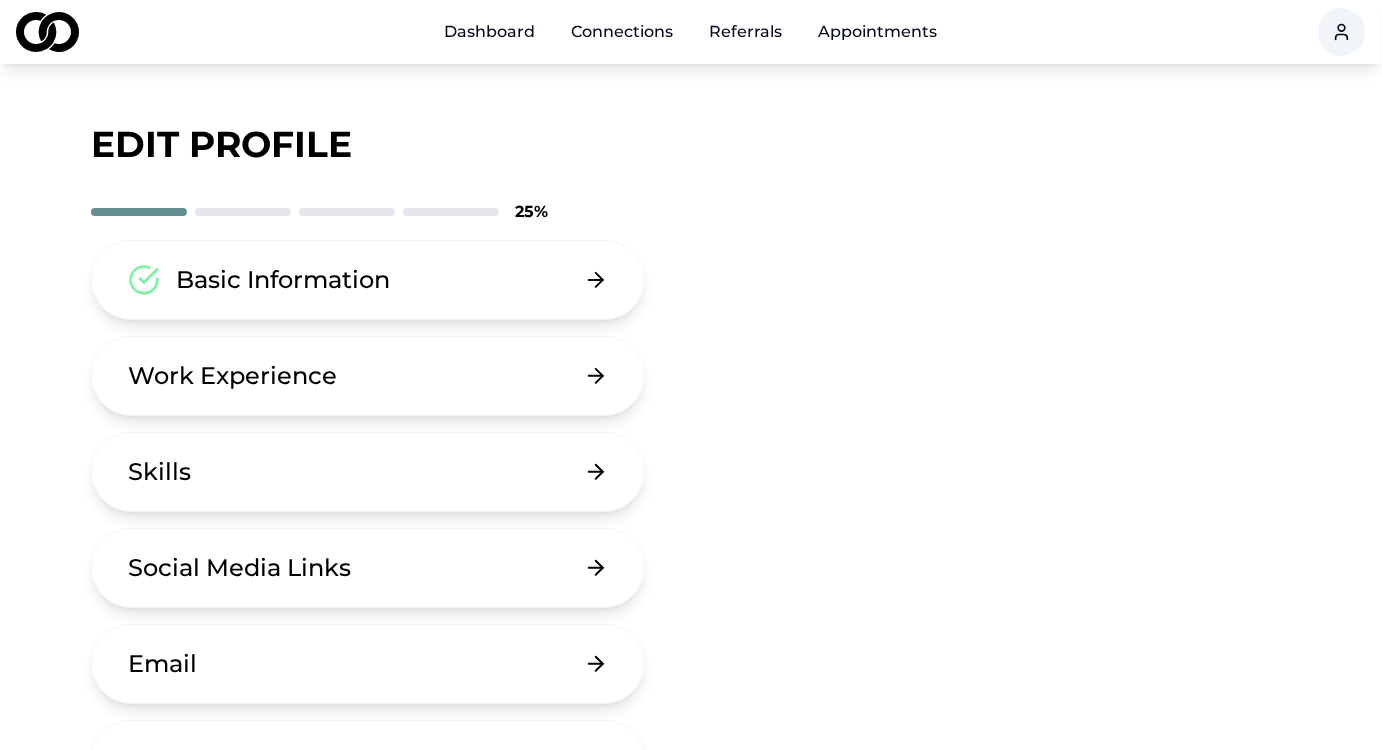 click on "Work Experience" at bounding box center (368, 376) 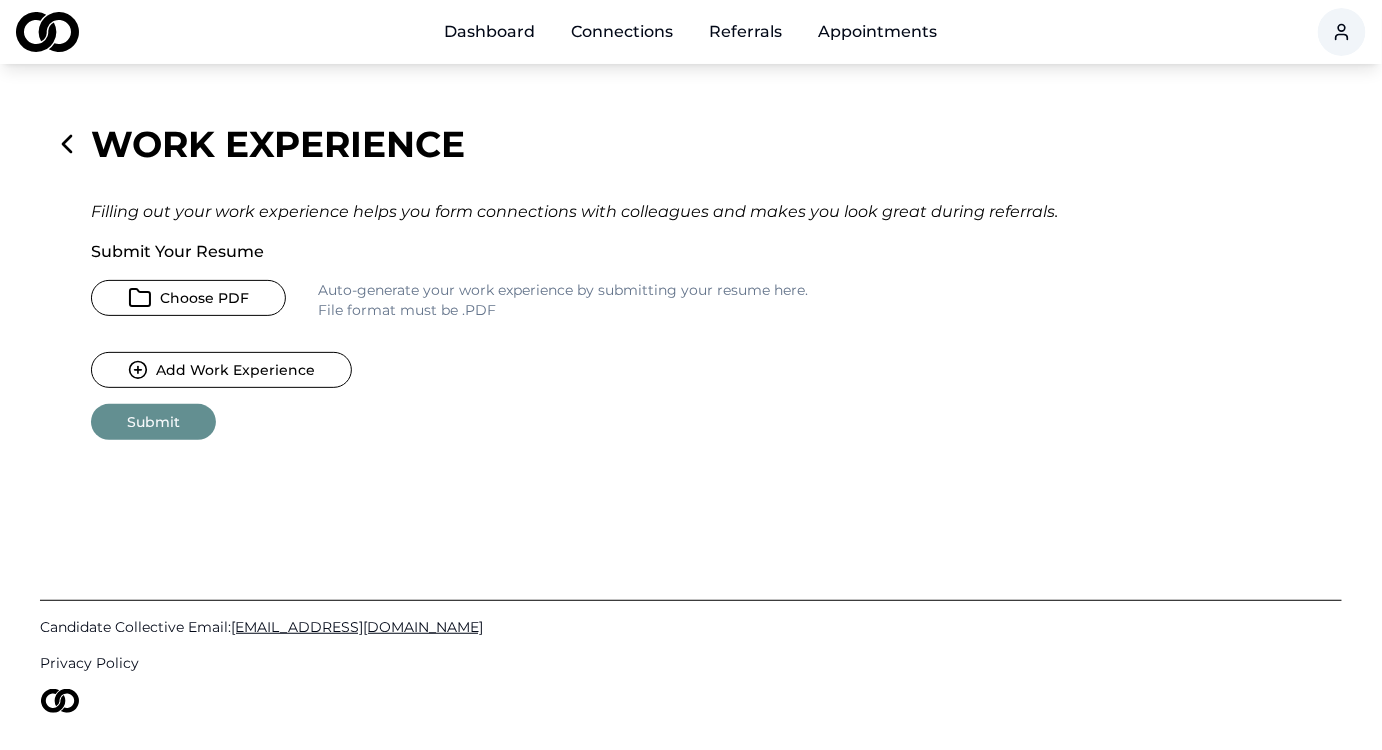 click on "Choose PDF" at bounding box center [188, 298] 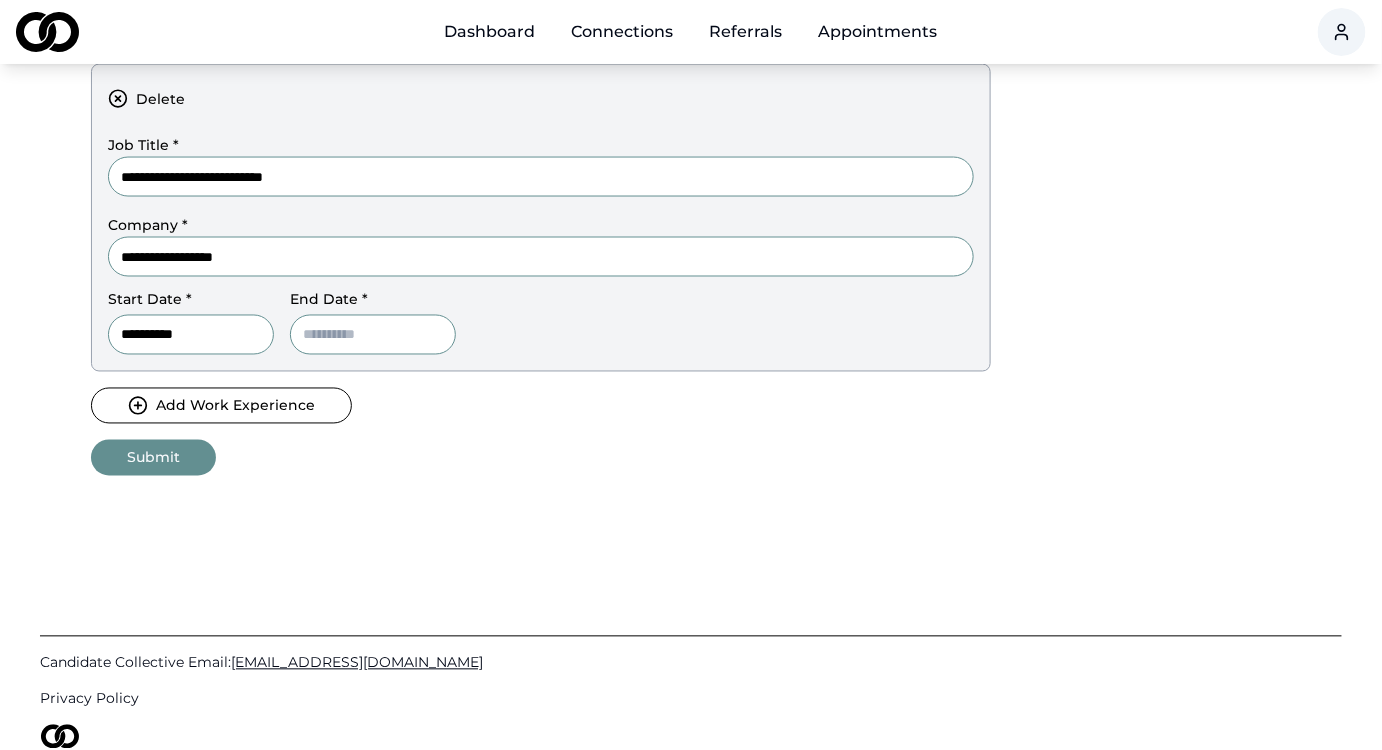 scroll, scrollTop: 992, scrollLeft: 0, axis: vertical 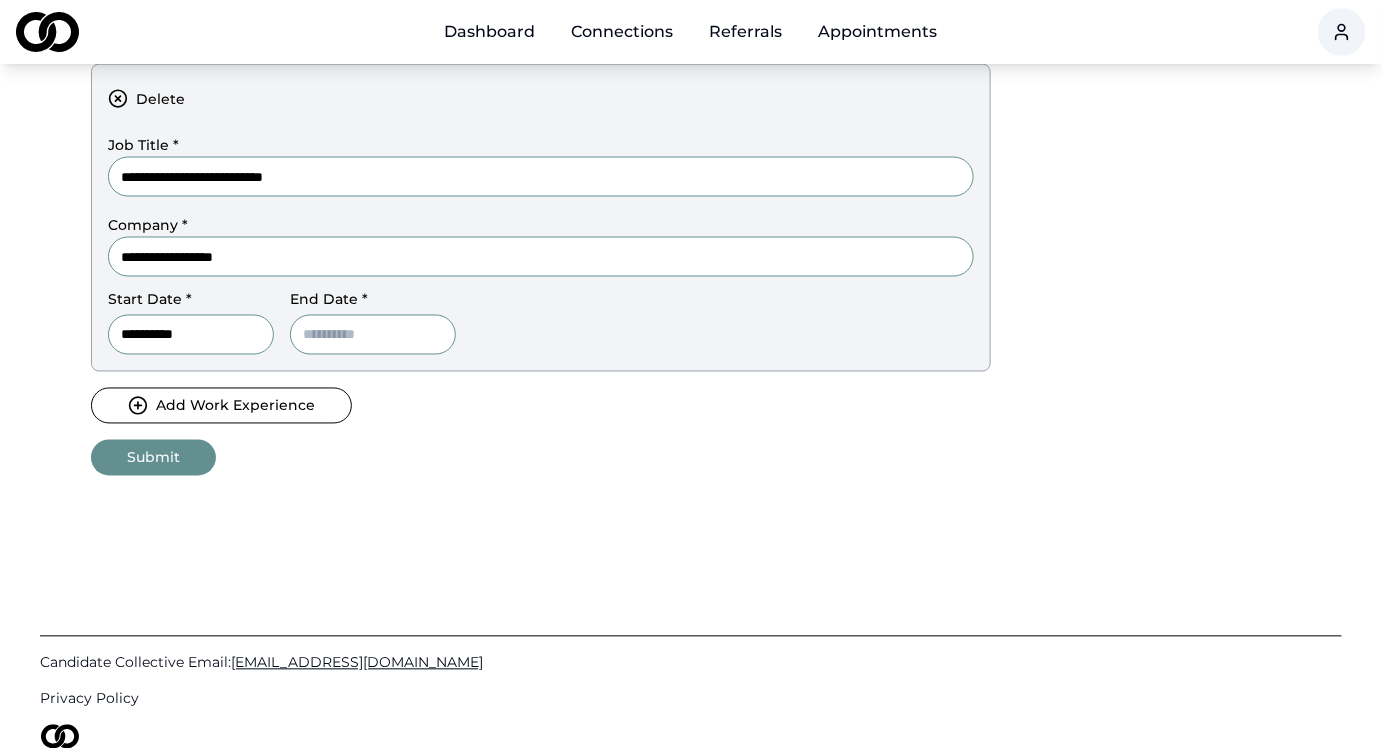 click at bounding box center (373, 335) 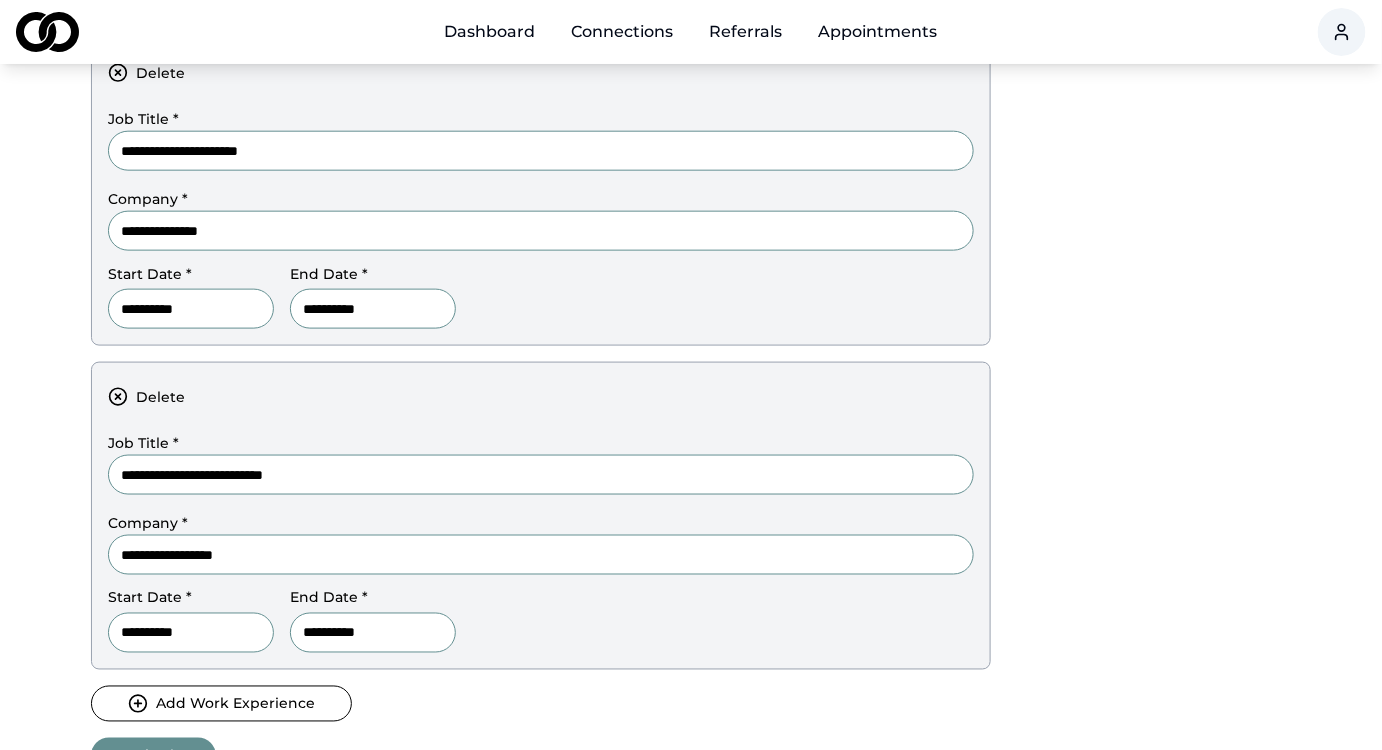 scroll, scrollTop: 688, scrollLeft: 0, axis: vertical 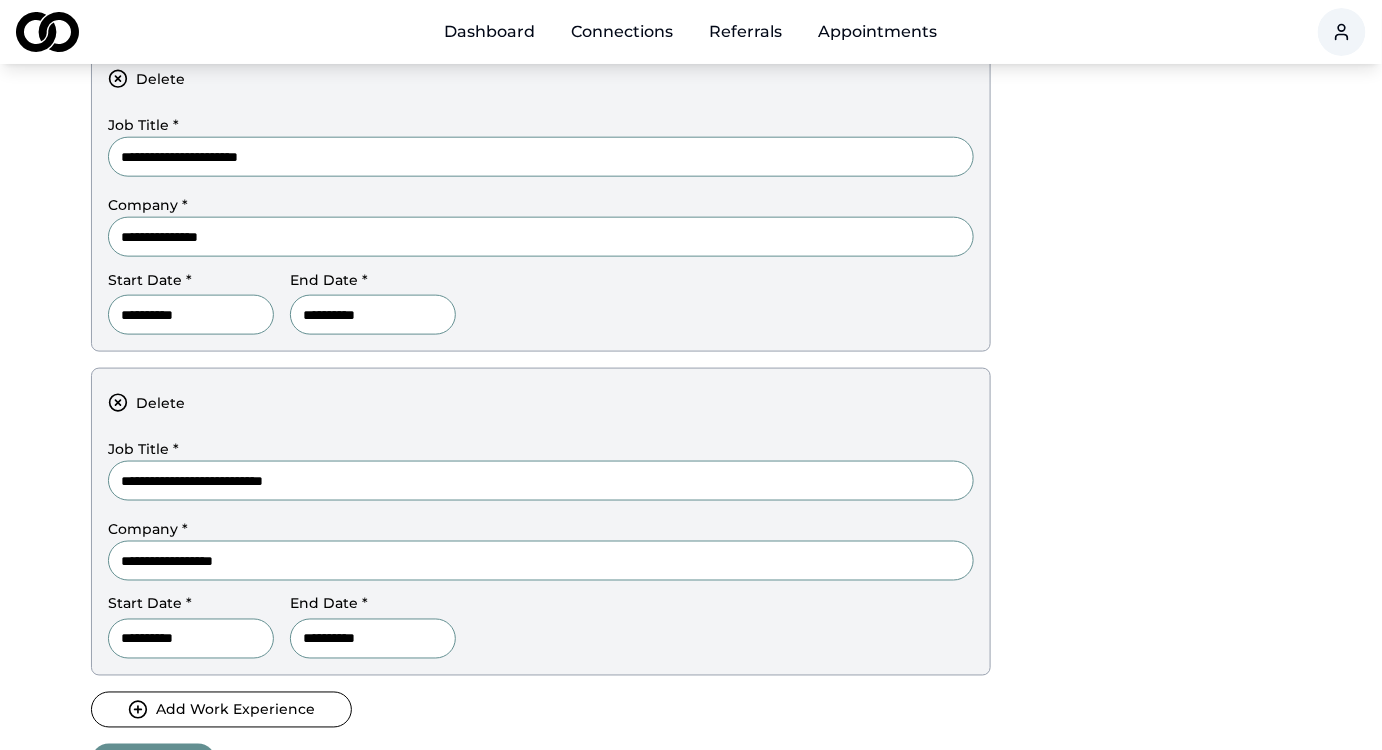type on "**********" 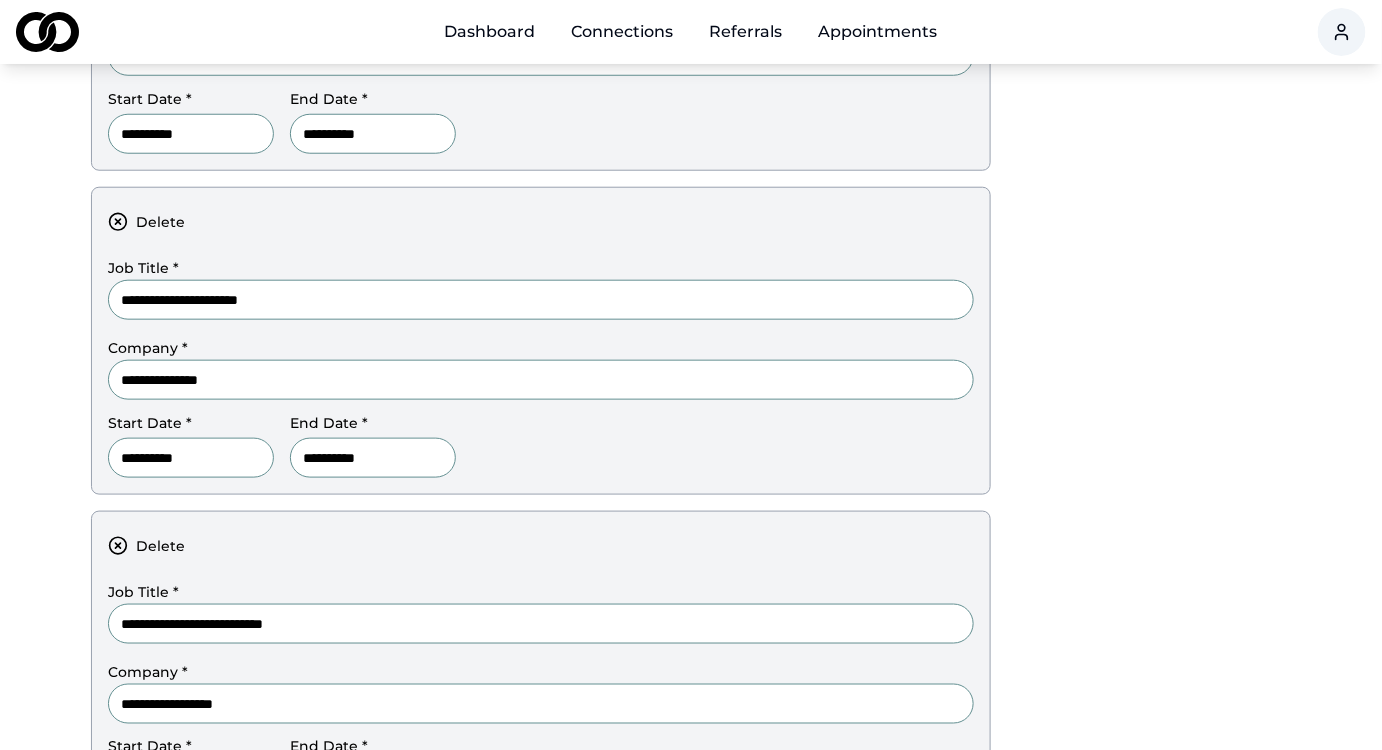 scroll, scrollTop: 553, scrollLeft: 0, axis: vertical 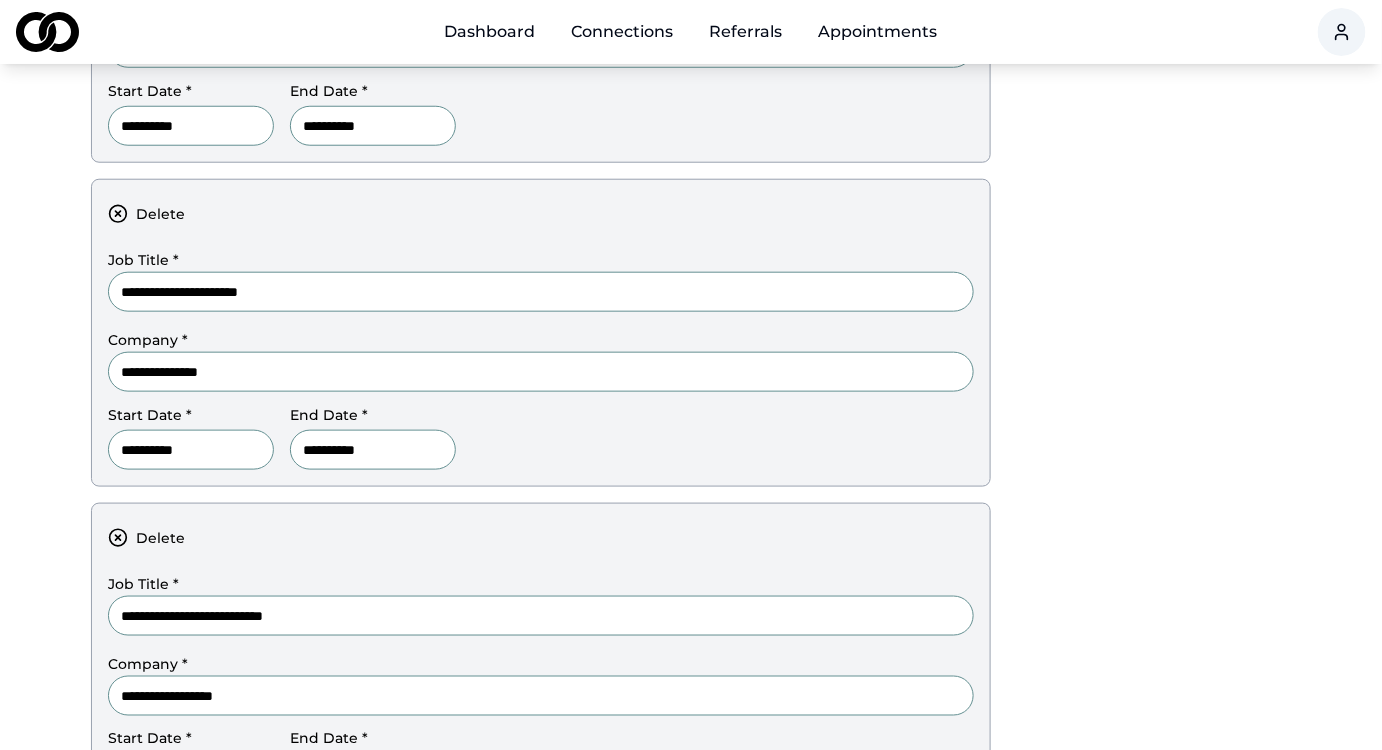 click on "**********" at bounding box center (191, 450) 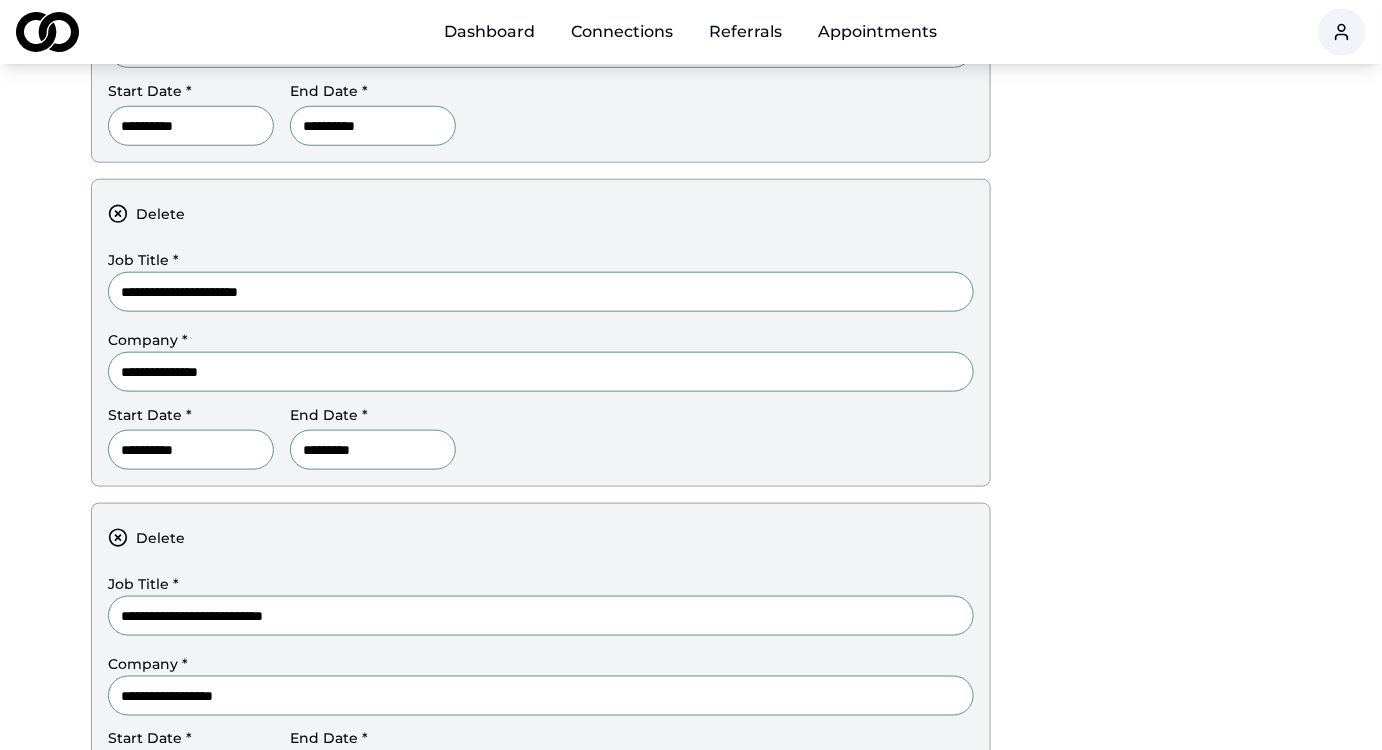 type on "*********" 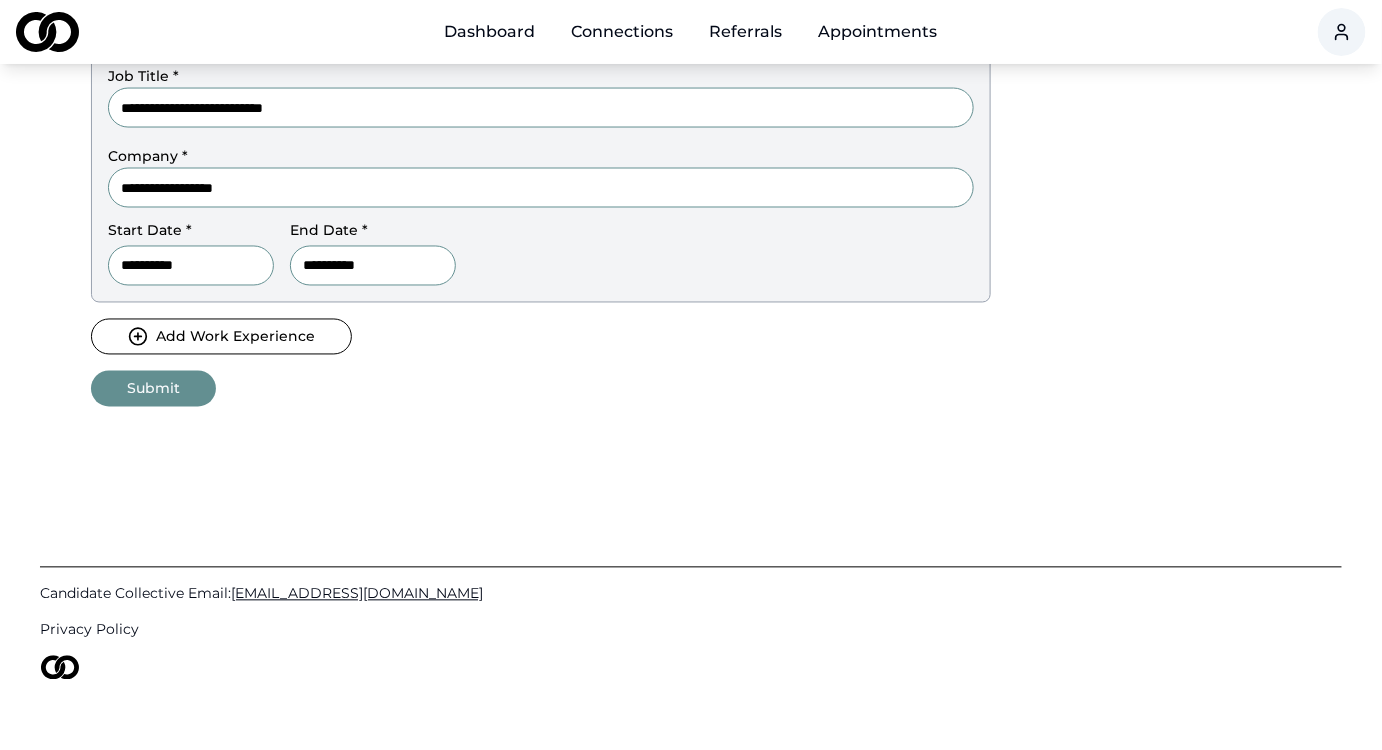 scroll, scrollTop: 1061, scrollLeft: 0, axis: vertical 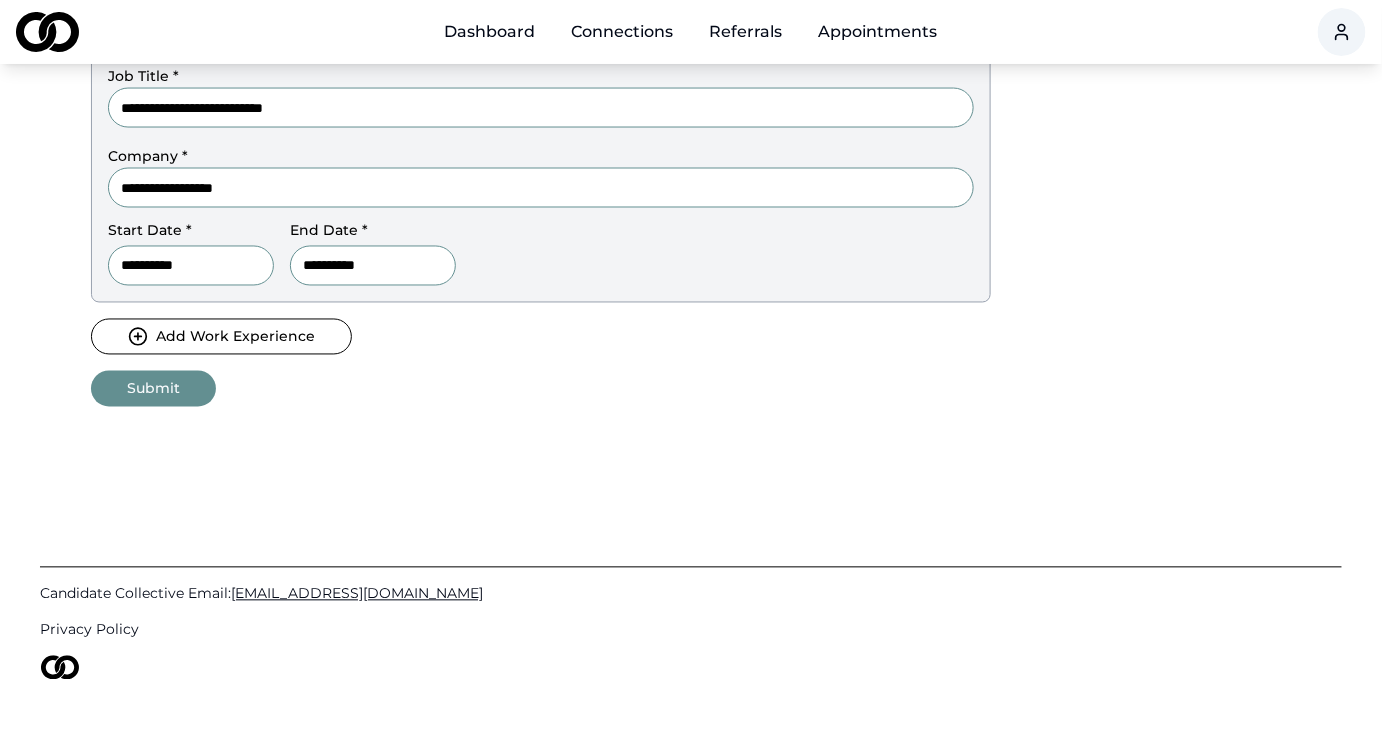 click on "Submit" at bounding box center (153, 389) 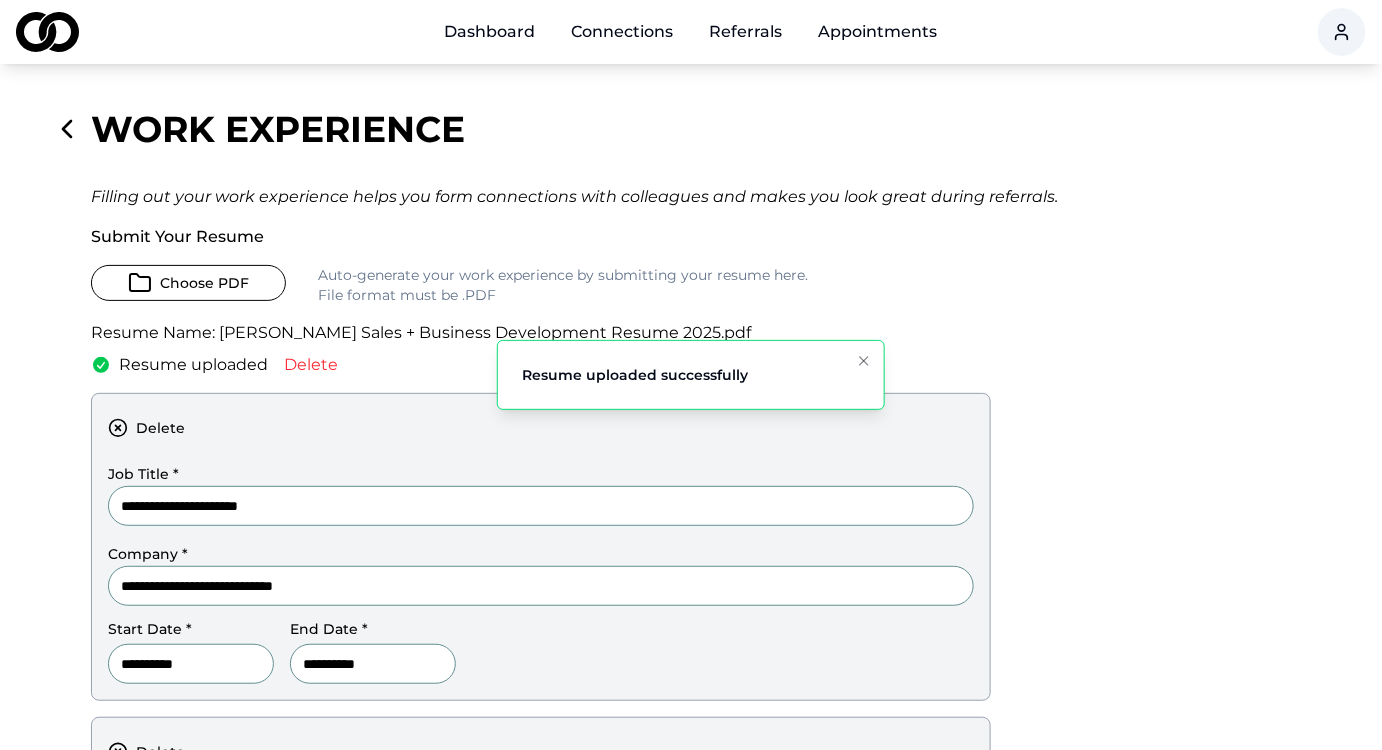 scroll, scrollTop: 0, scrollLeft: 0, axis: both 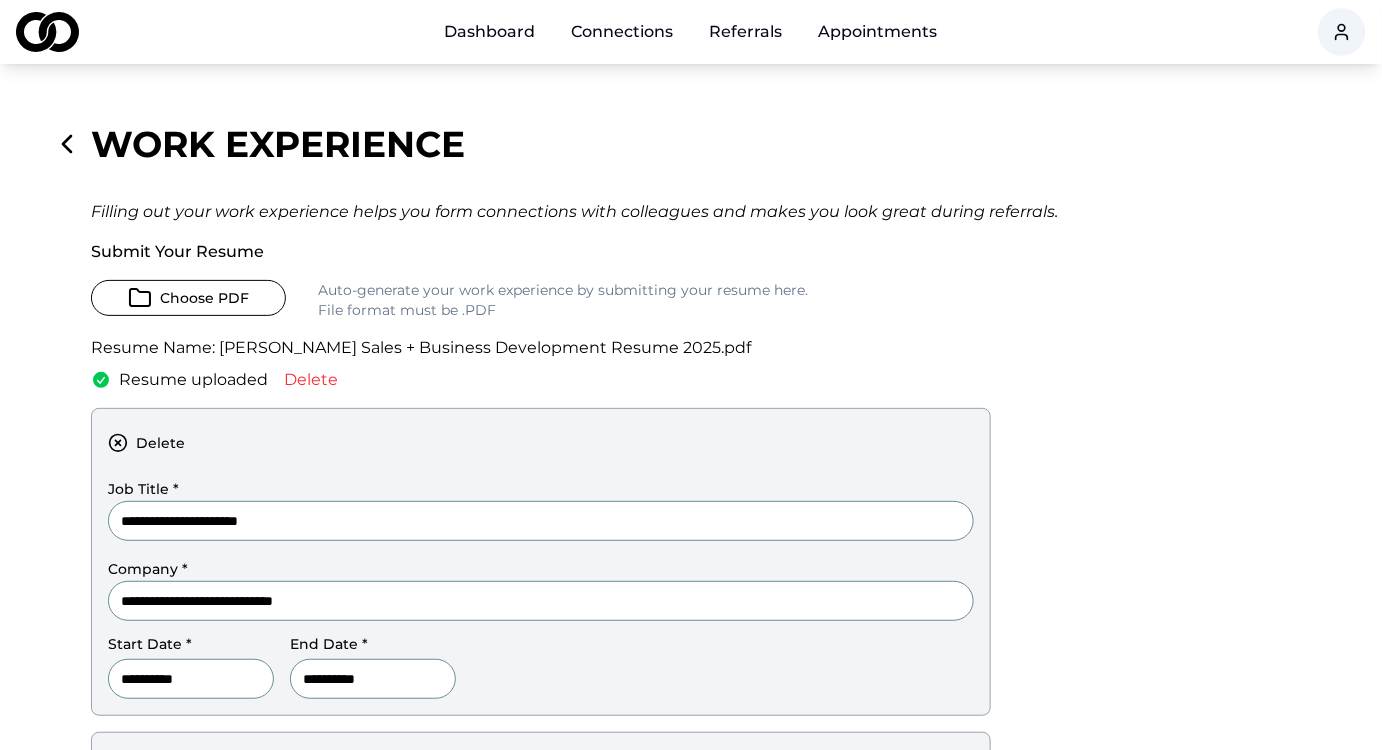 click 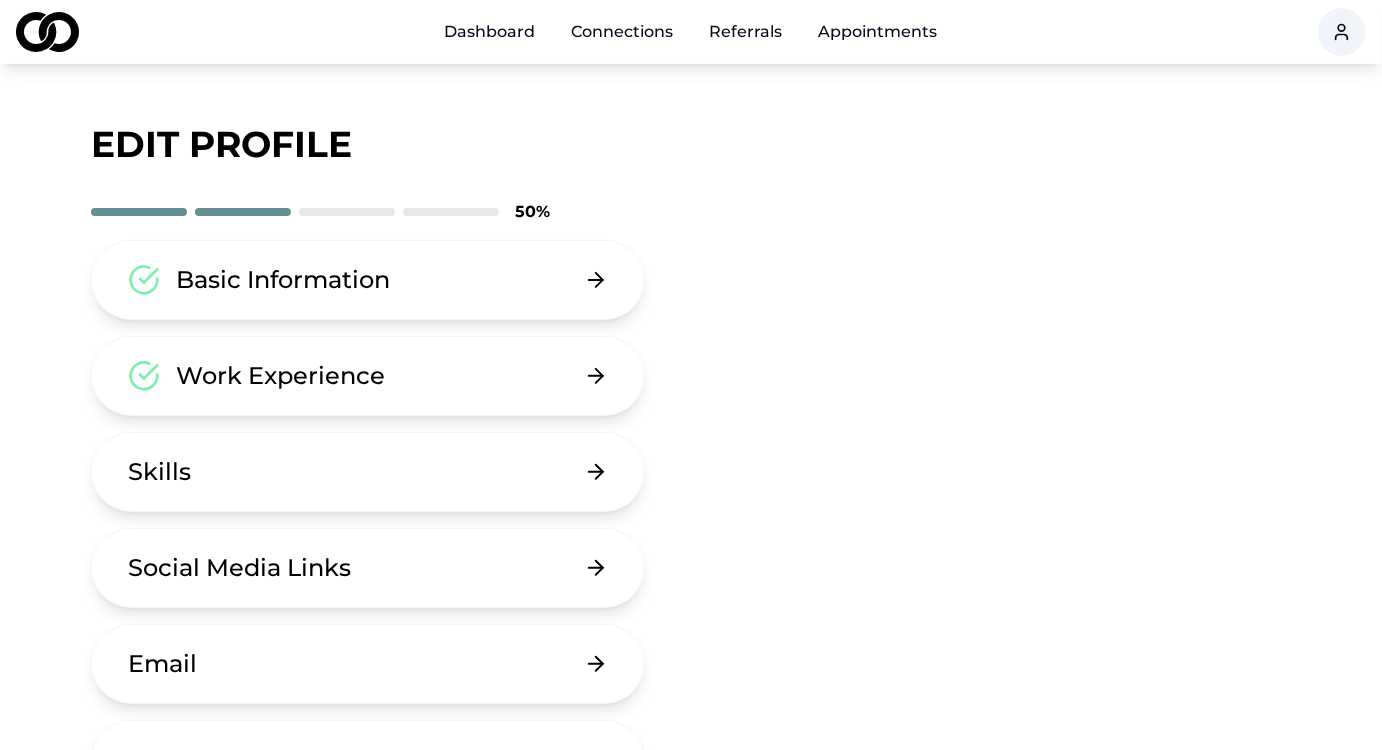 click on "Skills" at bounding box center [368, 472] 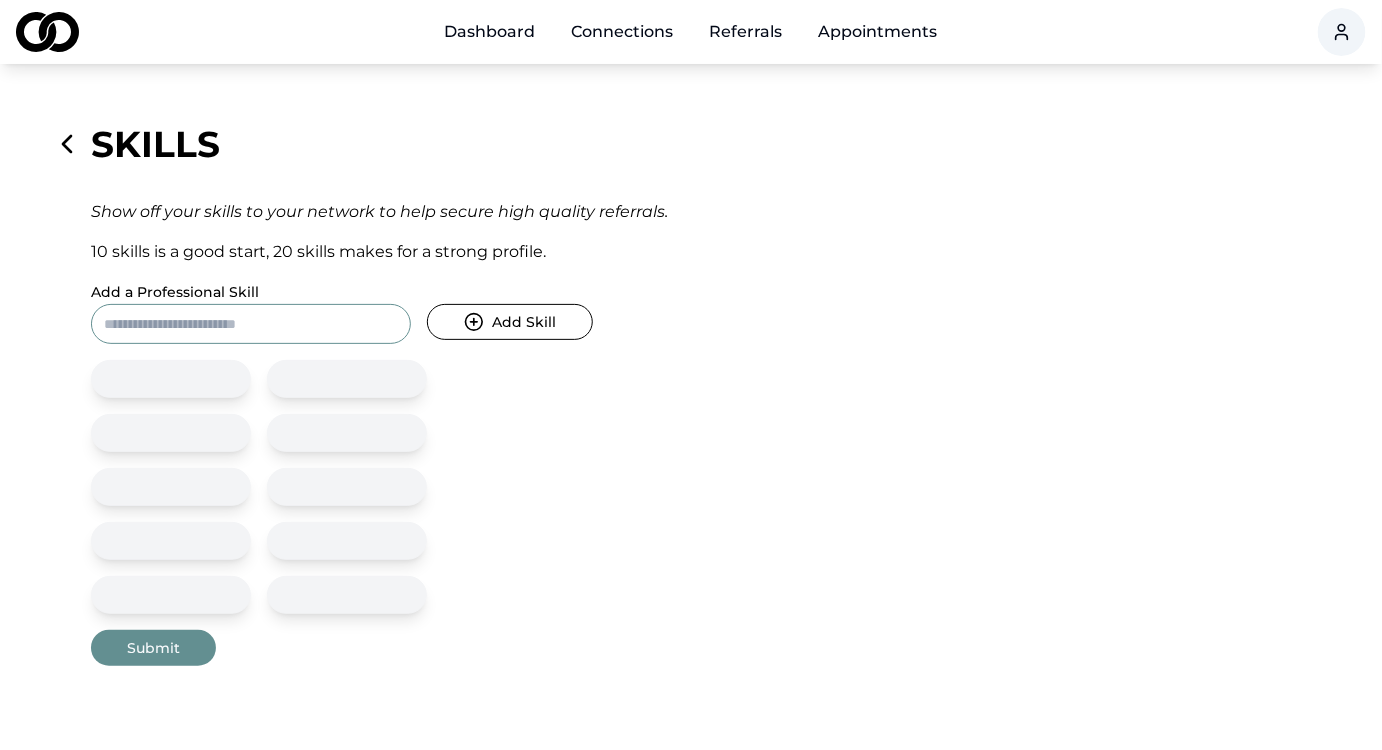 click on "Add a Professional Skill" at bounding box center (251, 324) 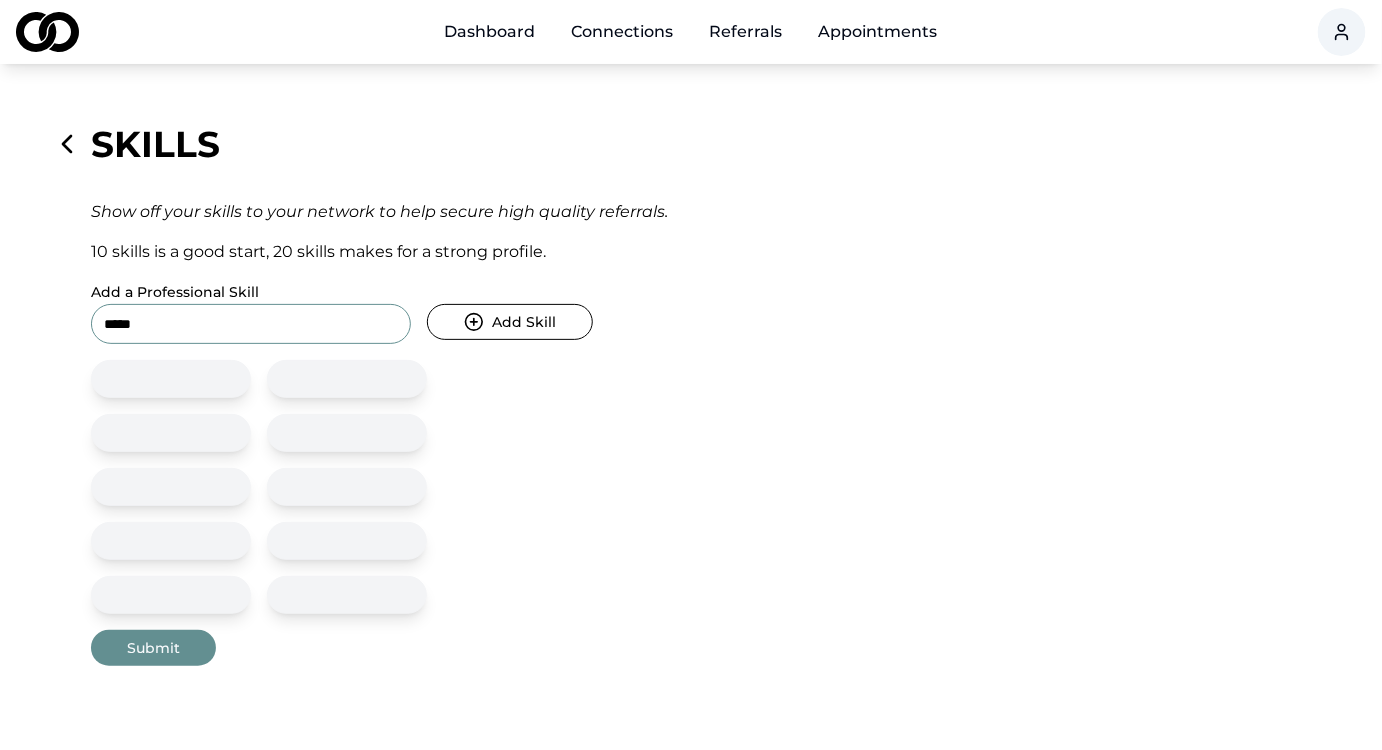 type on "*****" 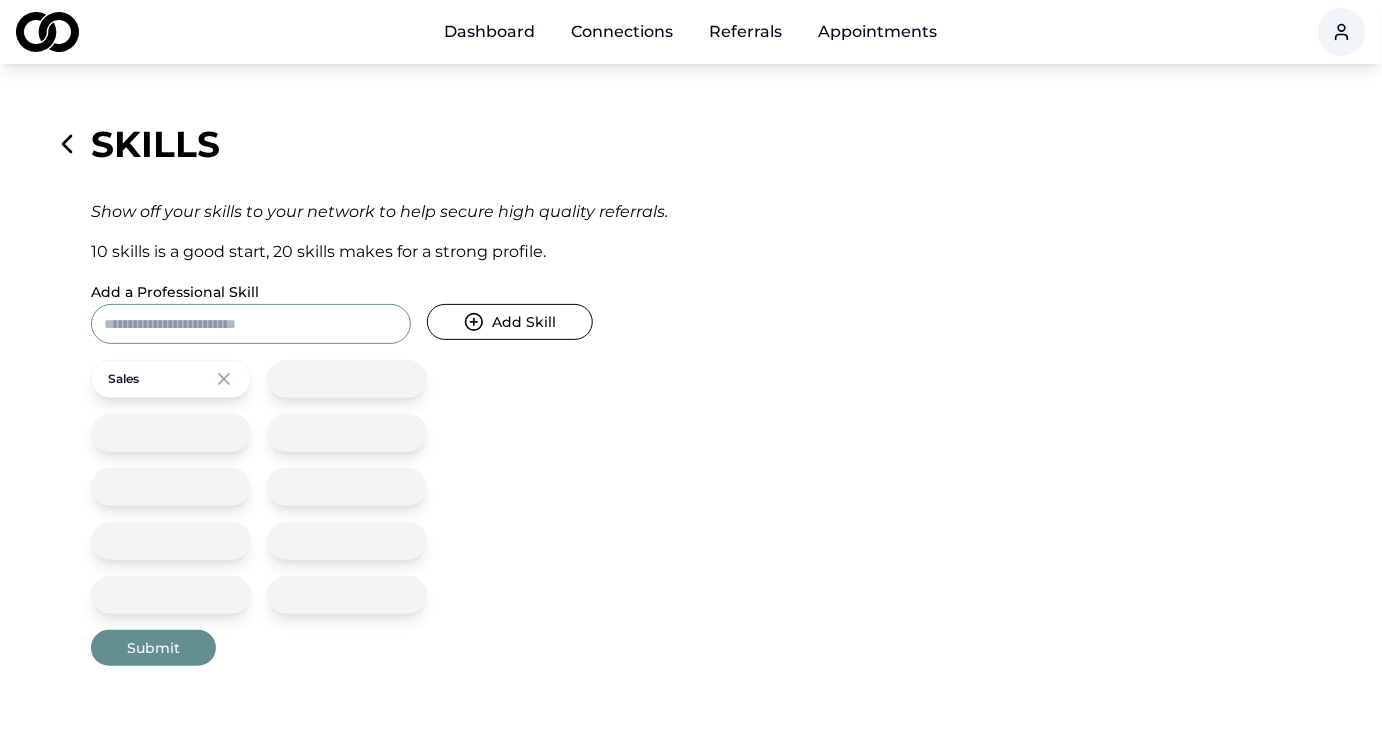 type 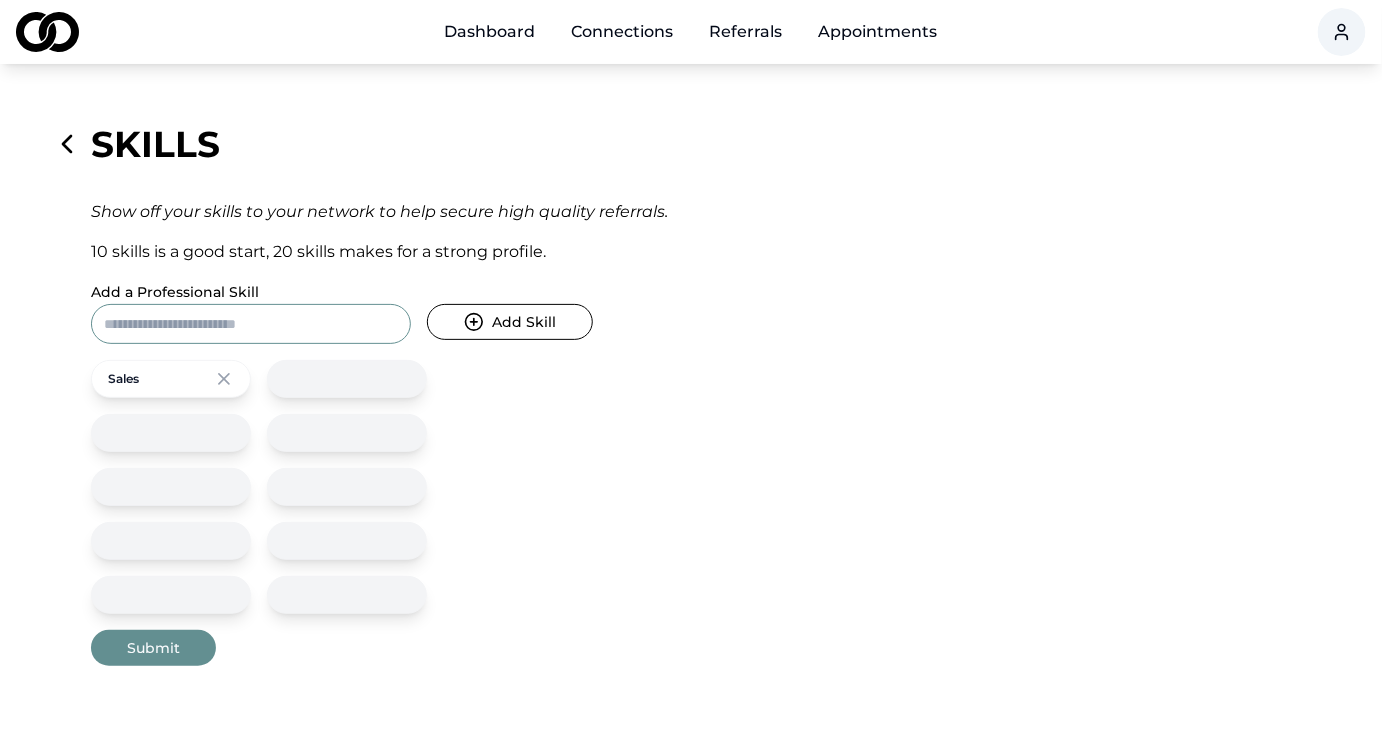 click on "Add a Professional Skill" at bounding box center (251, 324) 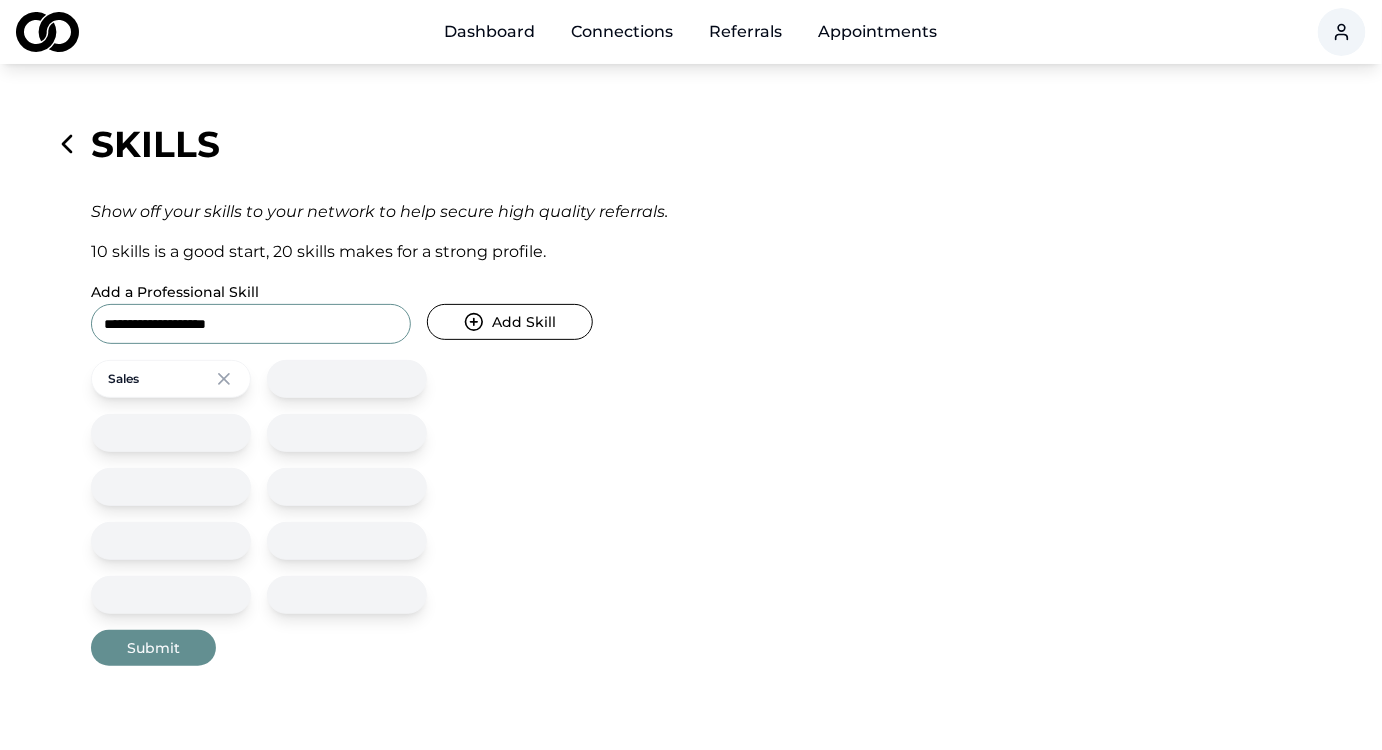 type on "**********" 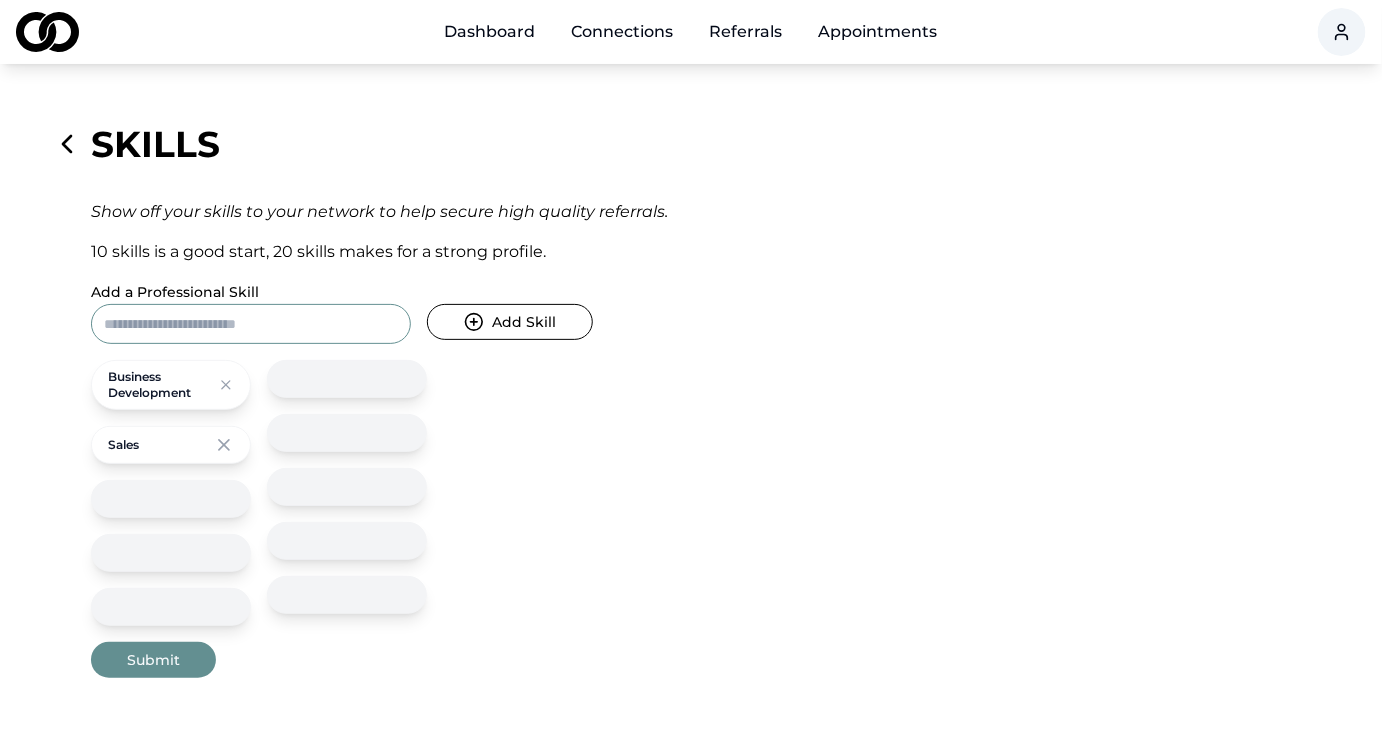 click on "Add a Professional Skill" at bounding box center (251, 324) 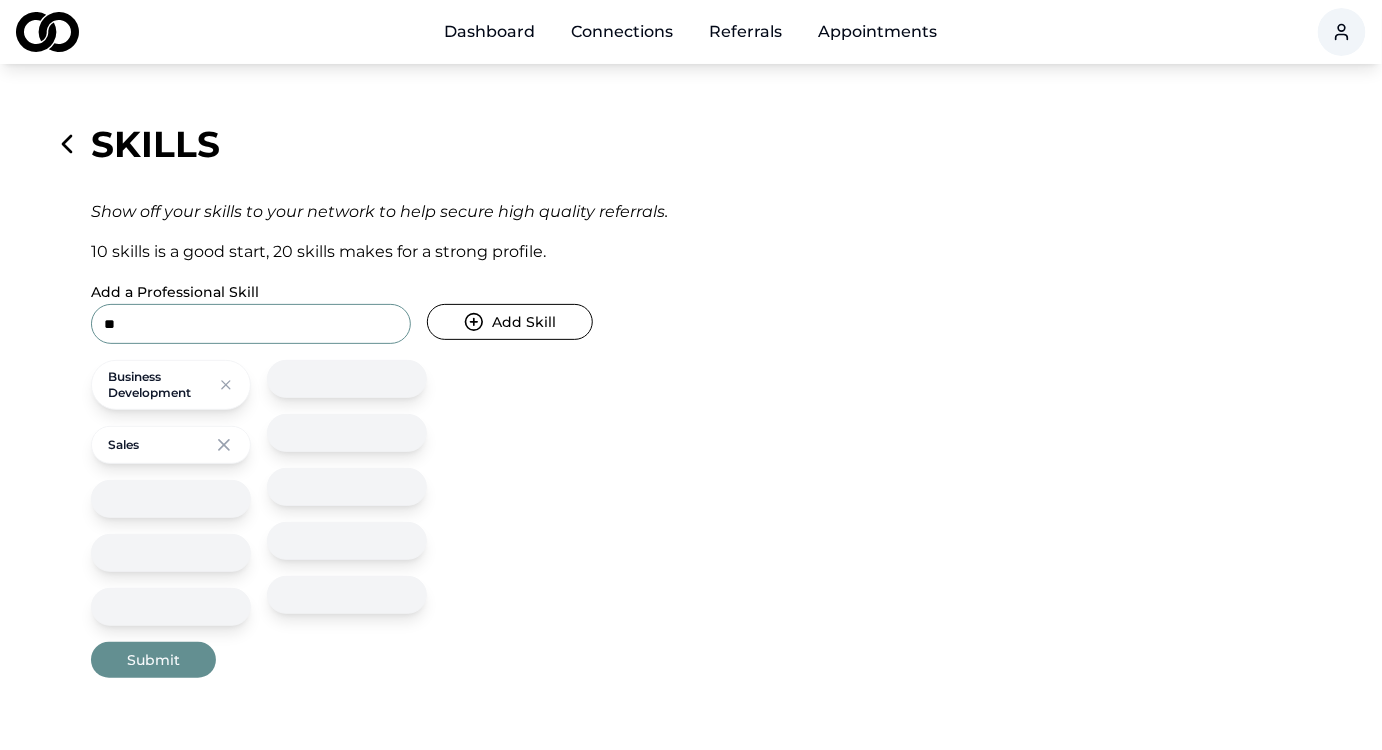 type on "**" 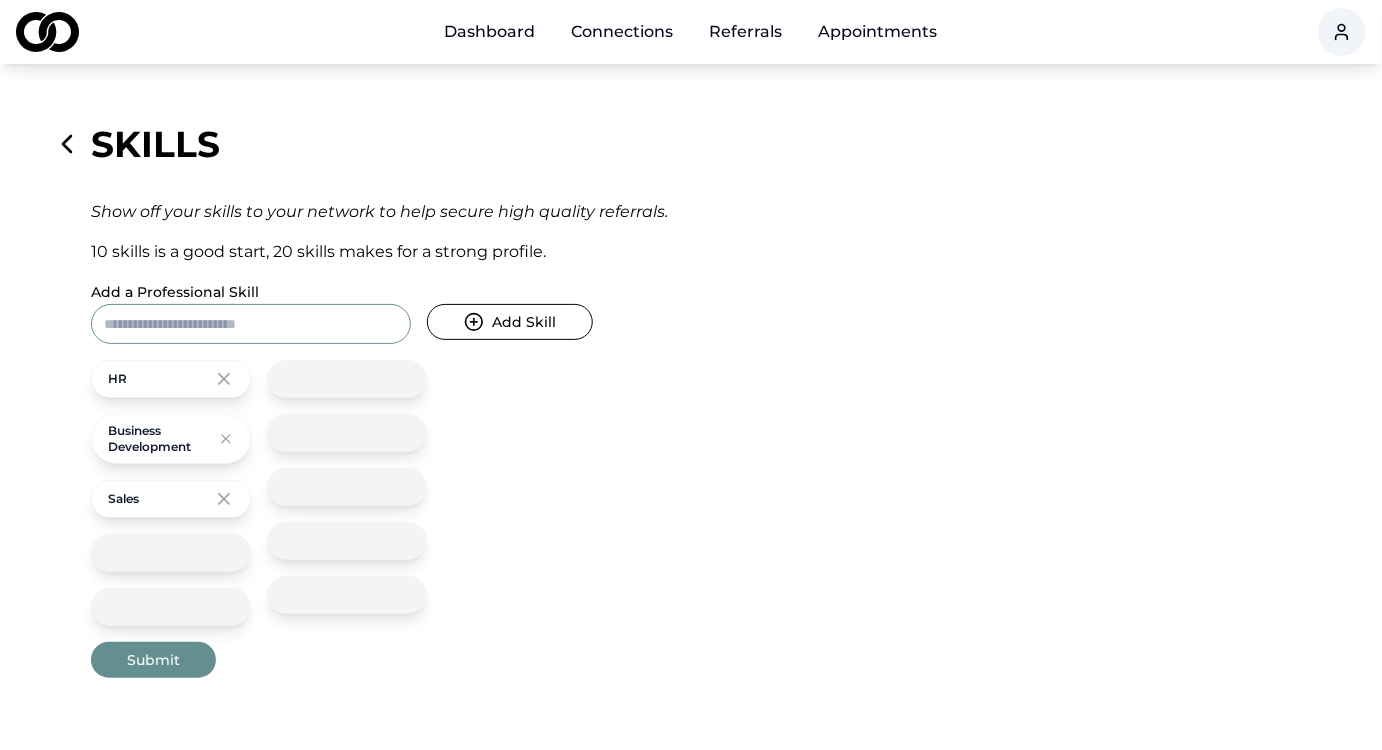 click on "Add a Professional Skill" at bounding box center [251, 324] 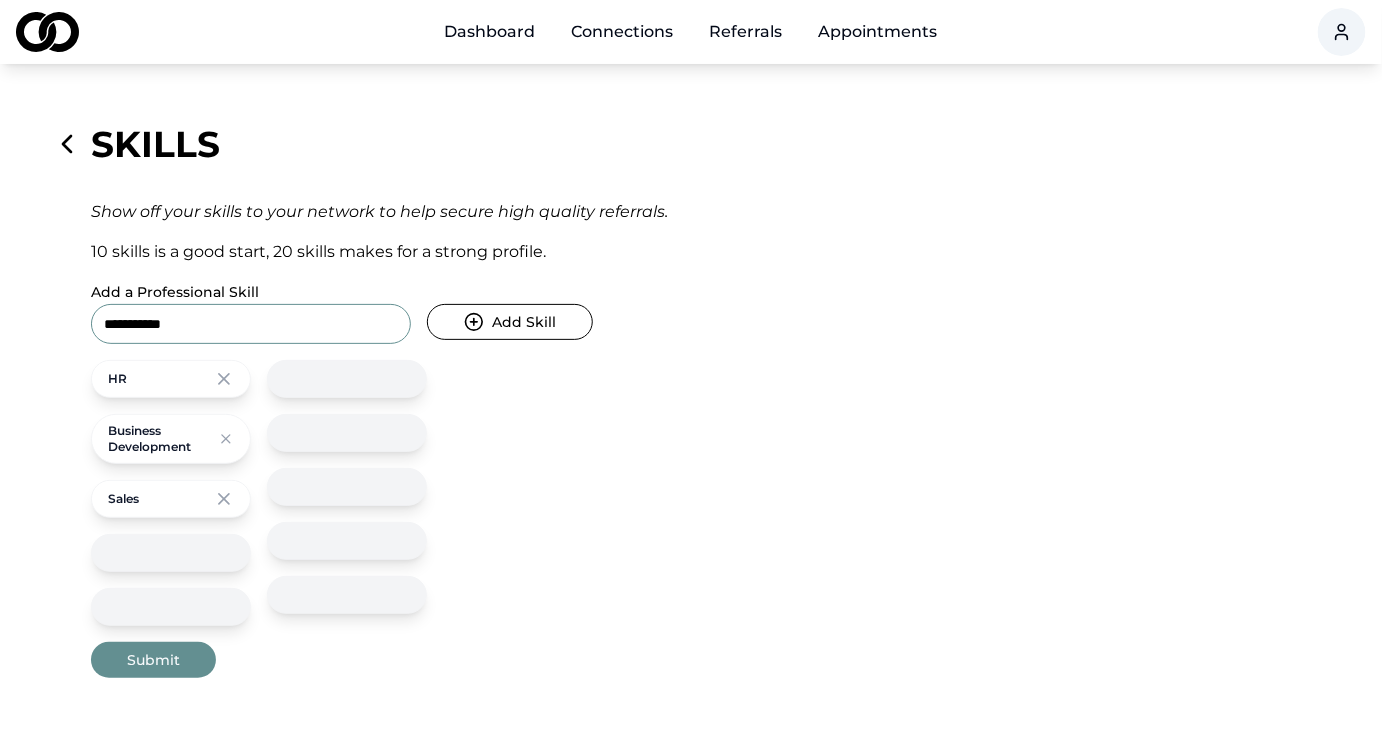 type on "**********" 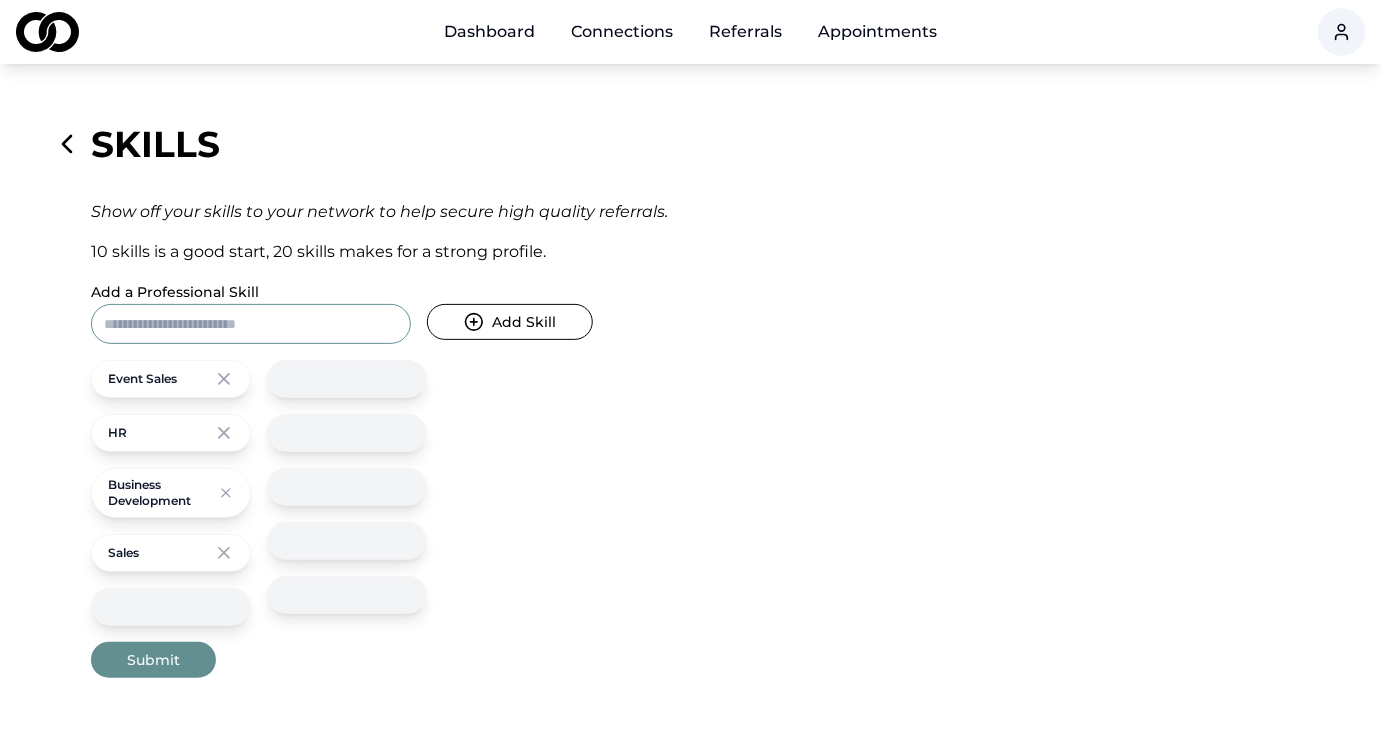click on "Add a Professional Skill" at bounding box center [251, 324] 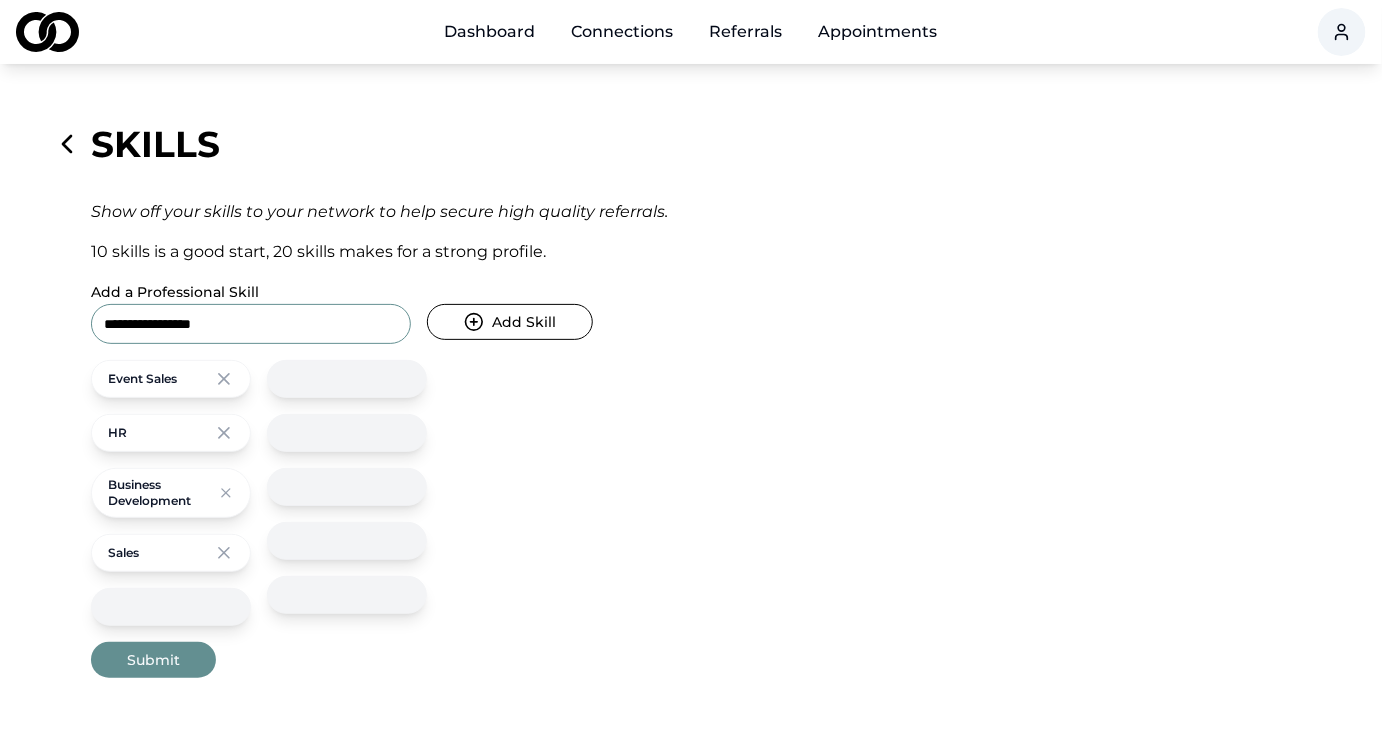 type on "**********" 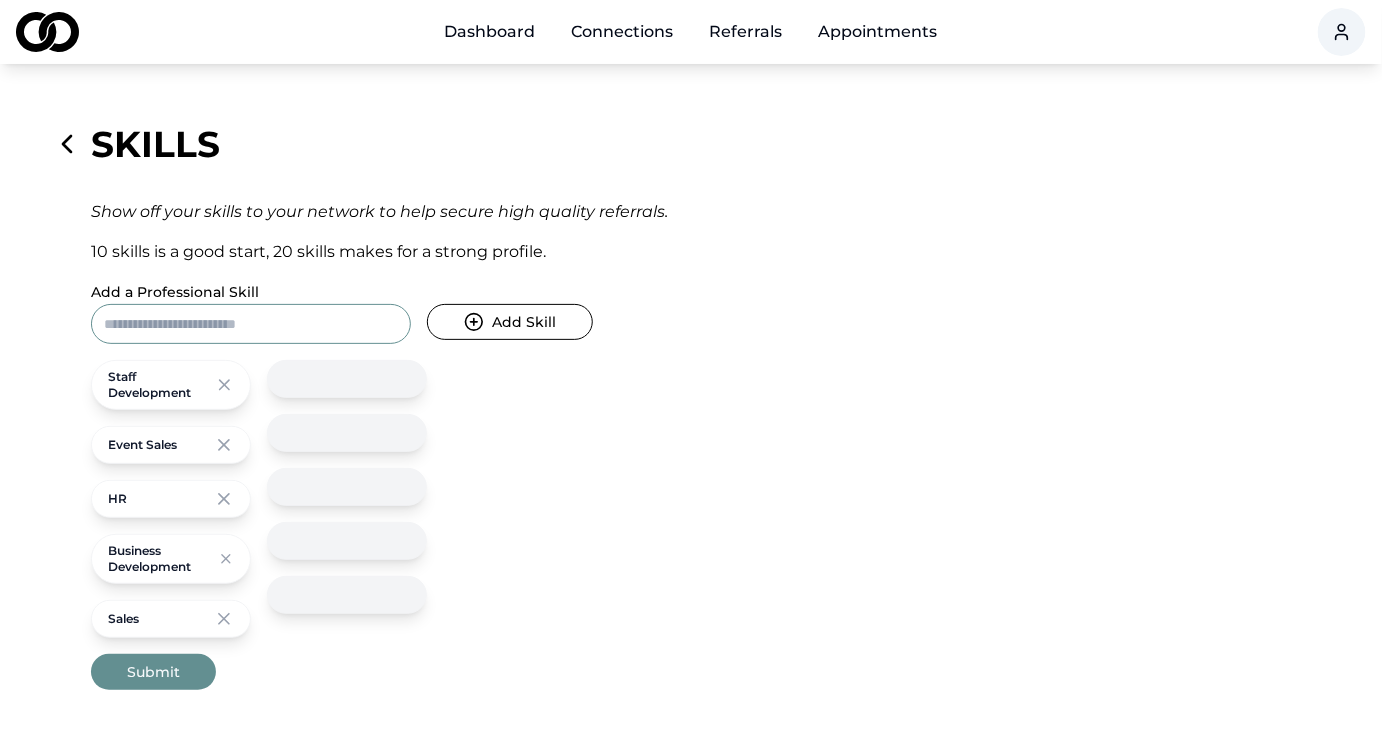 click on "Add a Professional Skill" at bounding box center (251, 324) 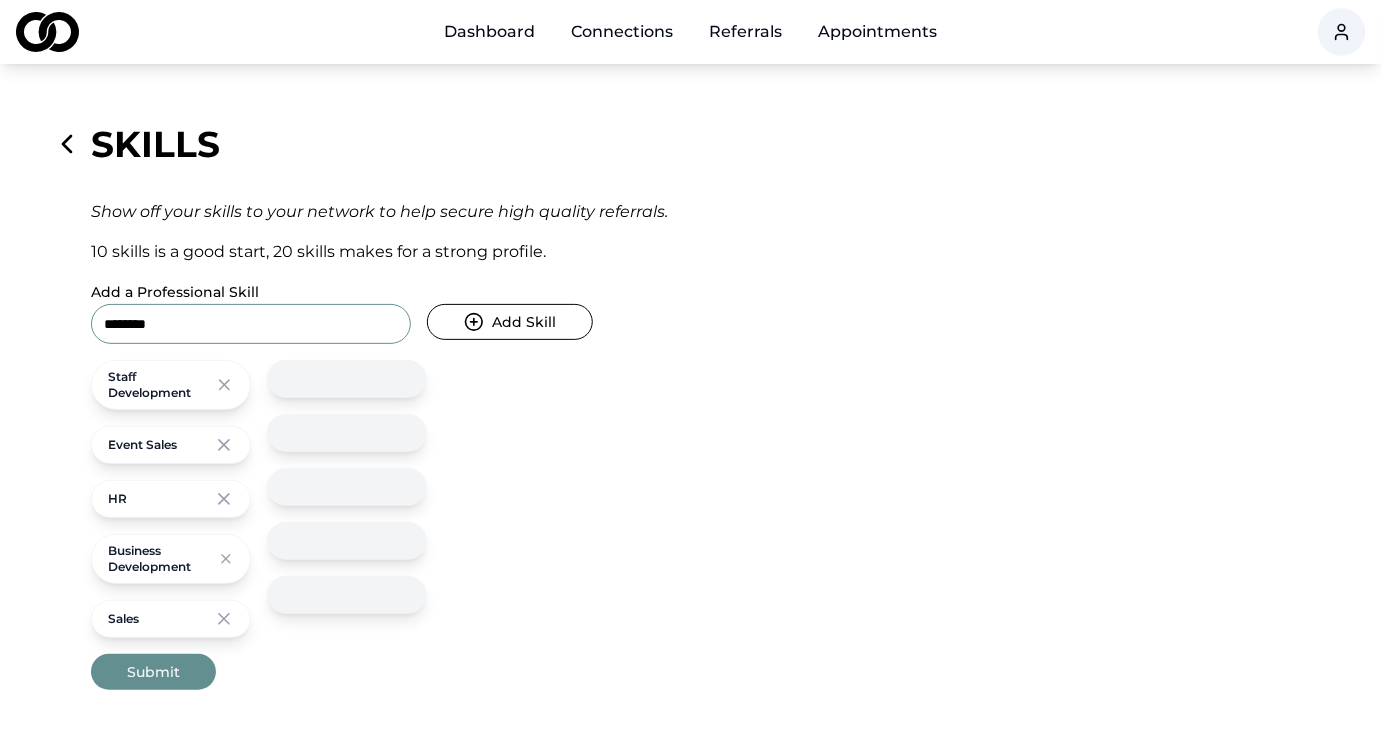 type on "********" 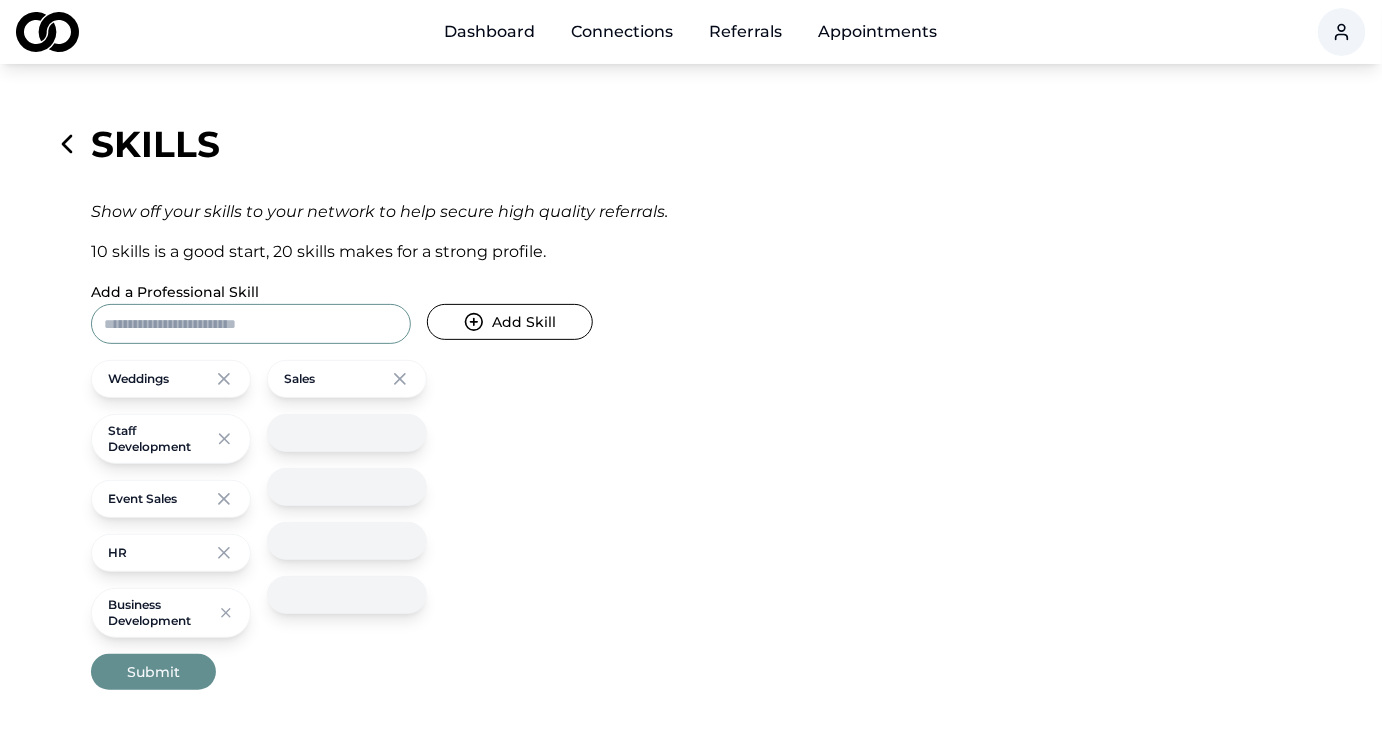 click on "Add a Professional Skill" at bounding box center (251, 324) 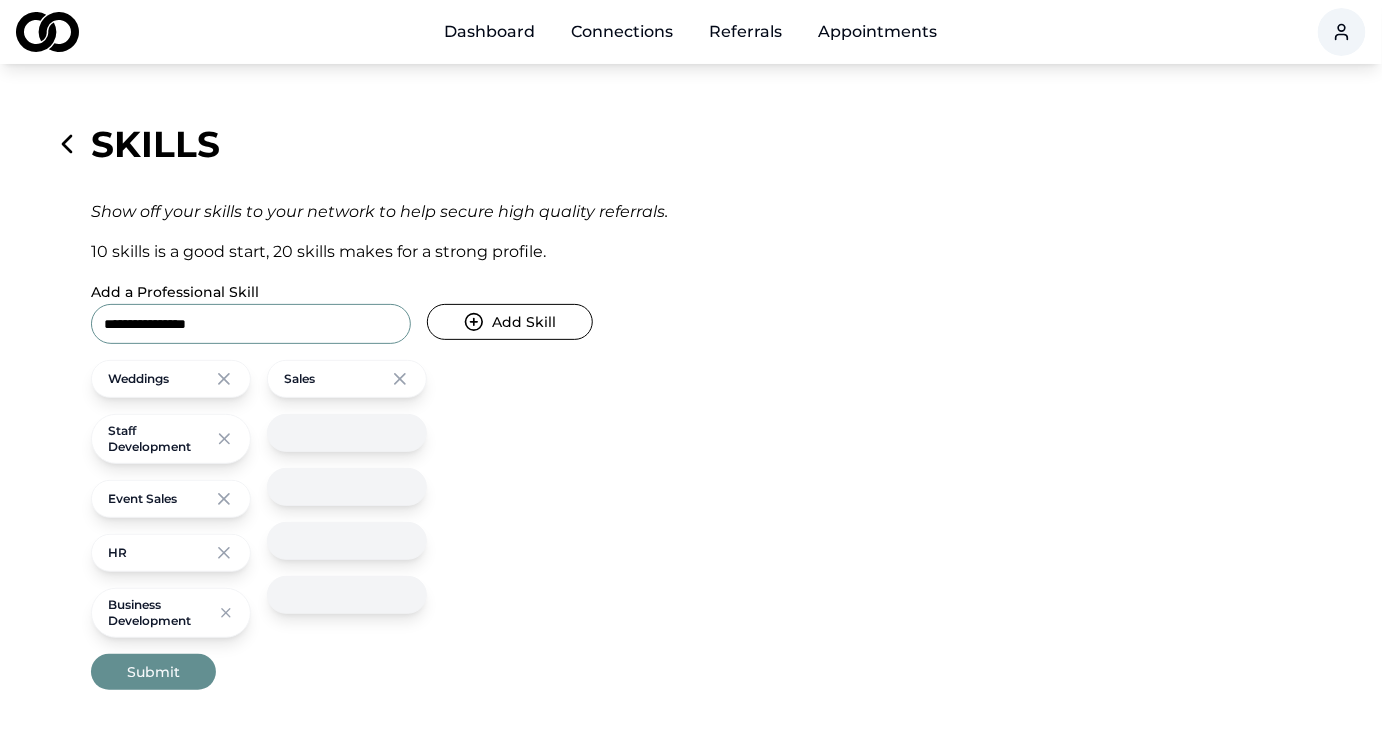 type on "**********" 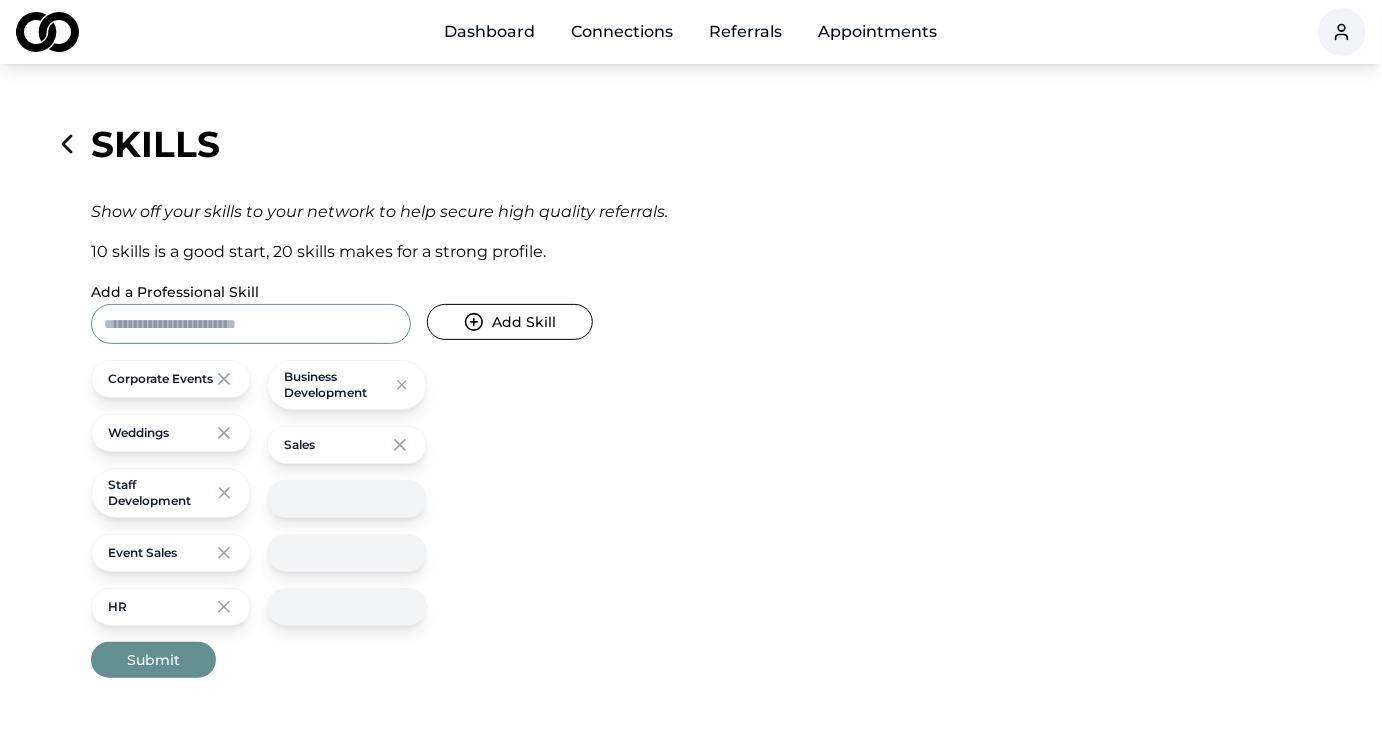 click on "Add a Professional Skill" at bounding box center [251, 324] 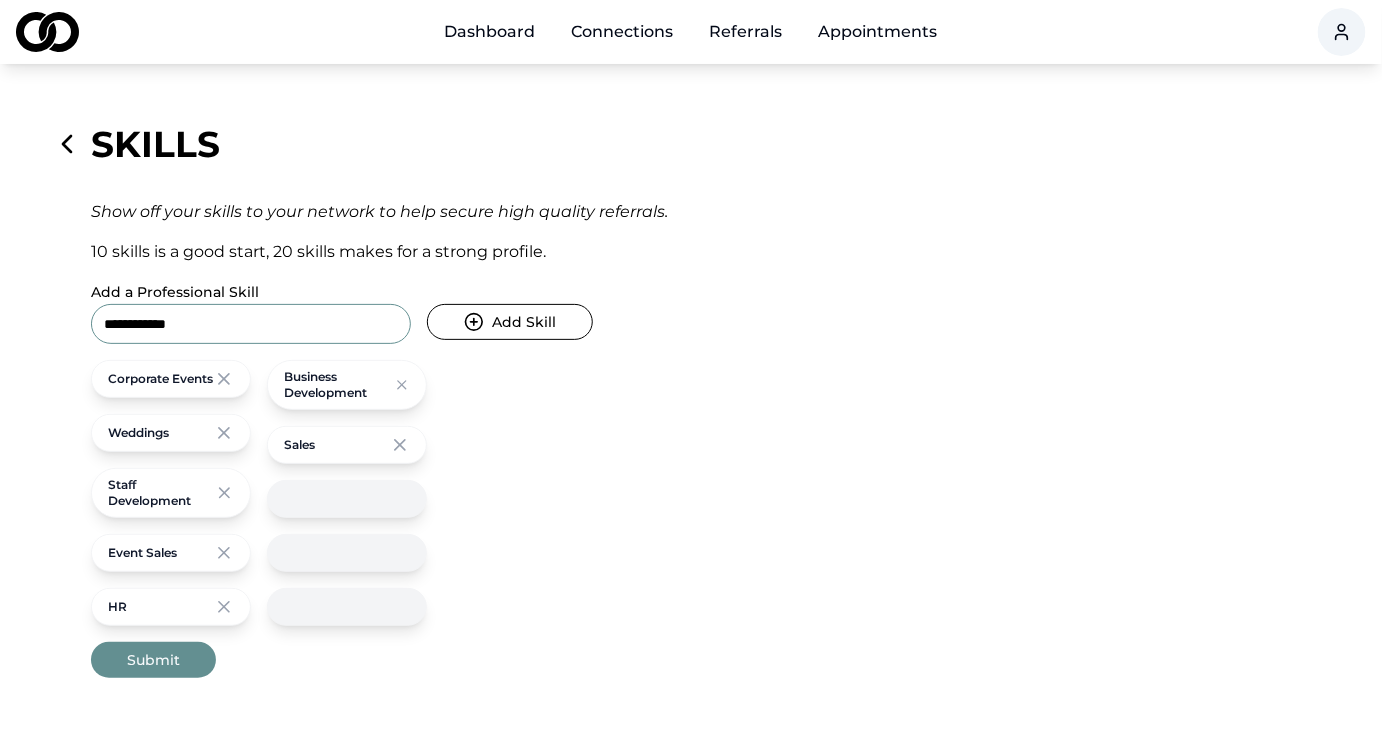 type on "**********" 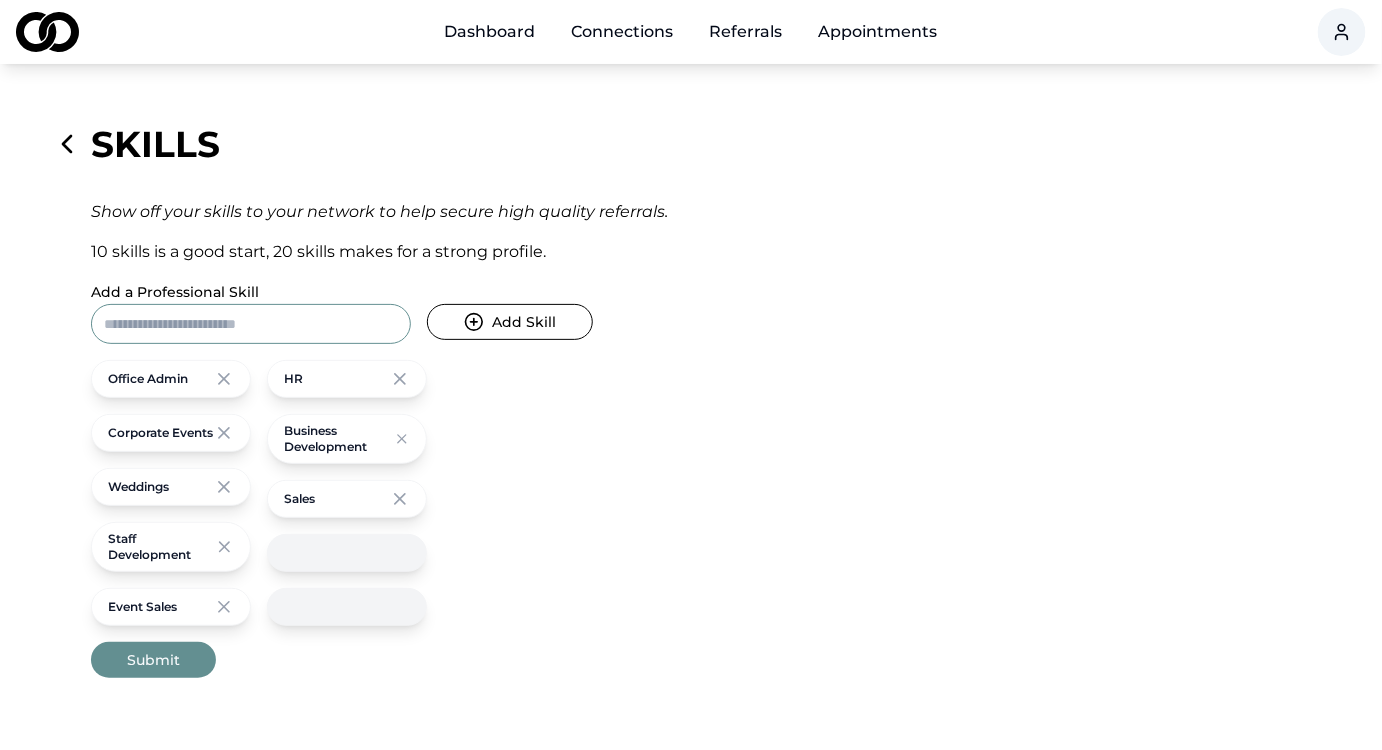 click on "Add a Professional Skill" at bounding box center [251, 324] 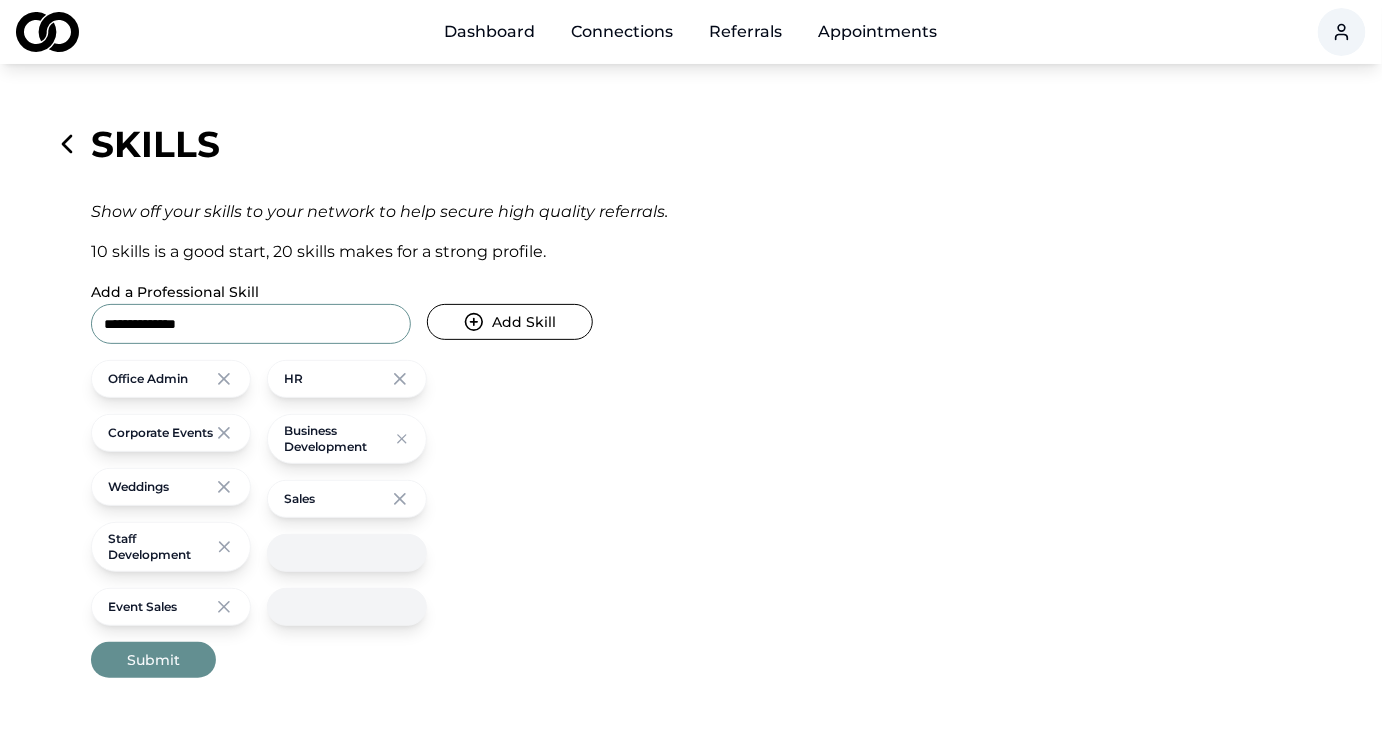 type on "**********" 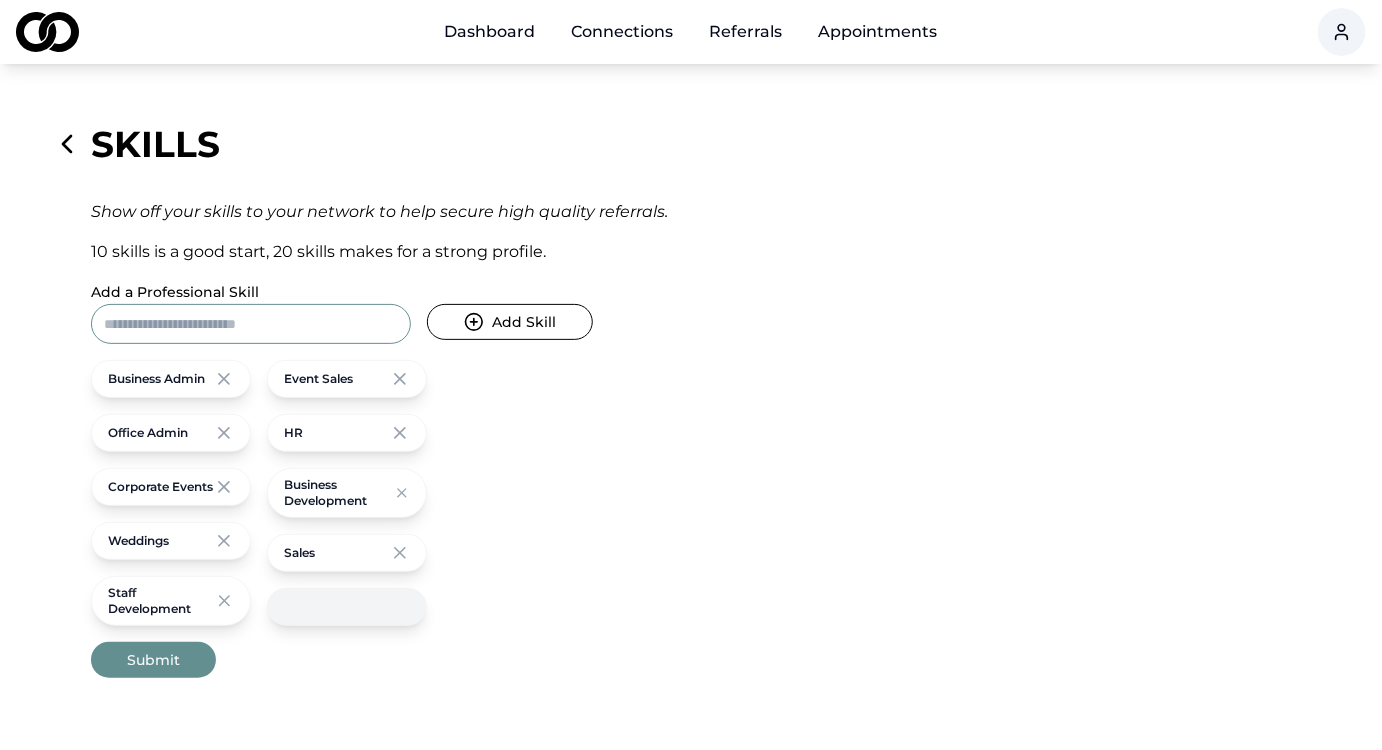 click on "Add a Professional Skill" at bounding box center [251, 324] 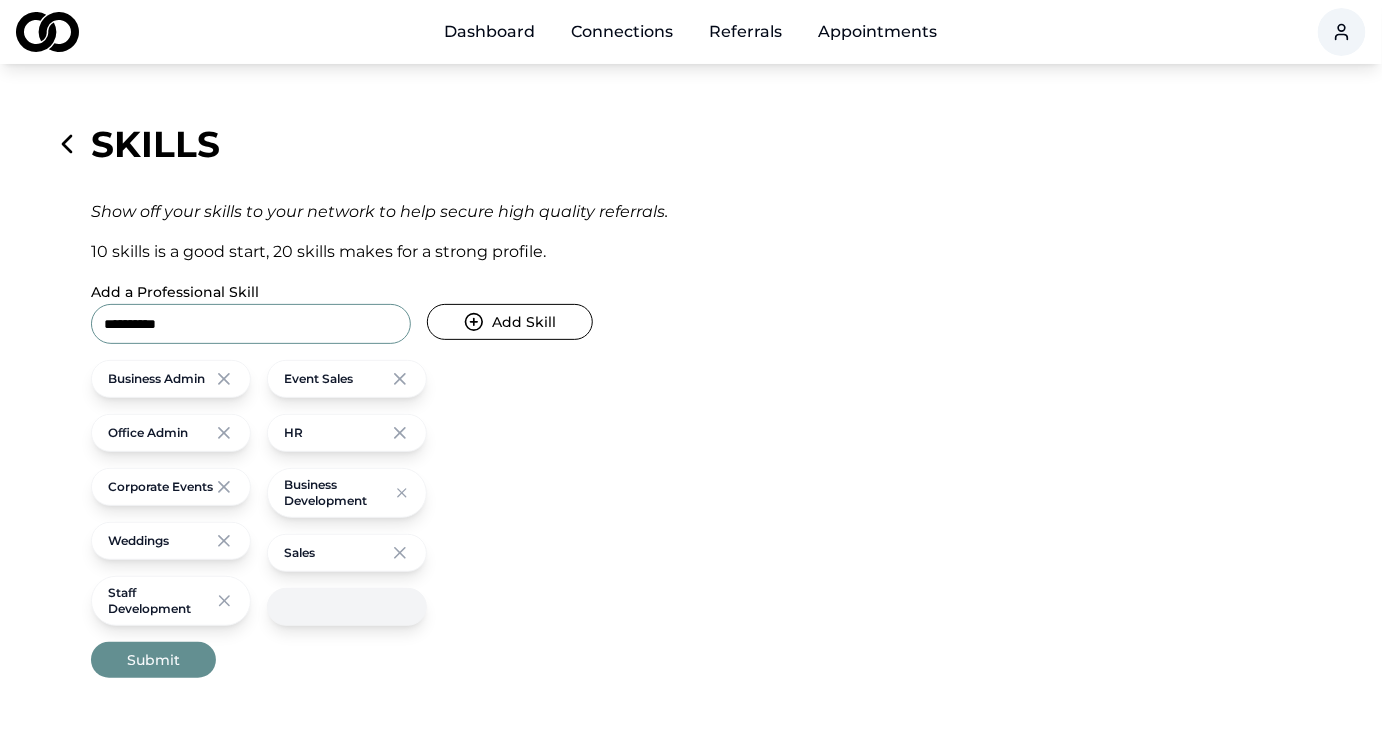 type on "**********" 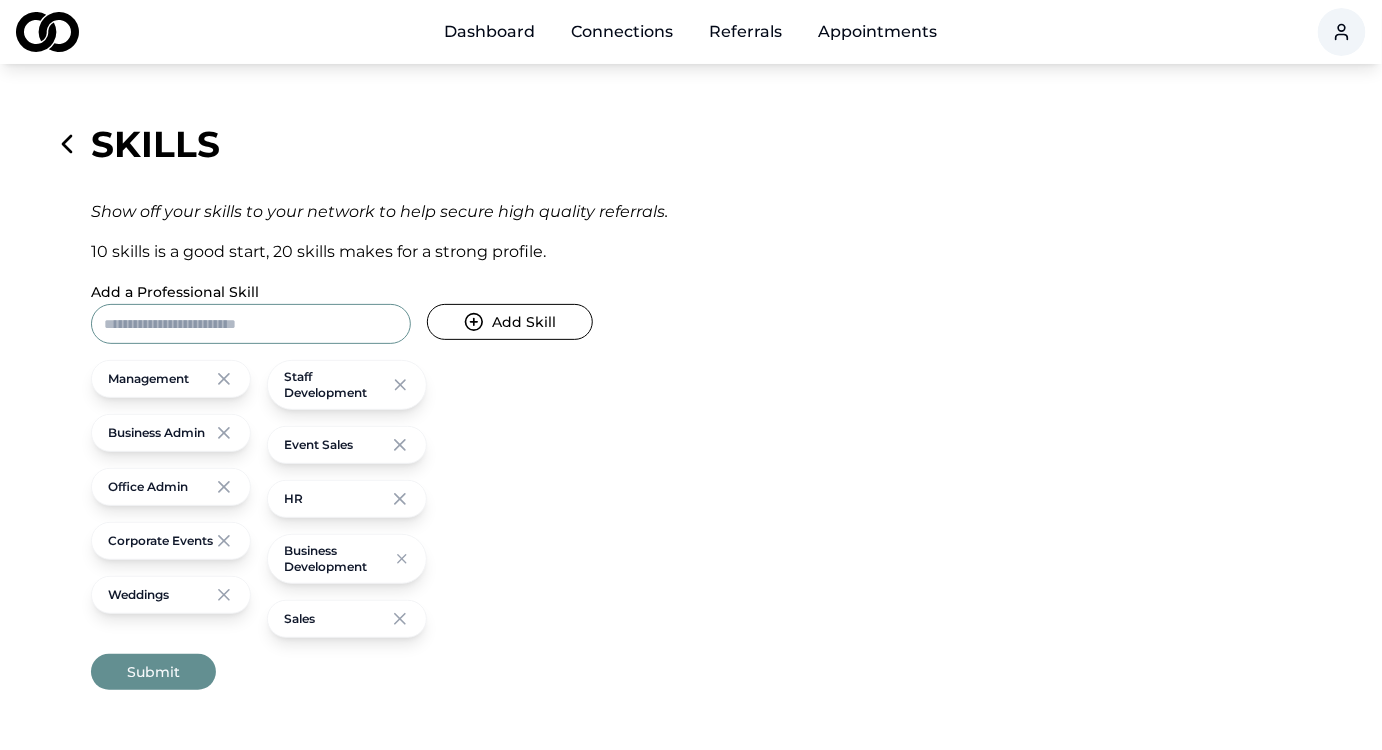 click on "Skills Show off your skills to your network to help secure high quality referrals. 10 skills is a good start, 20 skills makes for a strong profile. Add a Professional Skill Add Skill Management Business Admin Office Admin Corporate Events Weddings Staff Development Event Sales HR Business Development Sales Submit" at bounding box center [691, 397] 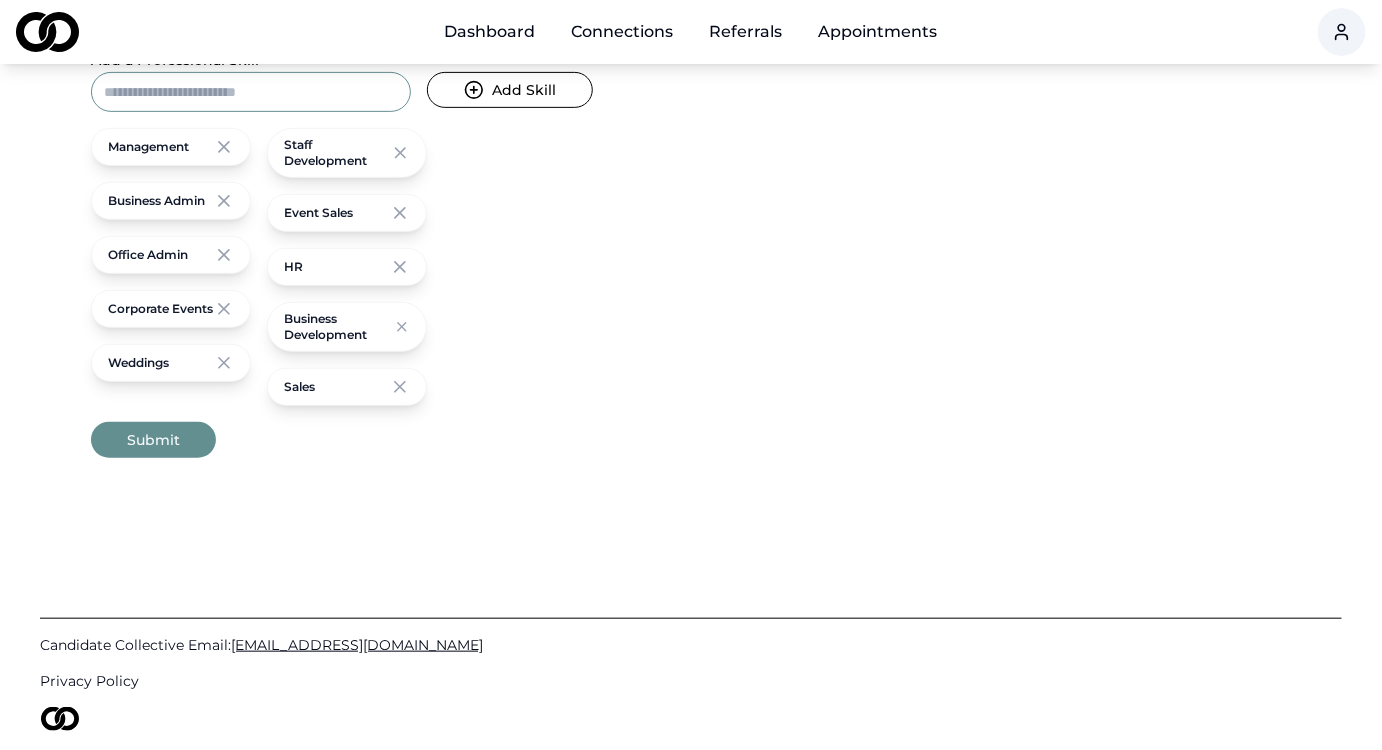 scroll, scrollTop: 232, scrollLeft: 0, axis: vertical 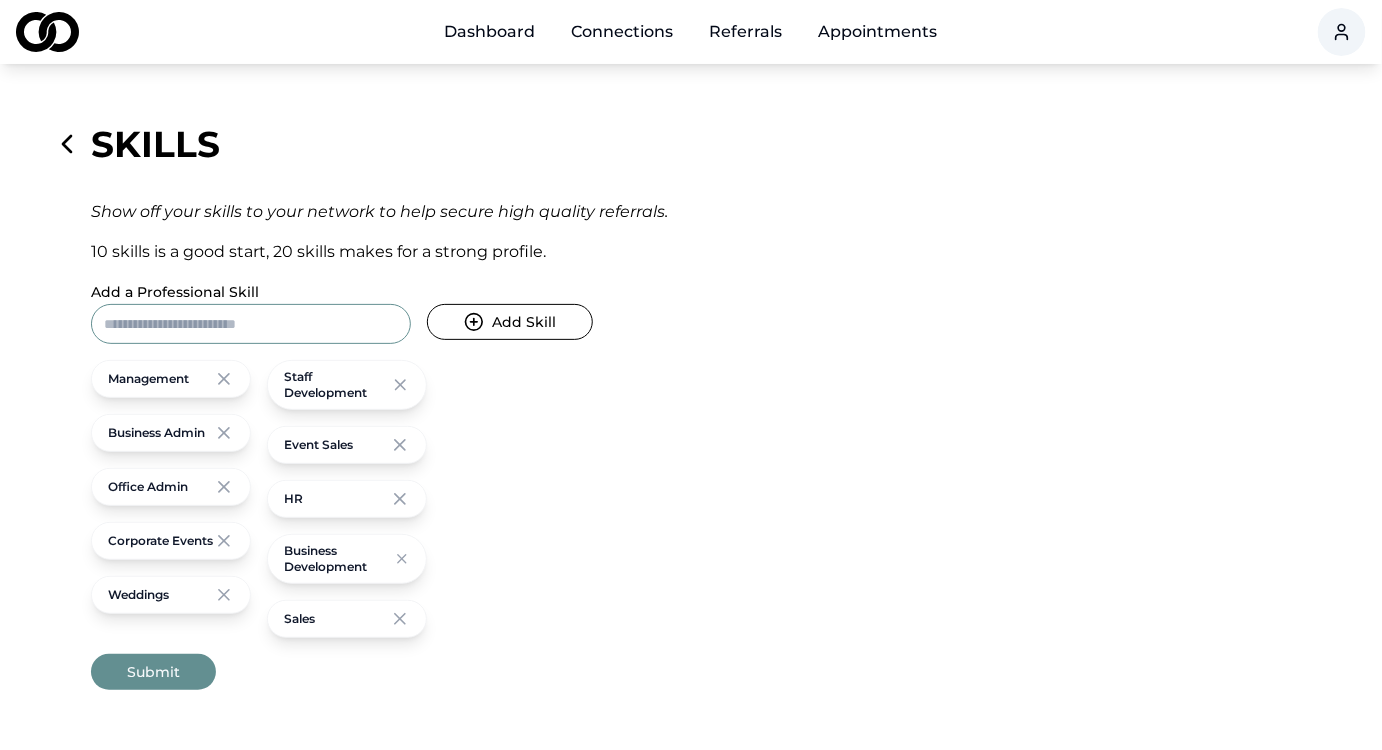click on "Add a Professional Skill" at bounding box center (251, 324) 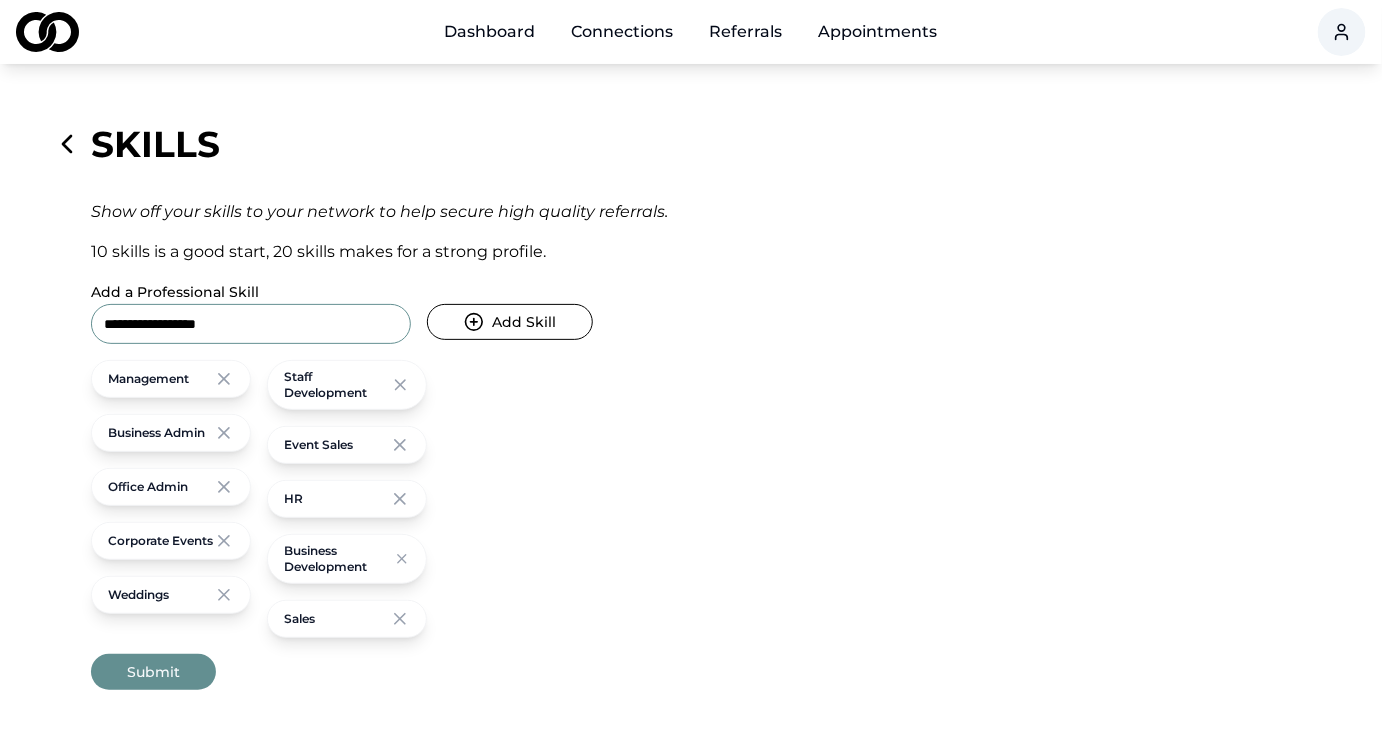 type on "**********" 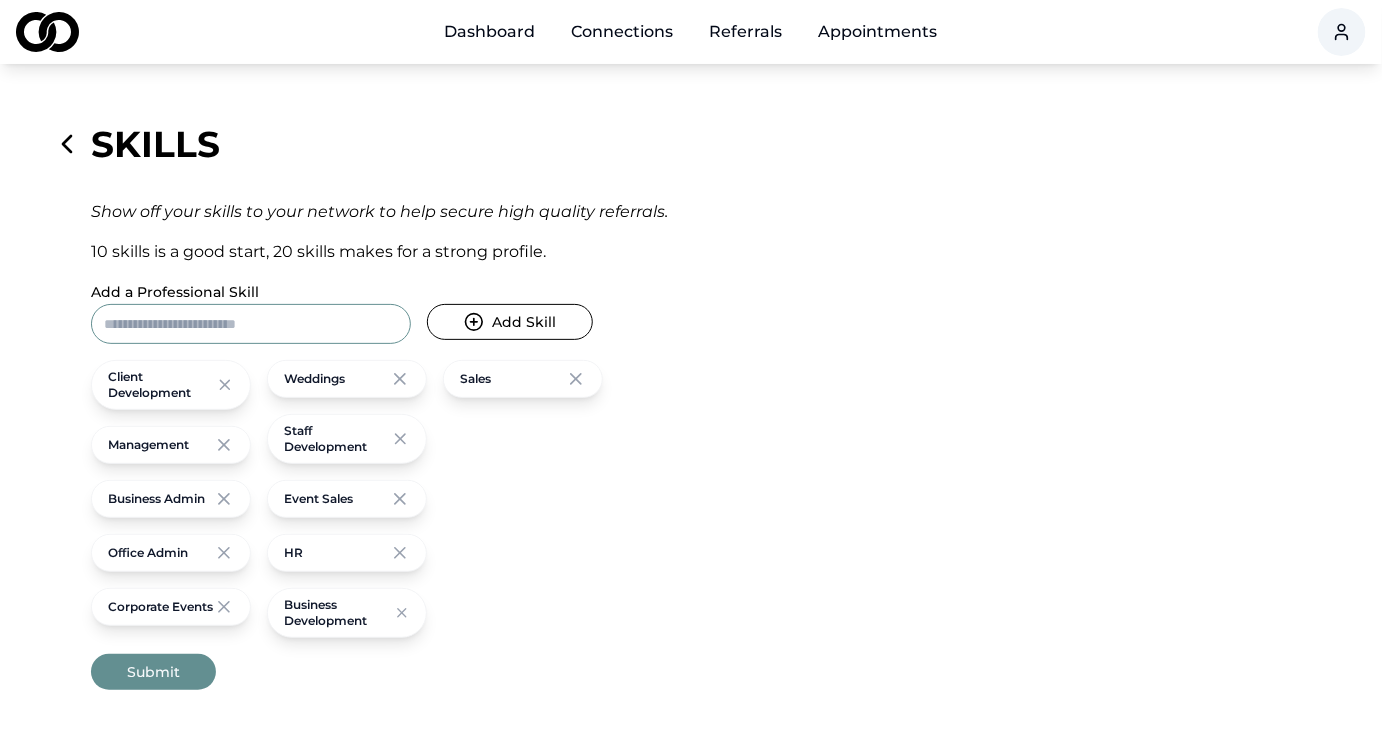 click on "Add a Professional Skill" at bounding box center [251, 324] 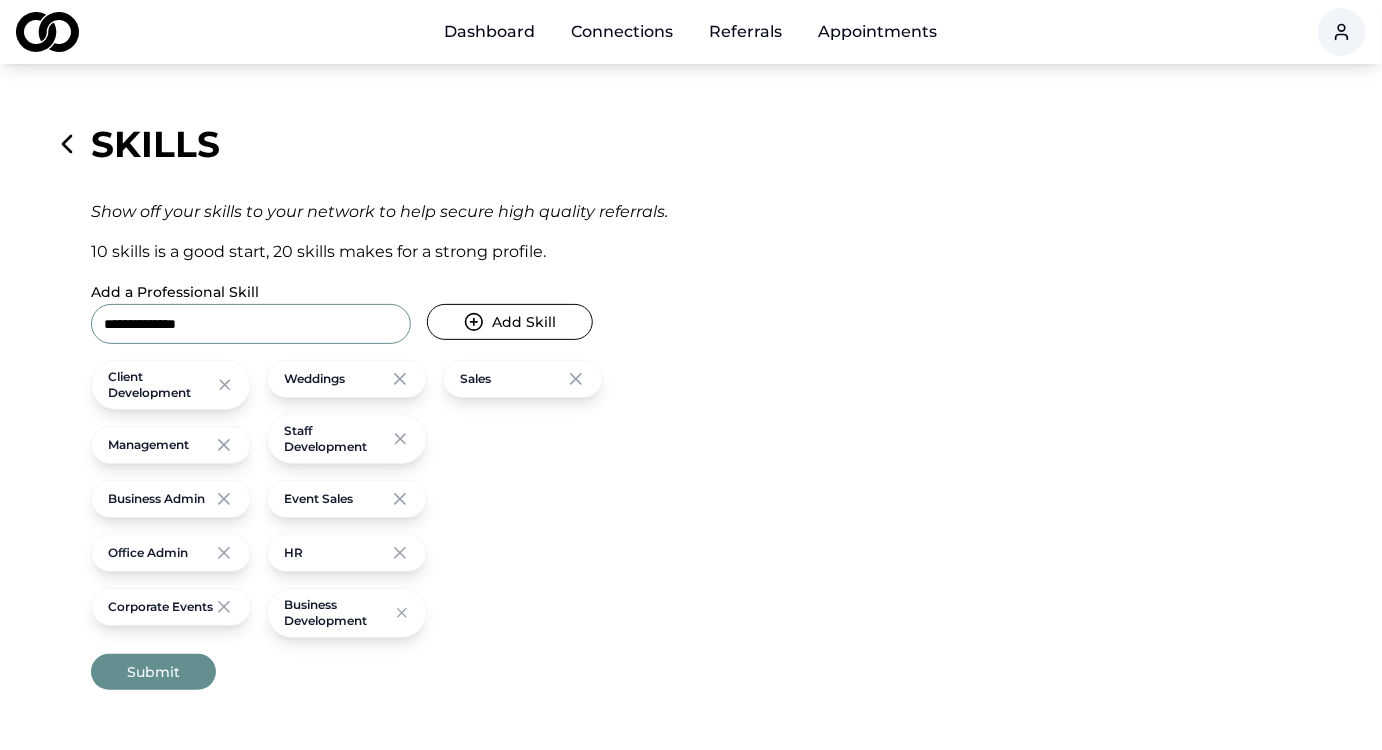 type on "**********" 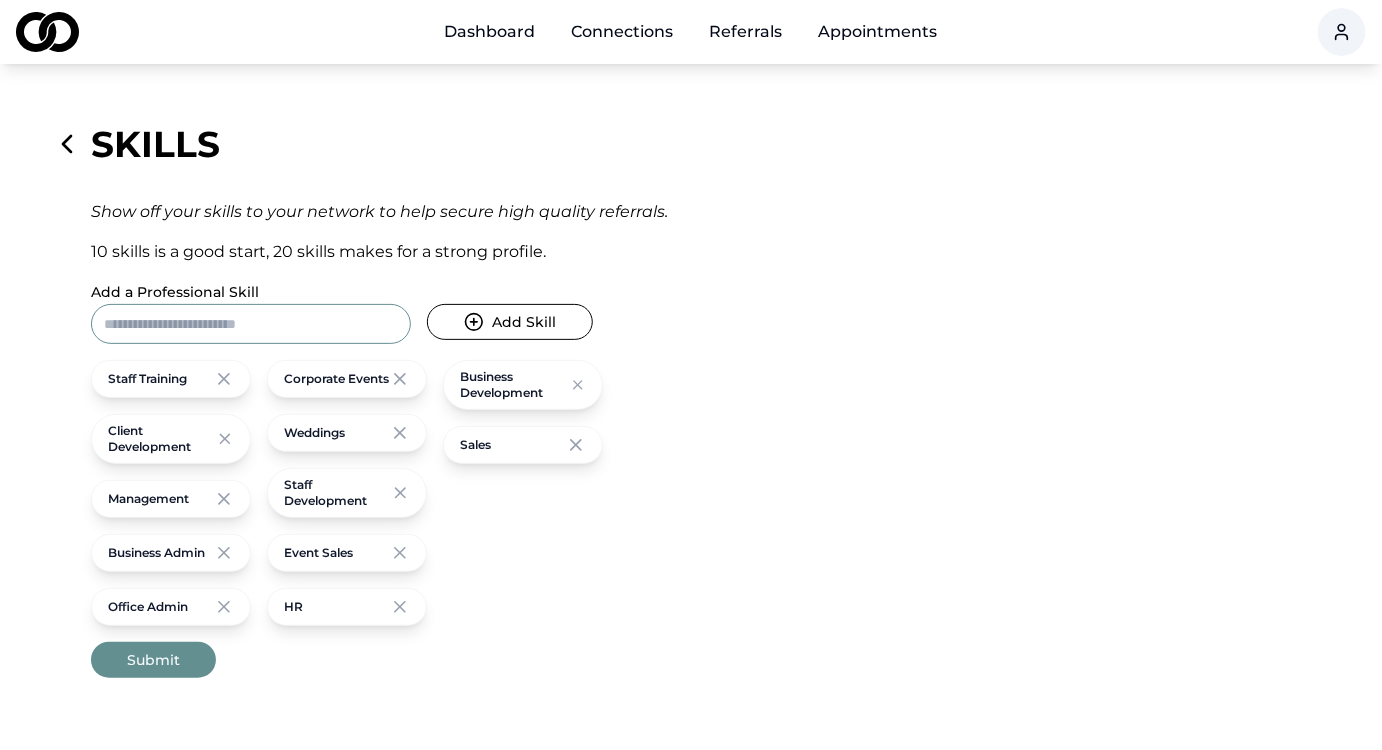 click on "Add Skill" at bounding box center (510, 322) 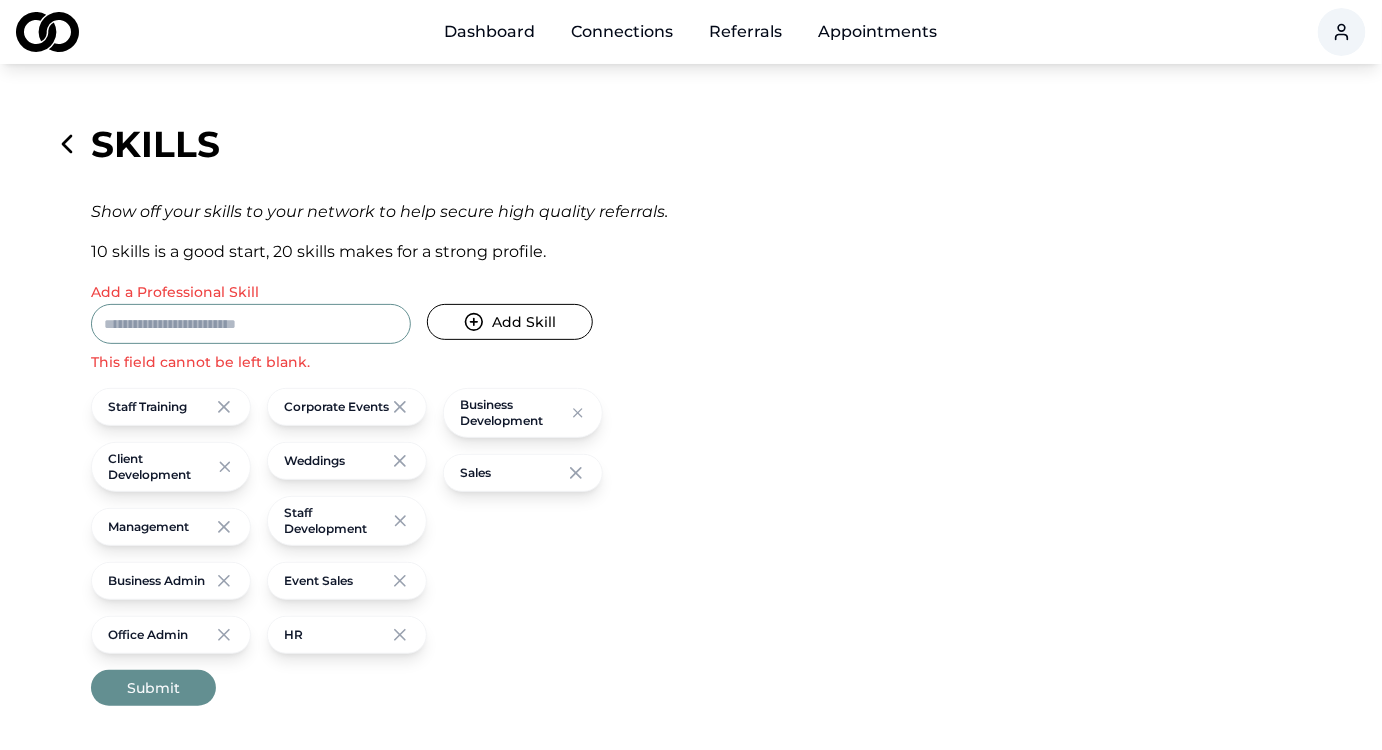 click on "Add a Professional Skill" at bounding box center [251, 324] 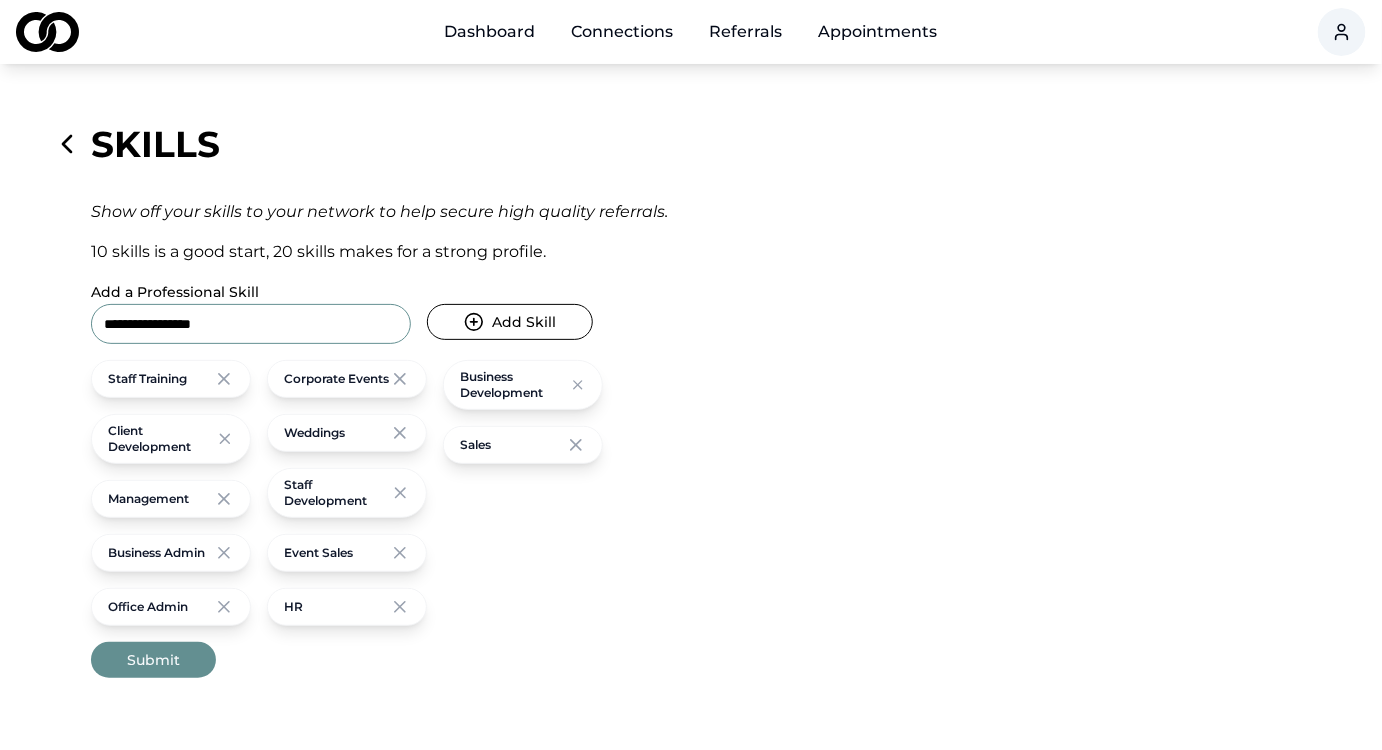 type on "**********" 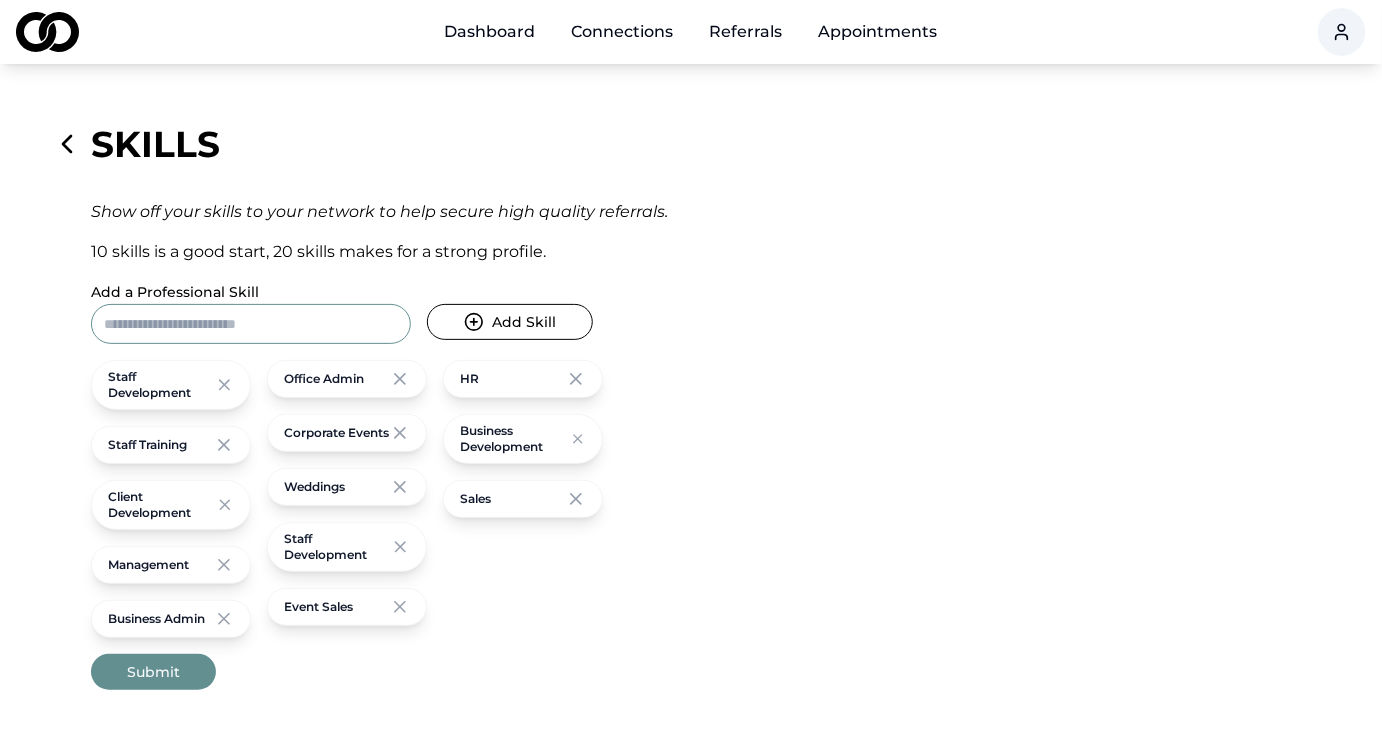 click on "Add a Professional Skill" at bounding box center [251, 324] 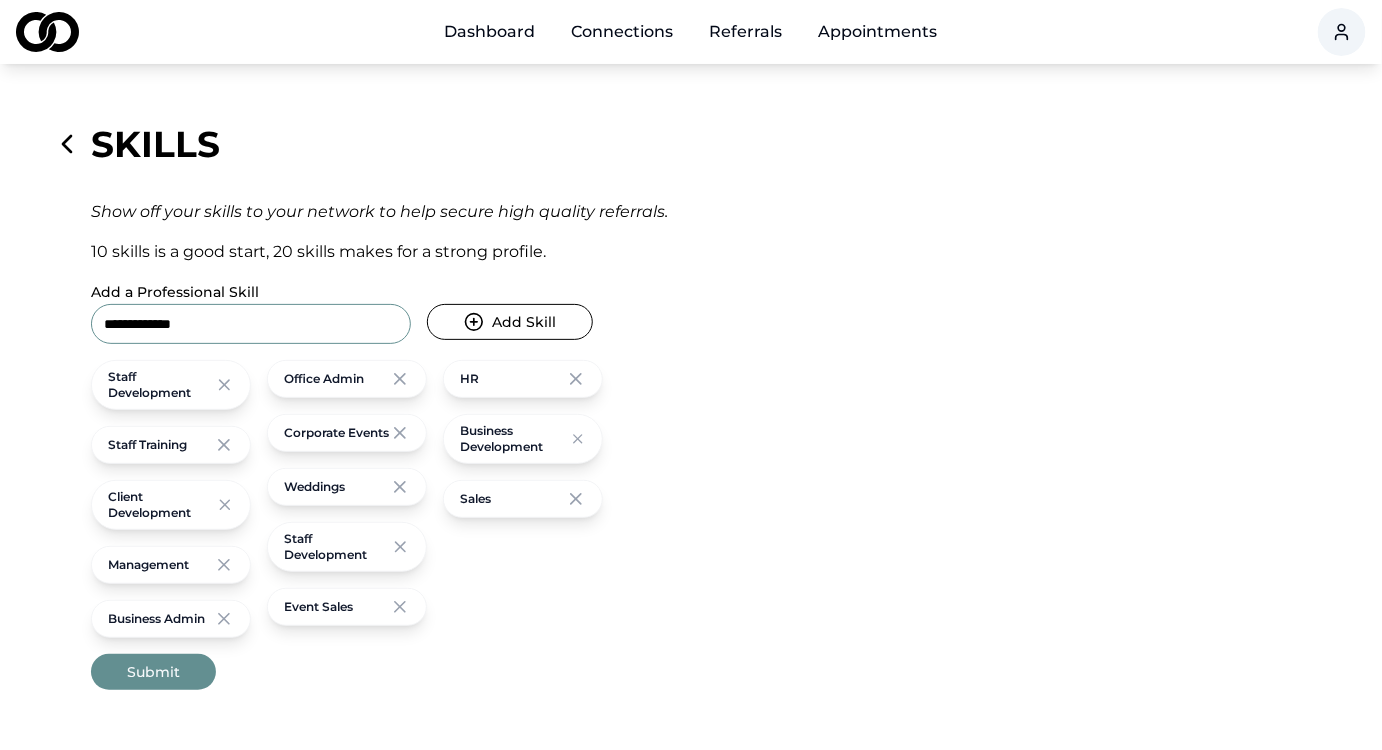 type on "**********" 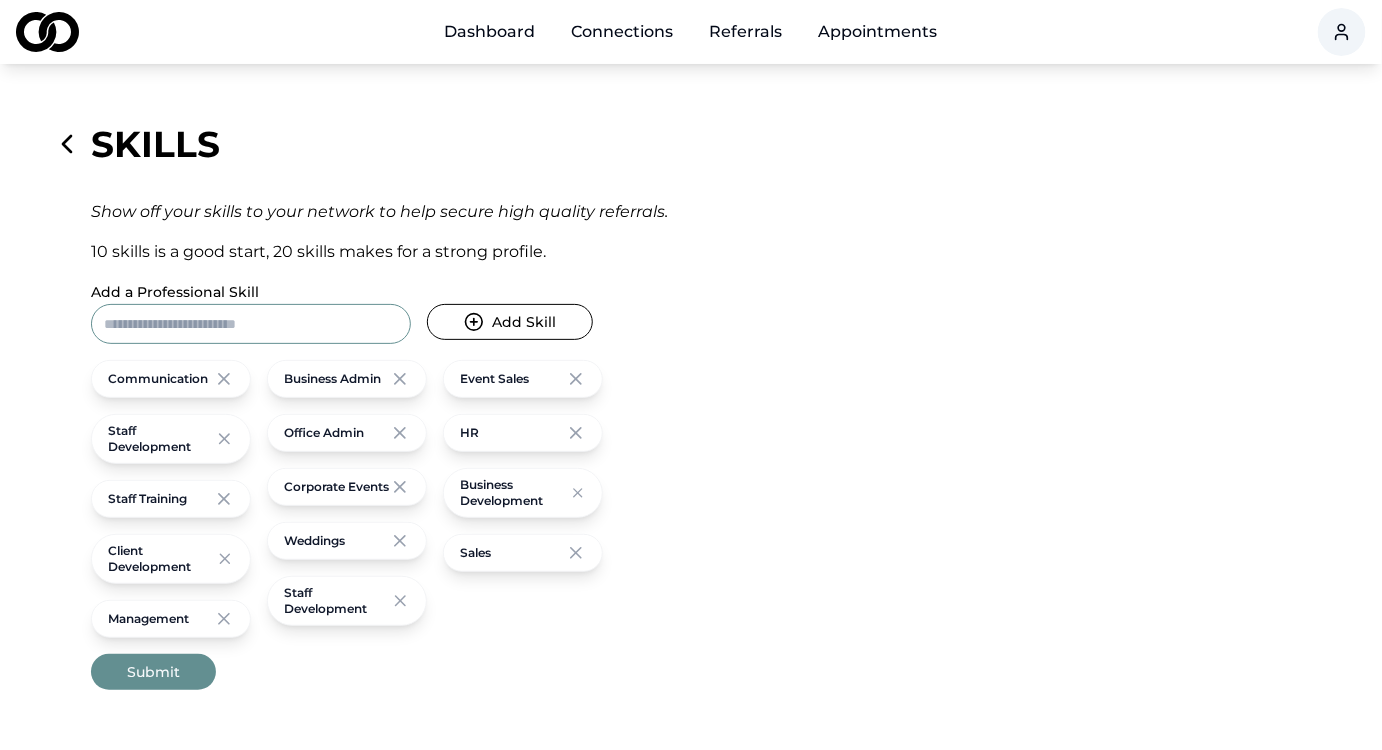 click on "Add a Professional Skill" at bounding box center [251, 324] 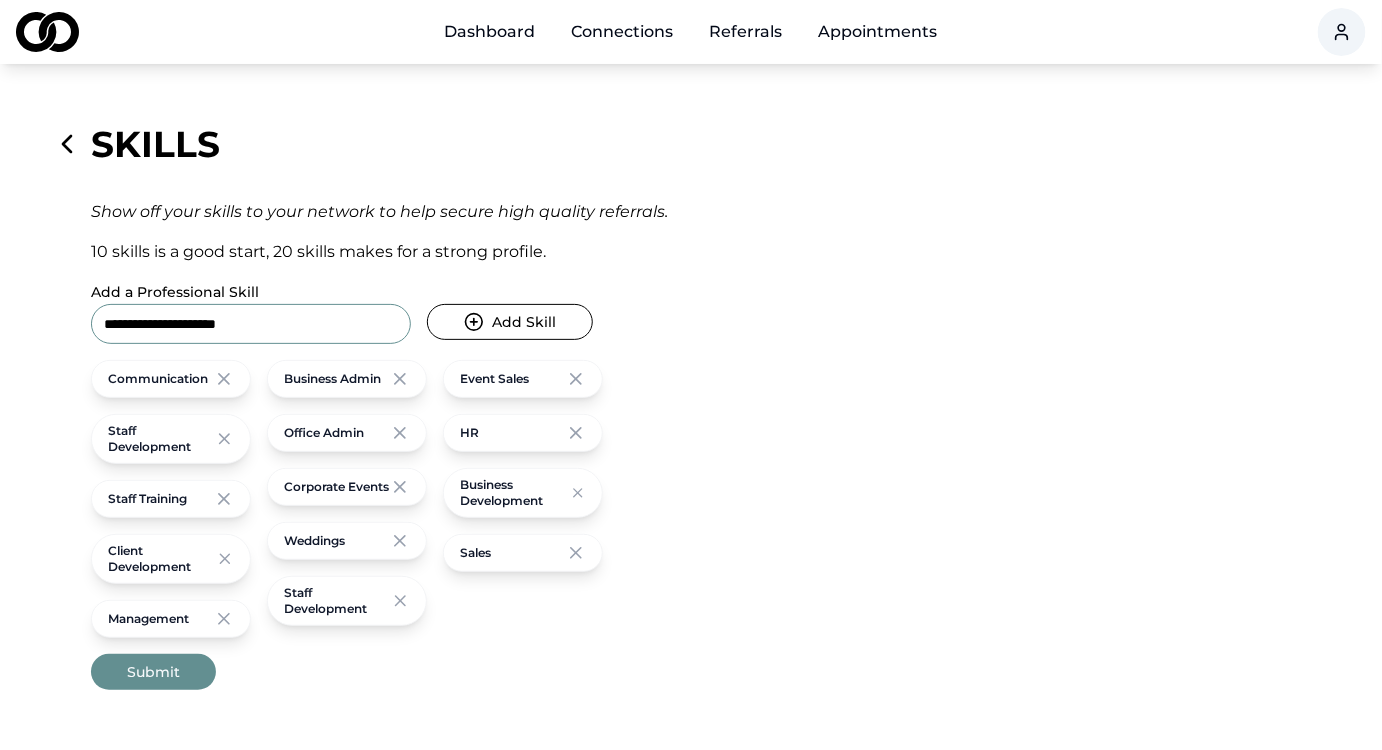 type on "**********" 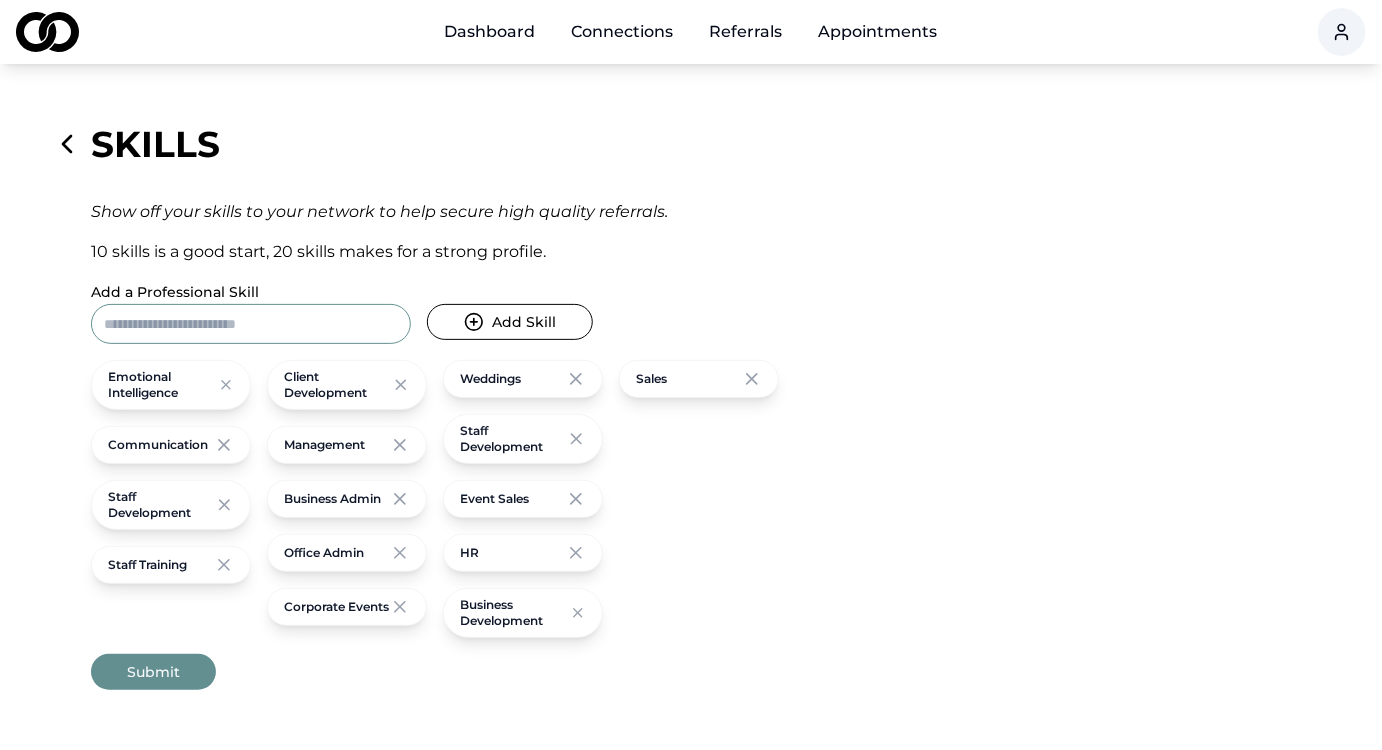 click on "Skills Show off your skills to your network to help secure high quality referrals. 10 skills is a good start, 20 skills makes for a strong profile. Add a Professional Skill Add Skill Emotional Intelligence Communication Staff Development Staff Training Client Development Management Business Admin Office Admin Corporate Events Weddings Staff Development Event Sales HR Business Development Sales Submit" at bounding box center (691, 397) 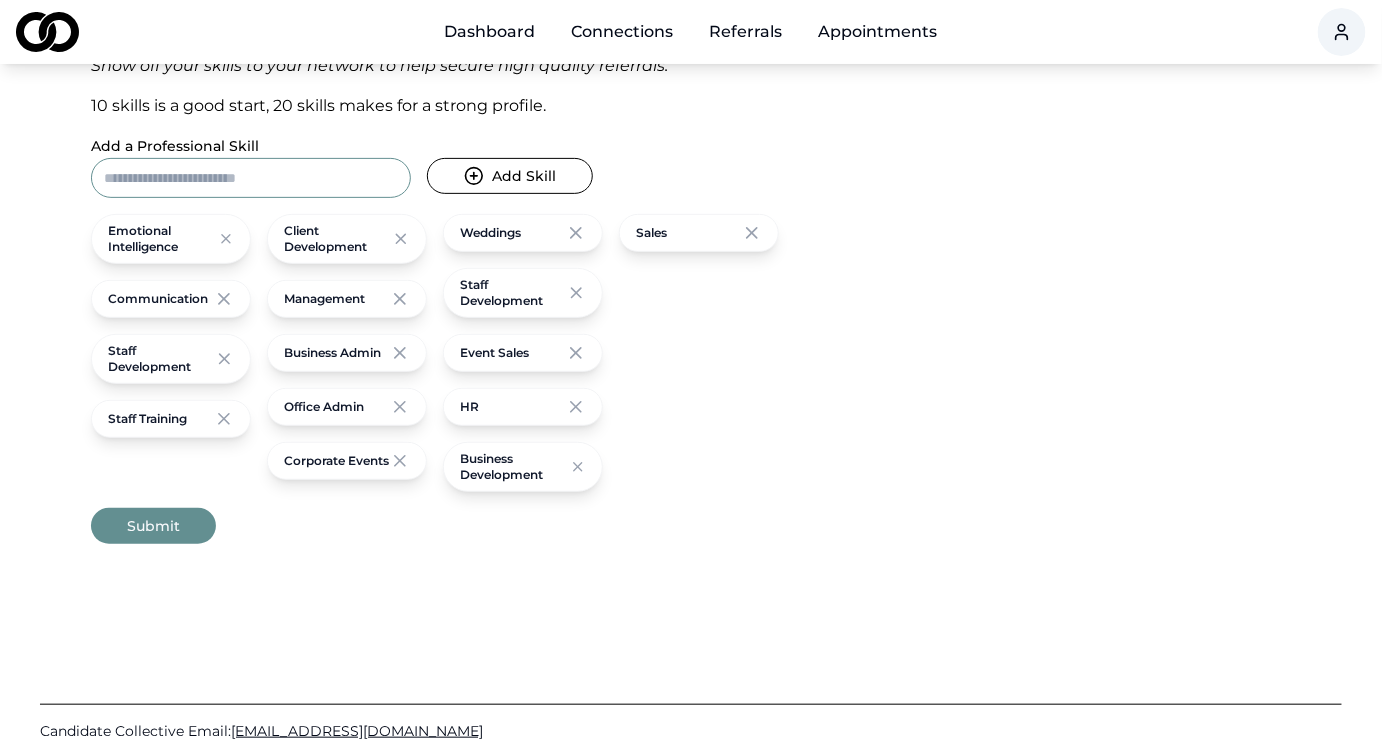 scroll, scrollTop: 149, scrollLeft: 0, axis: vertical 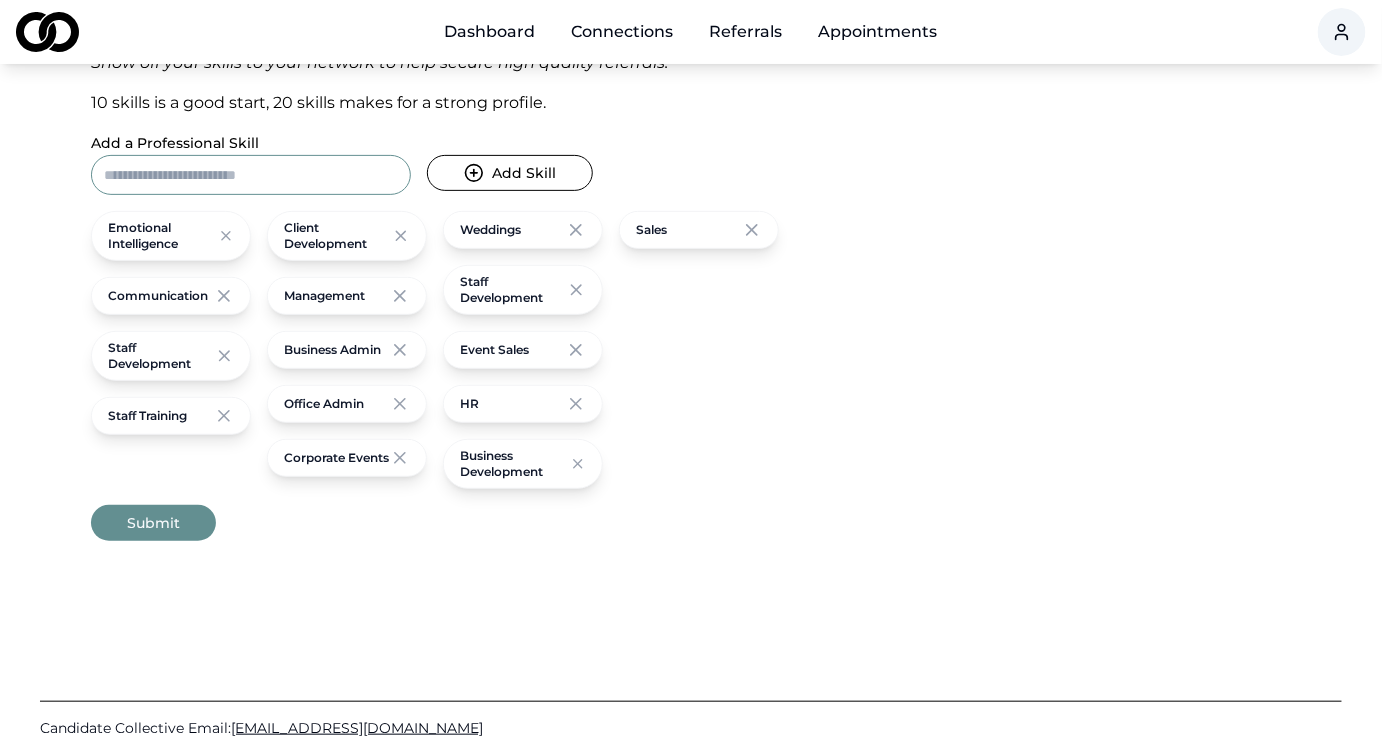 click on "Add a Professional Skill" at bounding box center [251, 175] 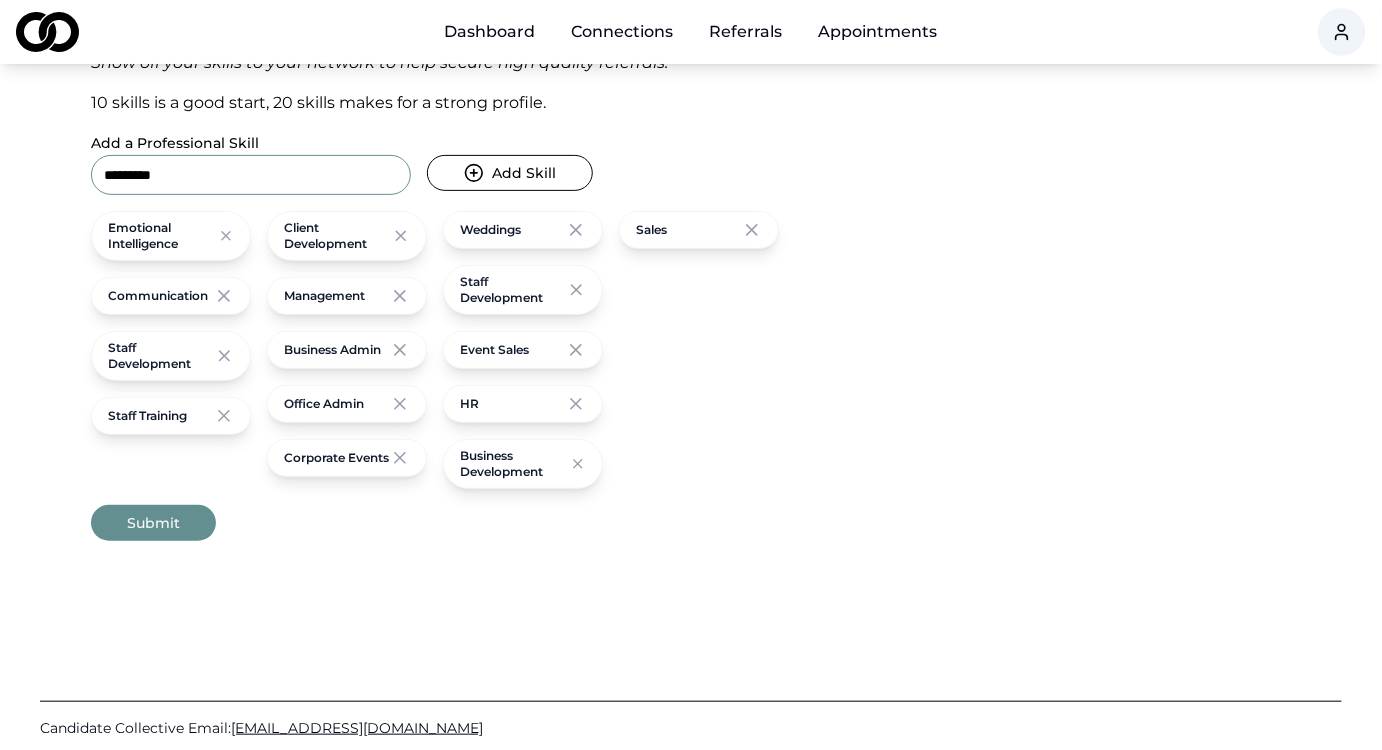 type on "*********" 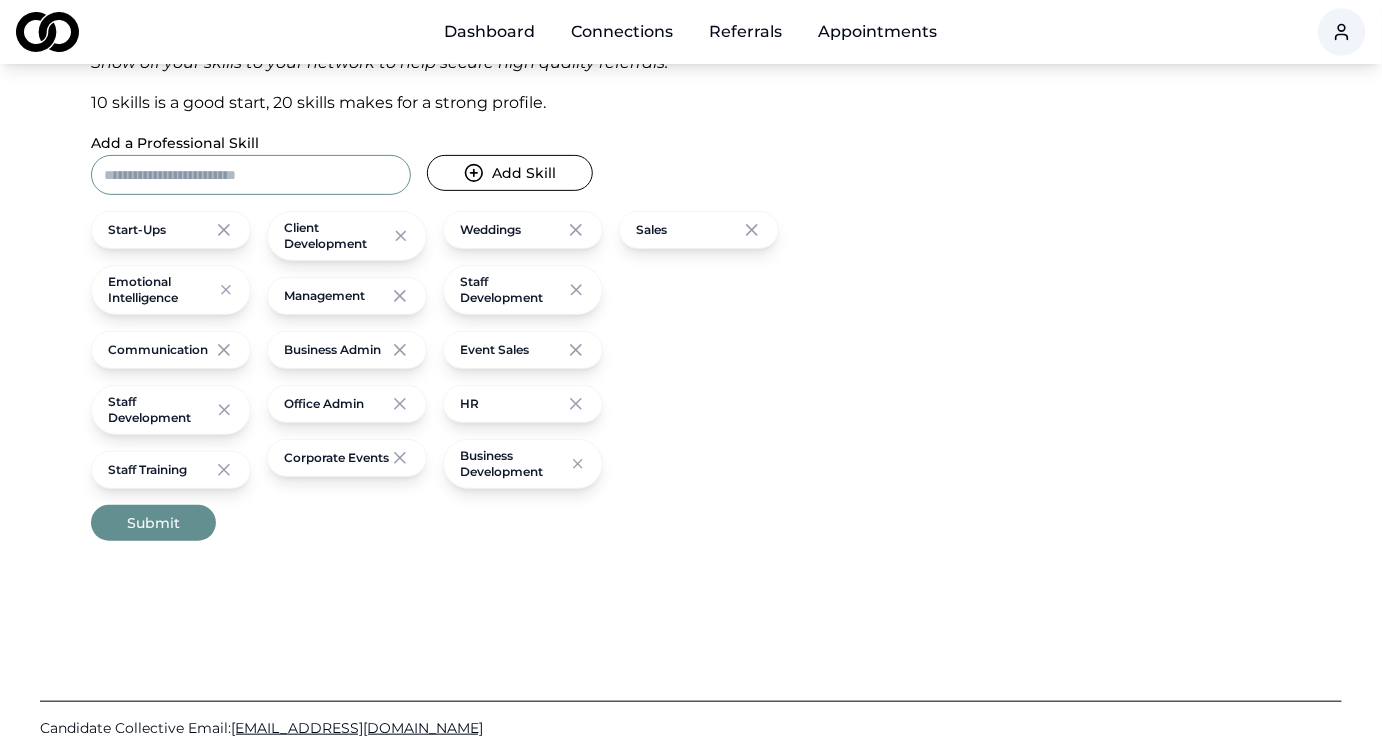 click on "Add a Professional Skill" at bounding box center [251, 175] 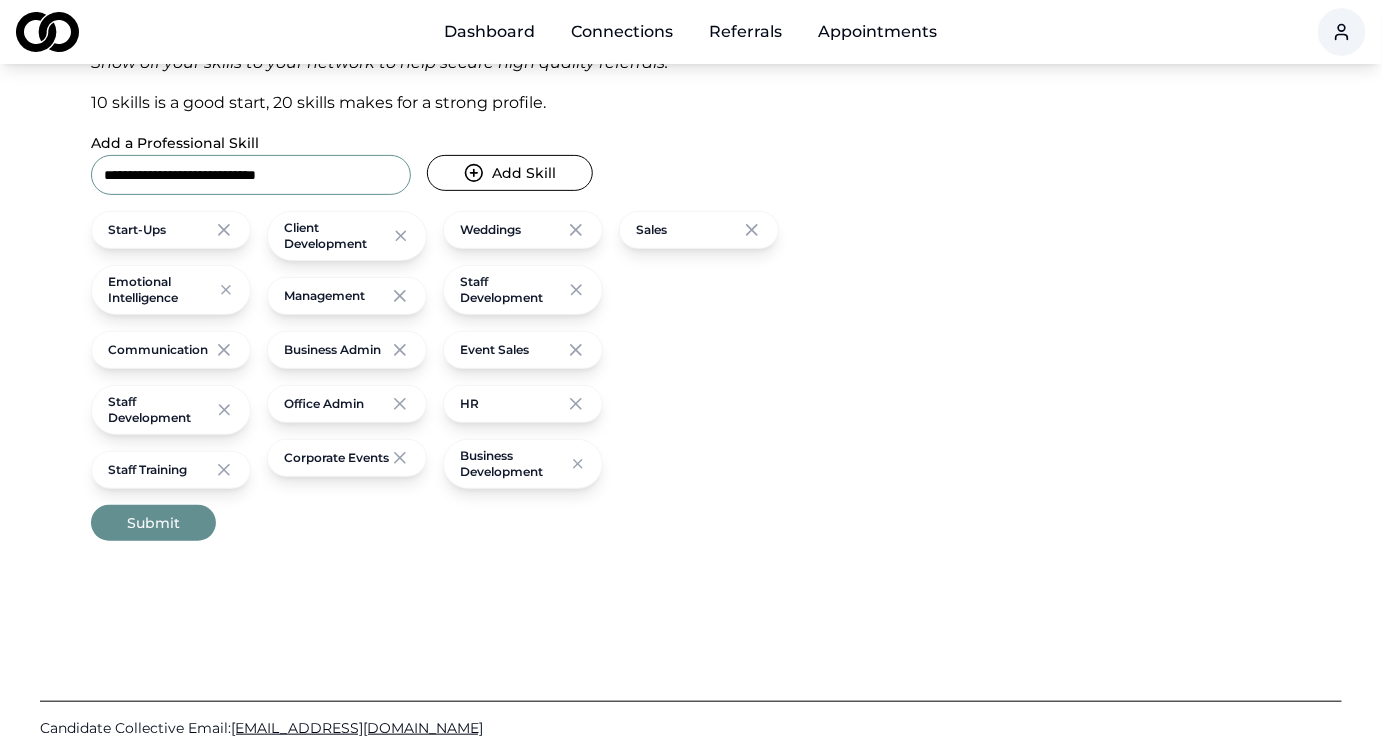 type on "**********" 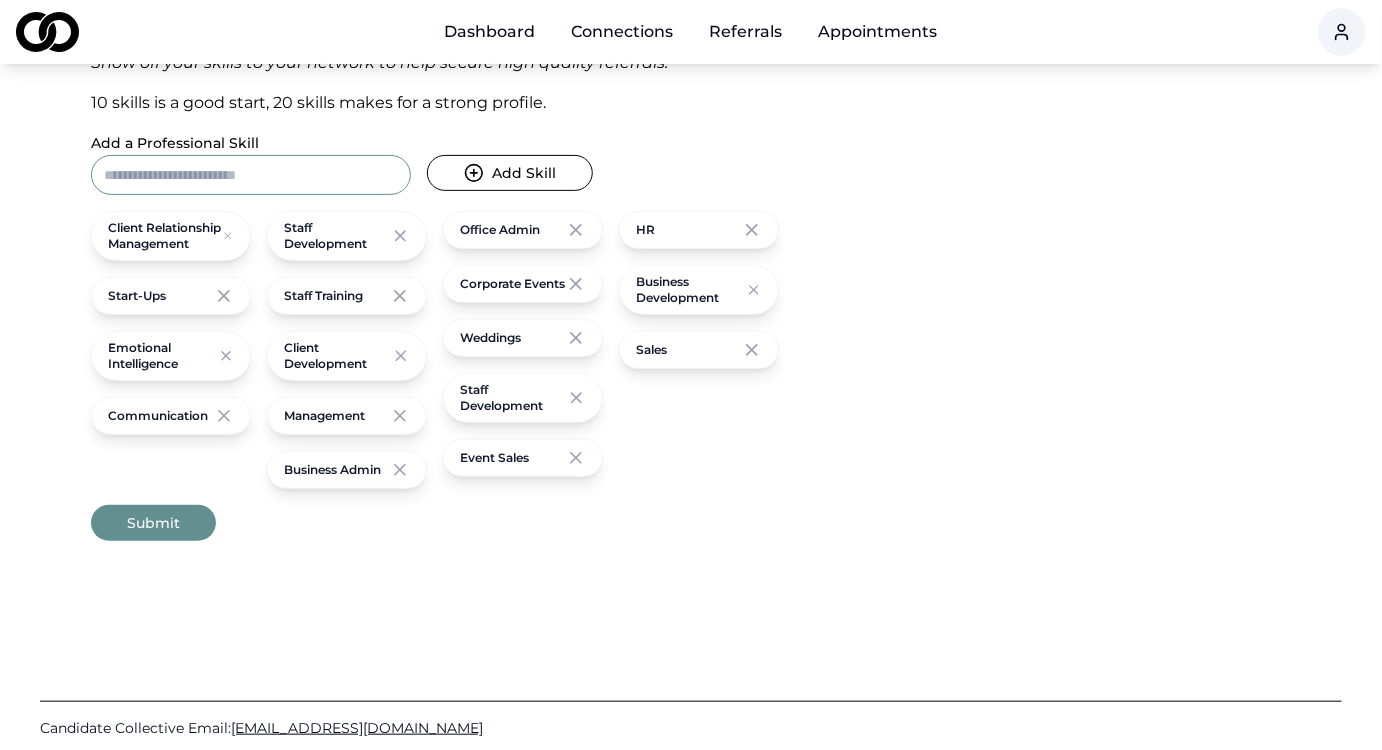 click on "Add a Professional Skill" at bounding box center (251, 175) 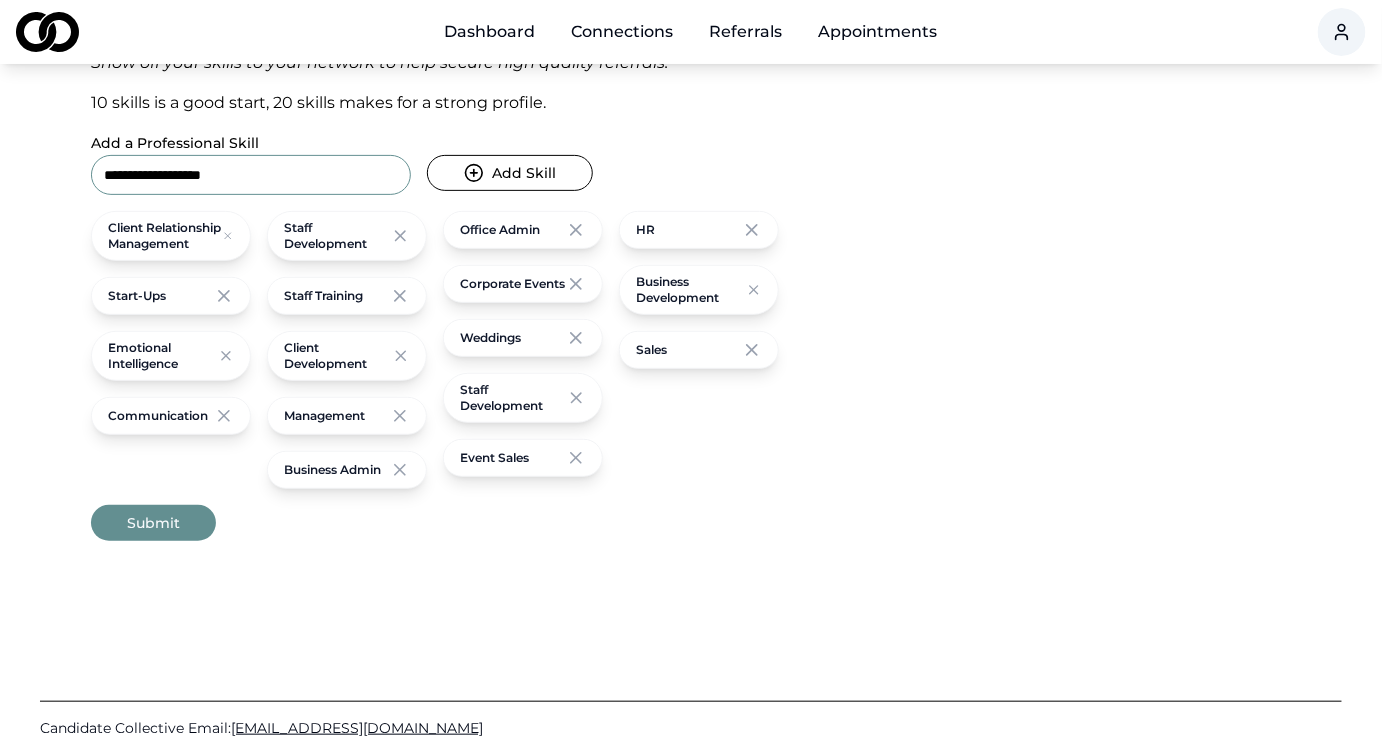 type on "**********" 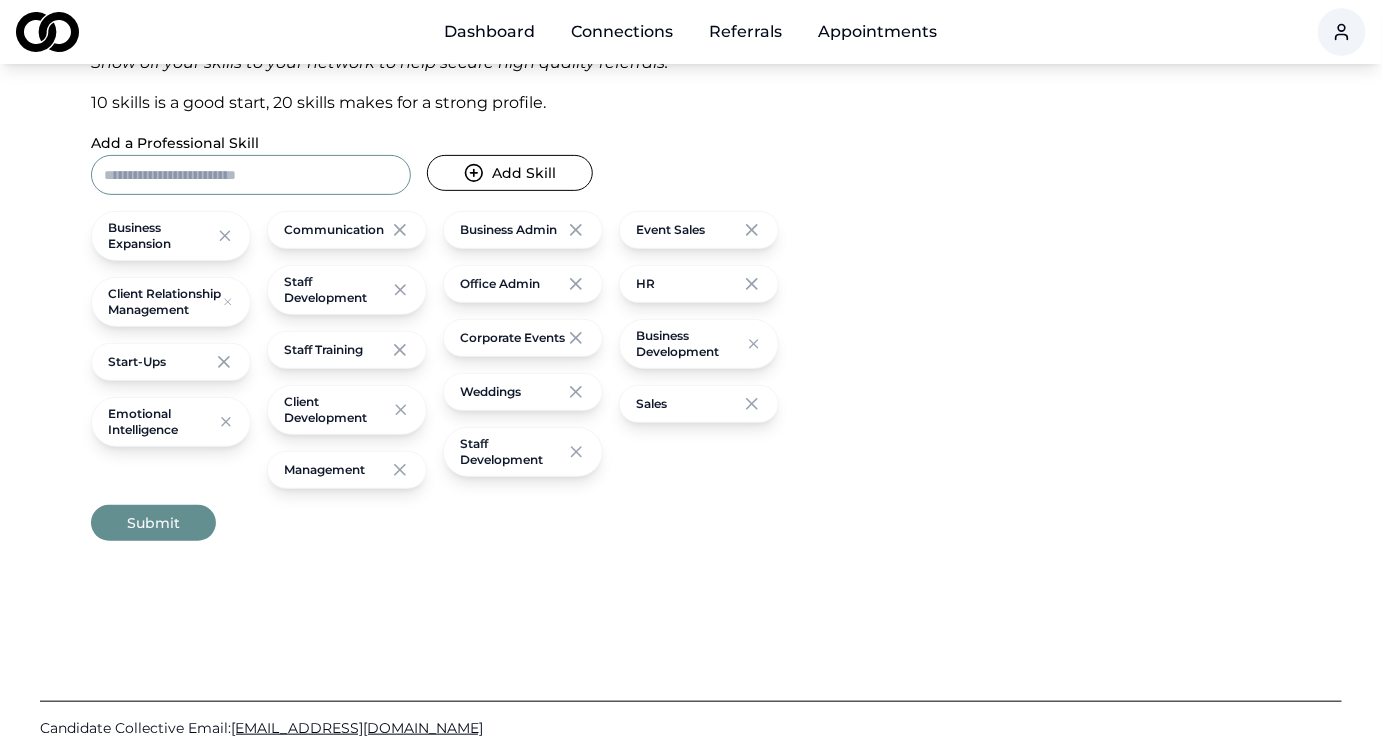click on "Skills Show off your skills to your network to help secure high quality referrals. 10 skills is a good start, 20 skills makes for a strong profile. Add a Professional Skill Add Skill Business Expansion  Client Relationship Management Start-Ups Emotional Intelligence Communication Staff Development Staff Training Client Development Management Business Admin Office Admin Corporate Events Weddings Staff Development Event Sales HR Business Development Sales Submit" at bounding box center [691, 248] 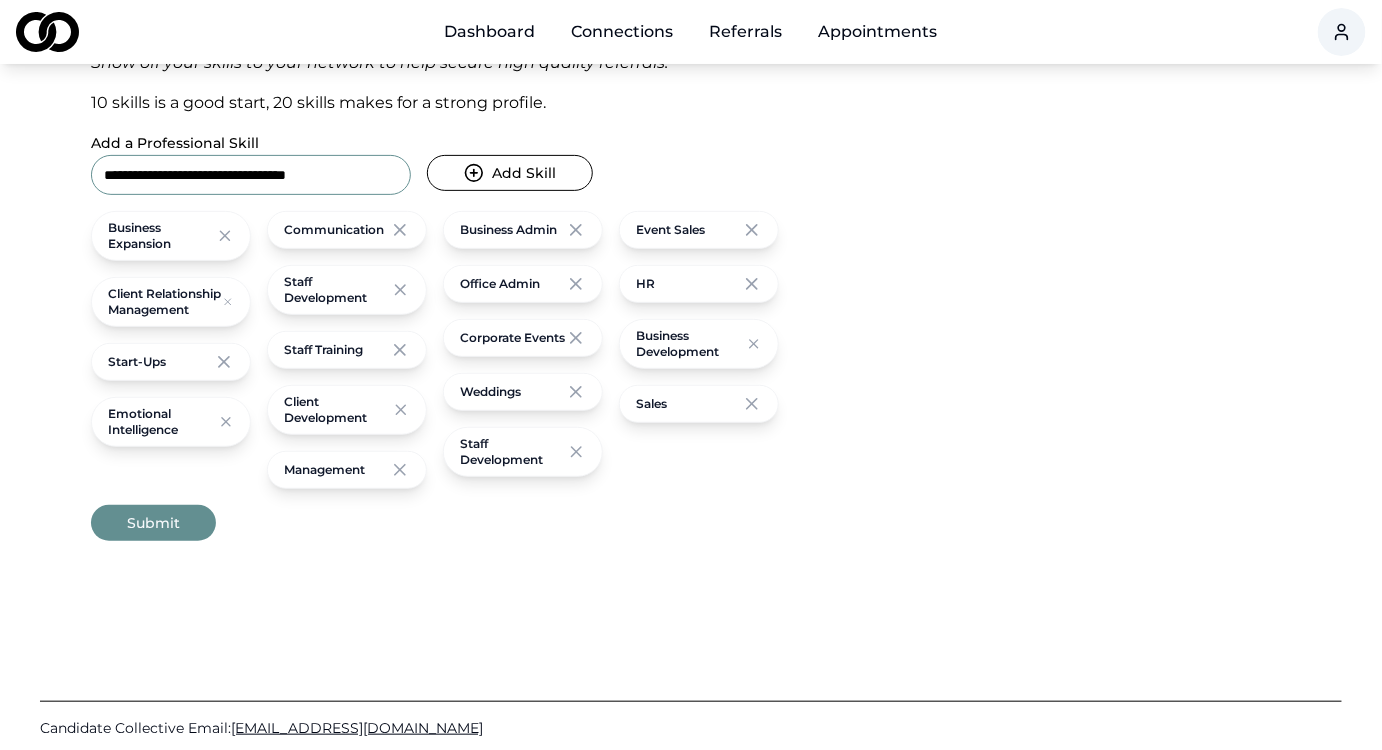 type on "**********" 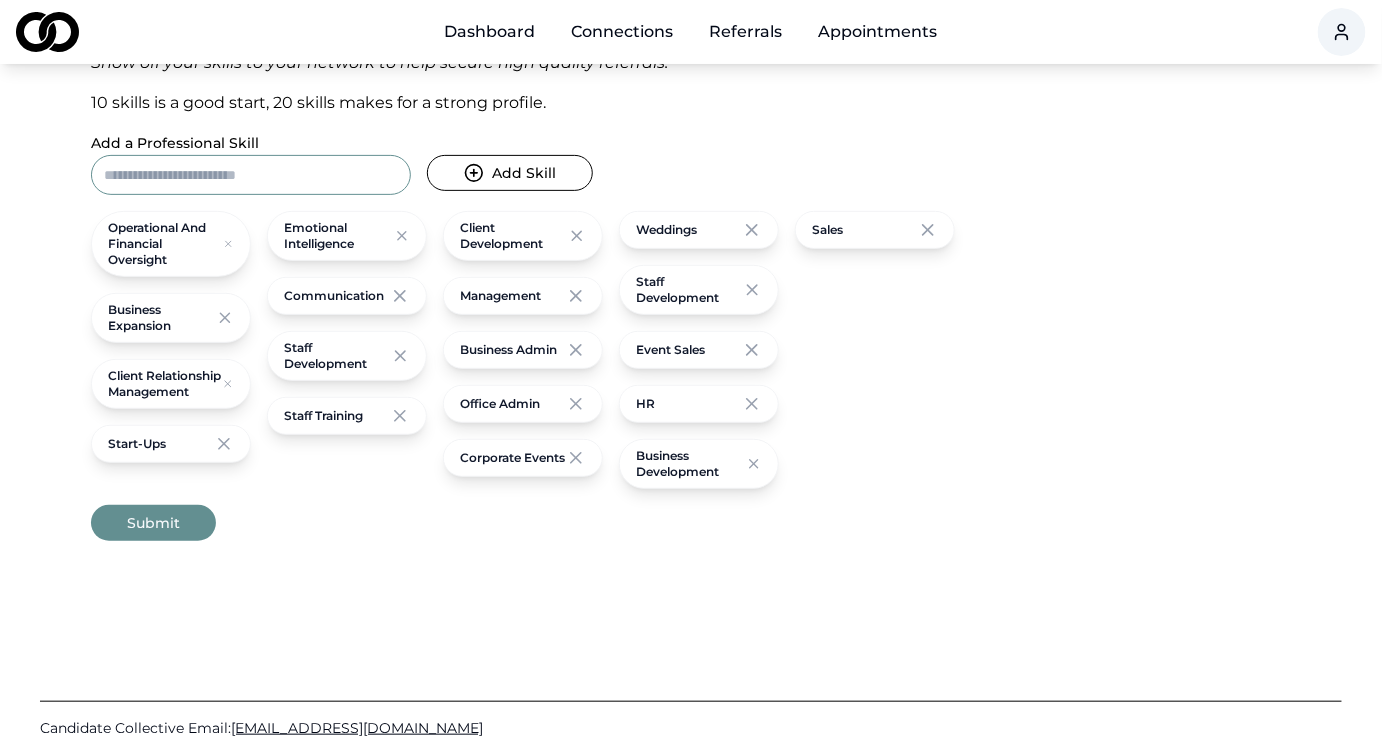 click on "Skills Show off your skills to your network to help secure high quality referrals. 10 skills is a good start, 20 skills makes for a strong profile. Add a Professional Skill Add Skill Operational and Financial Oversight  Business Expansion  Client Relationship Management Start-Ups Emotional Intelligence Communication Staff Development Staff Training Client Development Management Business Admin Office Admin Corporate Events Weddings Staff Development Event Sales HR Business Development Sales Submit" at bounding box center (691, 248) 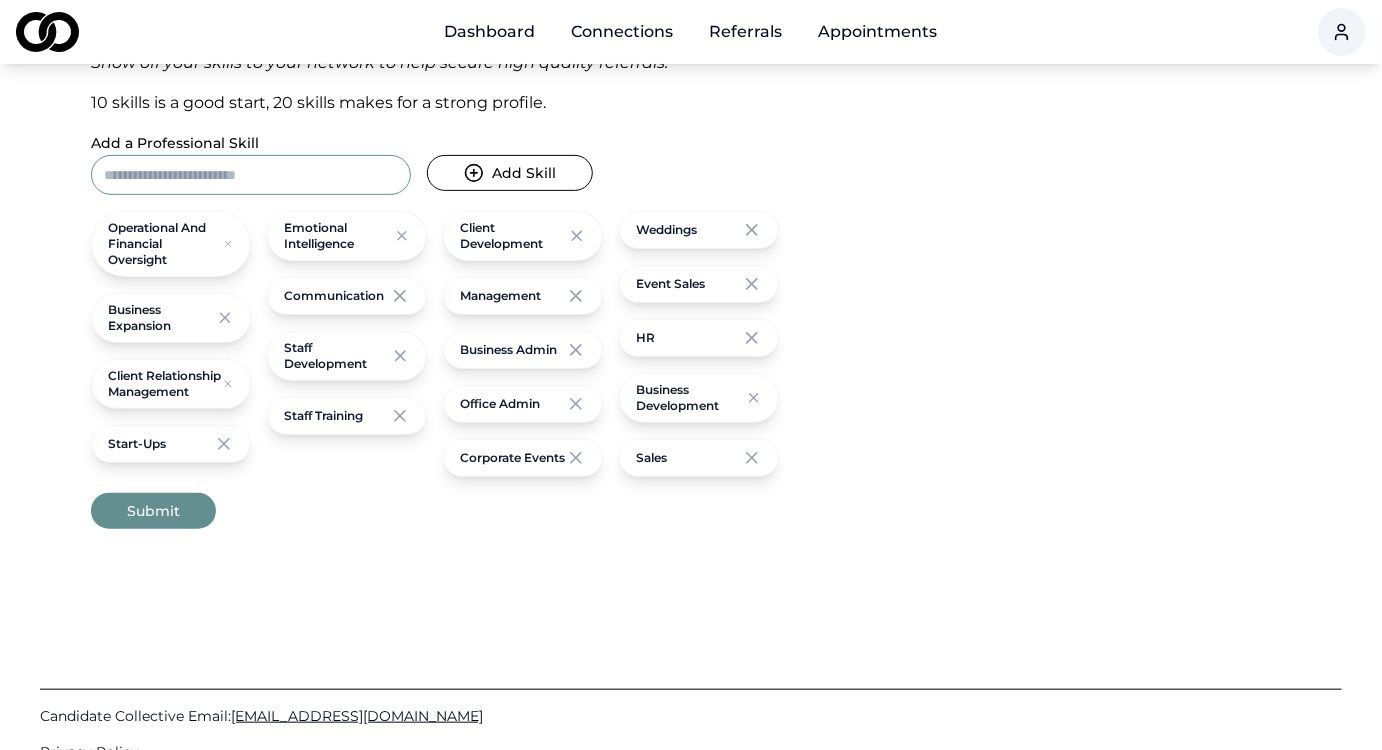 click on "Skills Show off your skills to your network to help secure high quality referrals. 10 skills is a good start, 20 skills makes for a strong profile. Add a Professional Skill Add Skill Operational and Financial Oversight  Business Expansion  Client Relationship Management Start-Ups Emotional Intelligence Communication Staff Development Staff Training Client Development Management Business Admin Office Admin Corporate Events Weddings Event Sales HR Business Development Sales Submit" at bounding box center (691, 242) 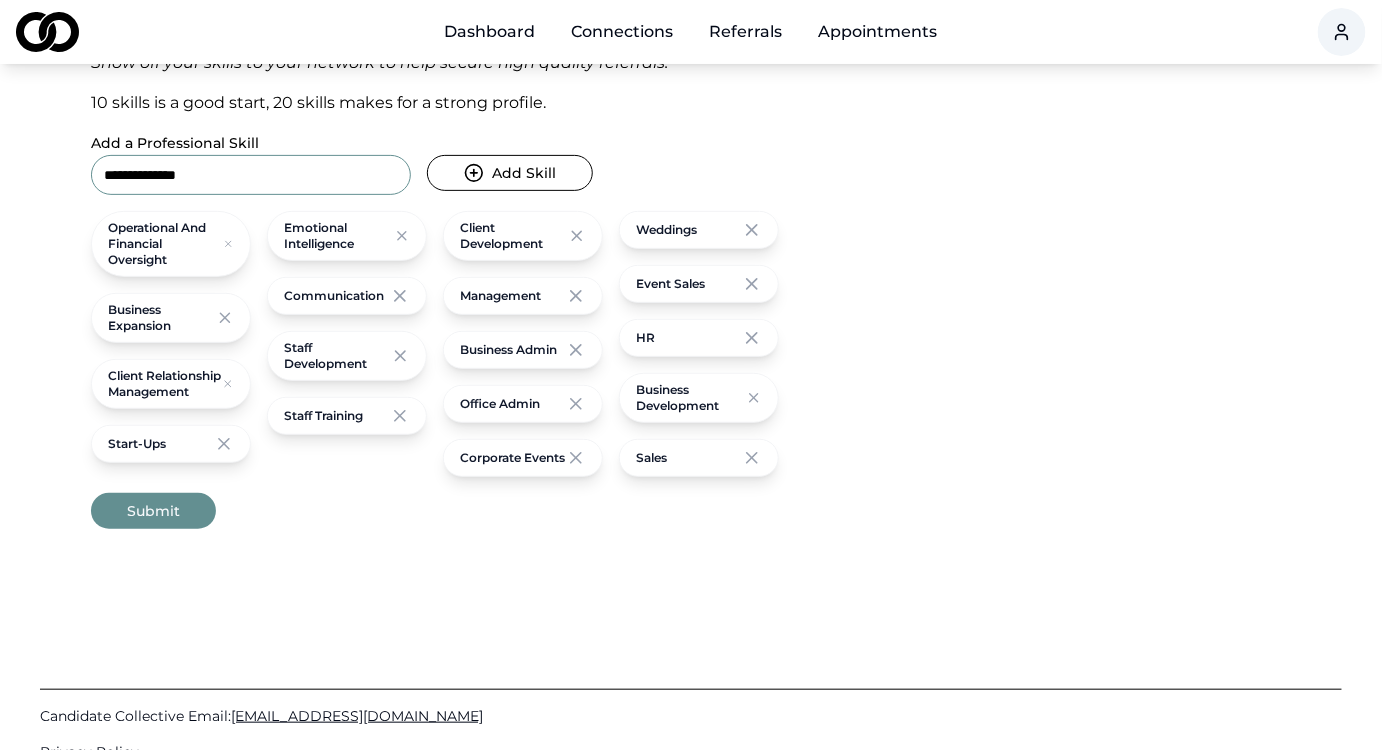 type on "**********" 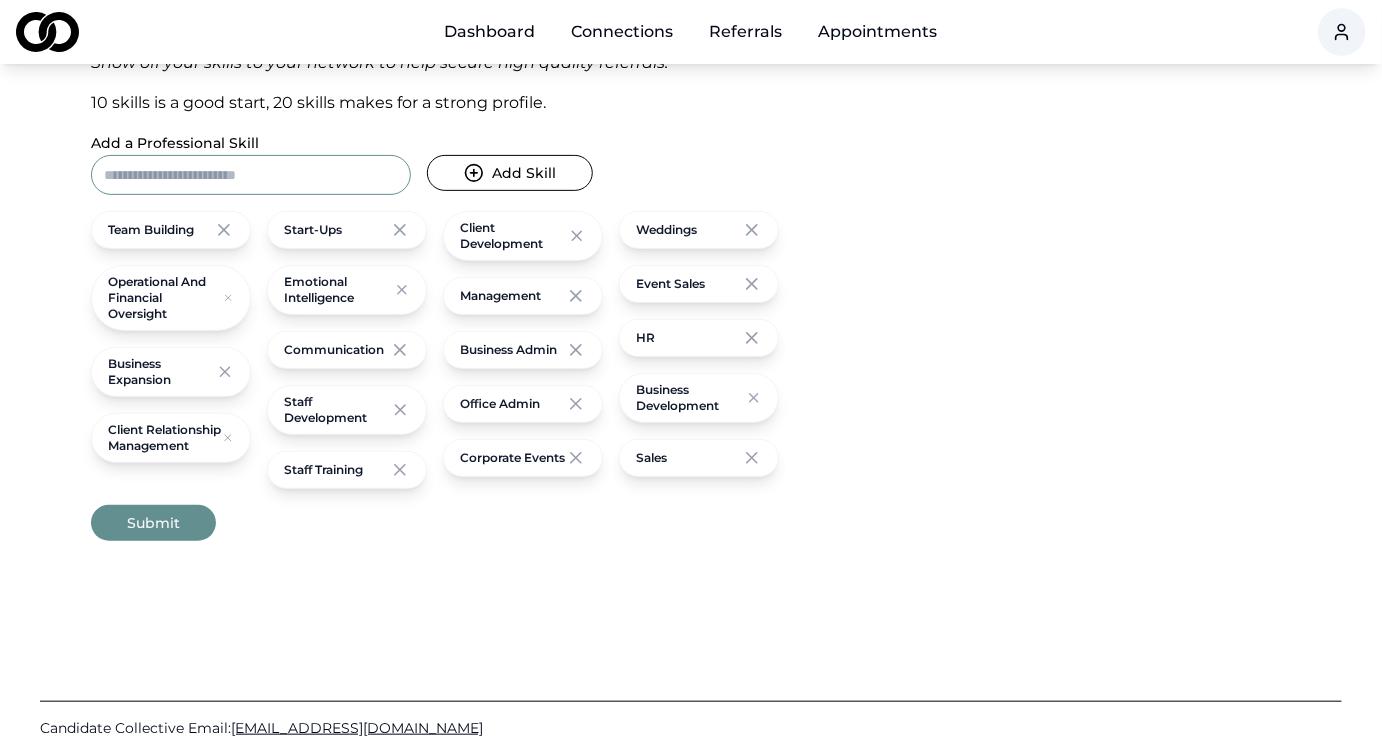 click on "Skills Show off your skills to your network to help secure high quality referrals. 10 skills is a good start, 20 skills makes for a strong profile. Add a Professional Skill Add Skill Team Building  Operational and Financial Oversight  Business Expansion  Client Relationship Management Start-Ups Emotional Intelligence Communication Staff Development Staff Training Client Development Management Business Admin Office Admin Corporate Events Weddings Event Sales HR Business Development Sales Submit" at bounding box center (691, 248) 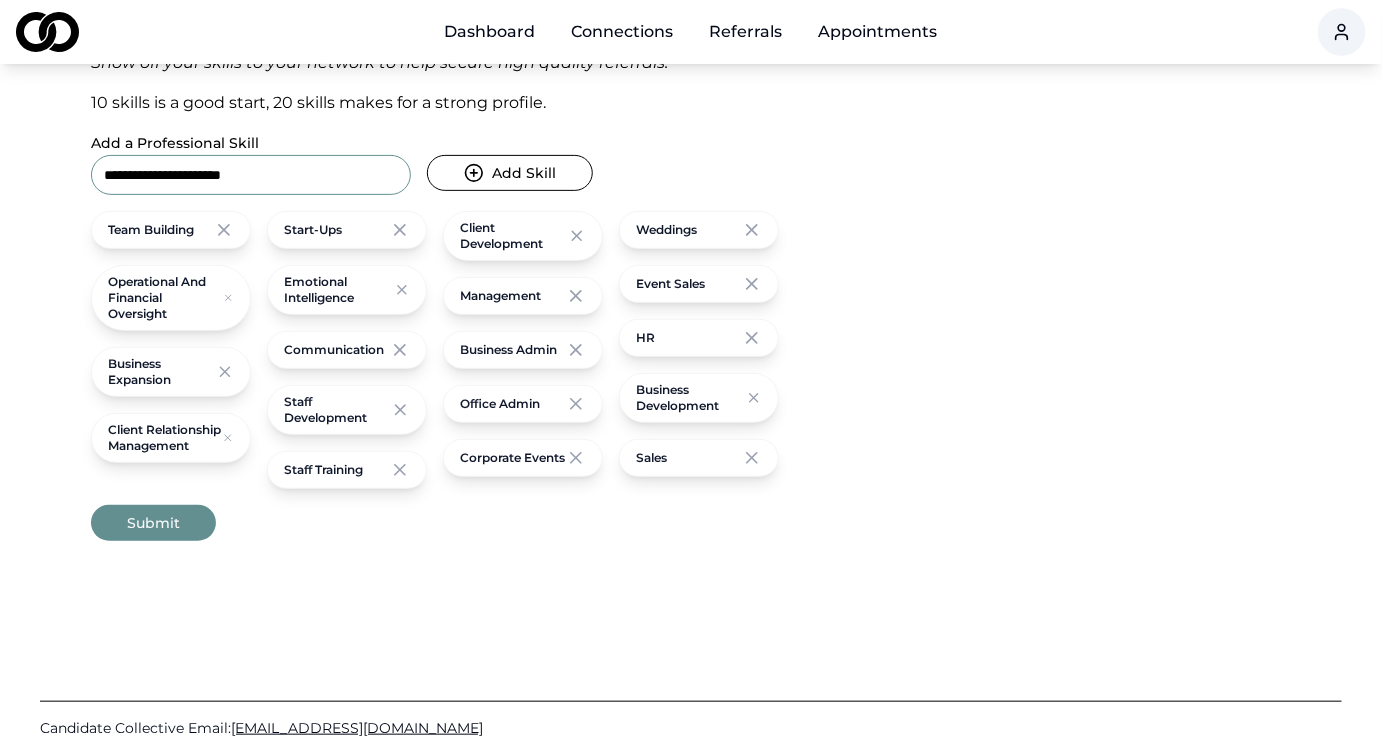 click on "**********" at bounding box center (251, 175) 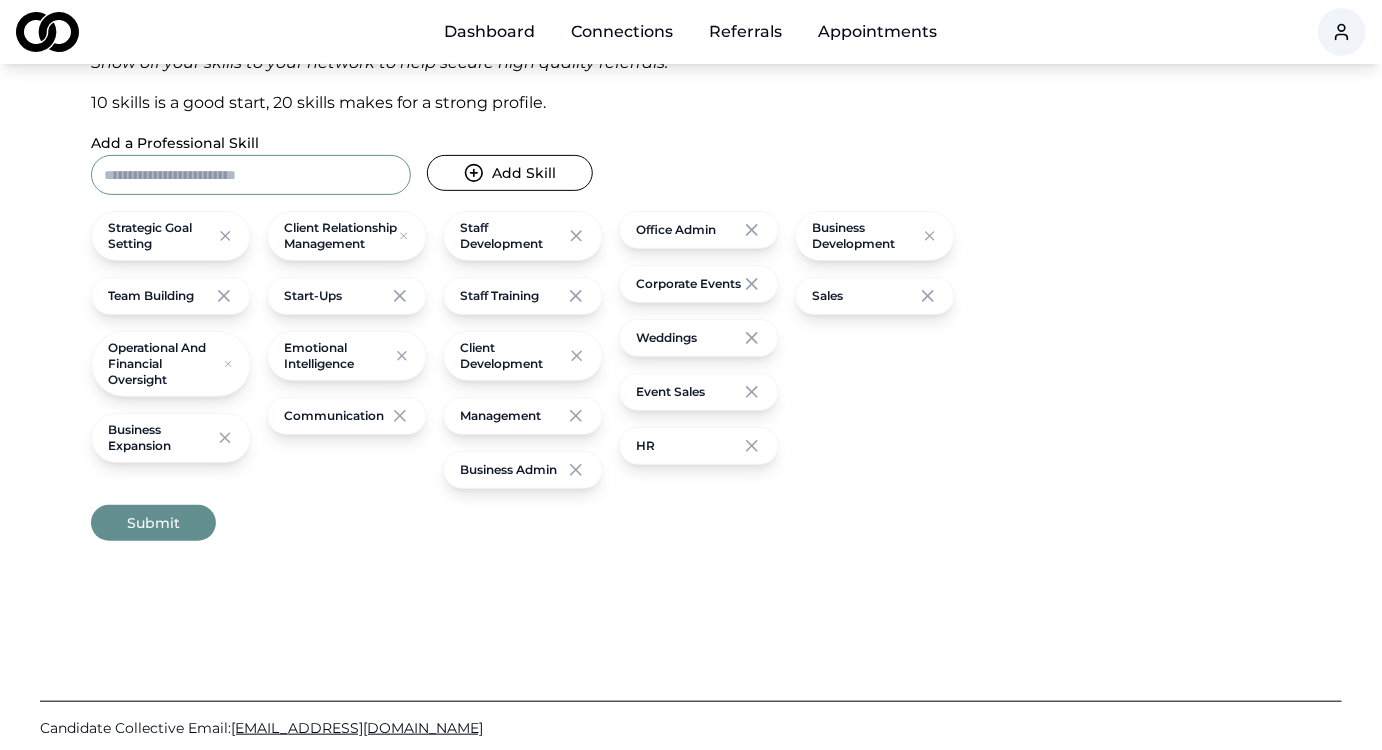 click on "Submit" at bounding box center (153, 523) 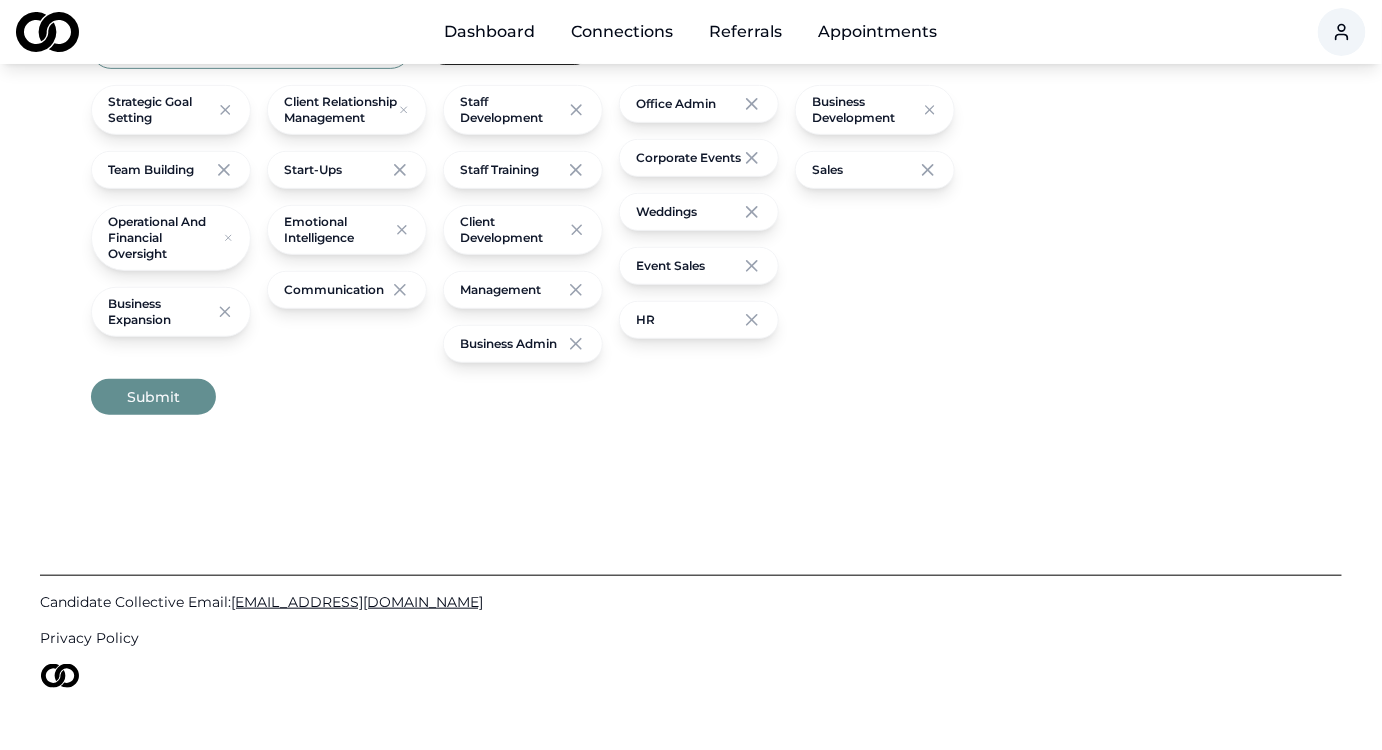 scroll, scrollTop: 276, scrollLeft: 0, axis: vertical 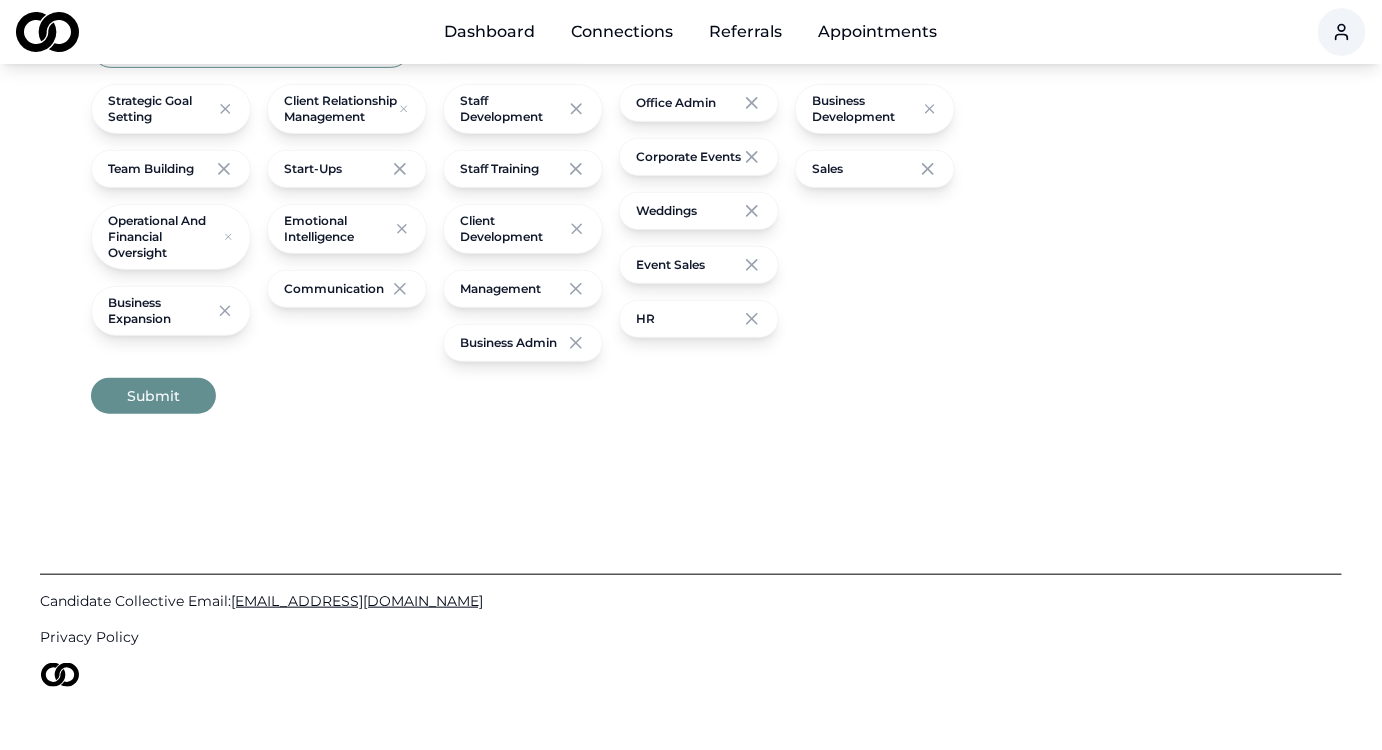 click on "Submit" at bounding box center (153, 396) 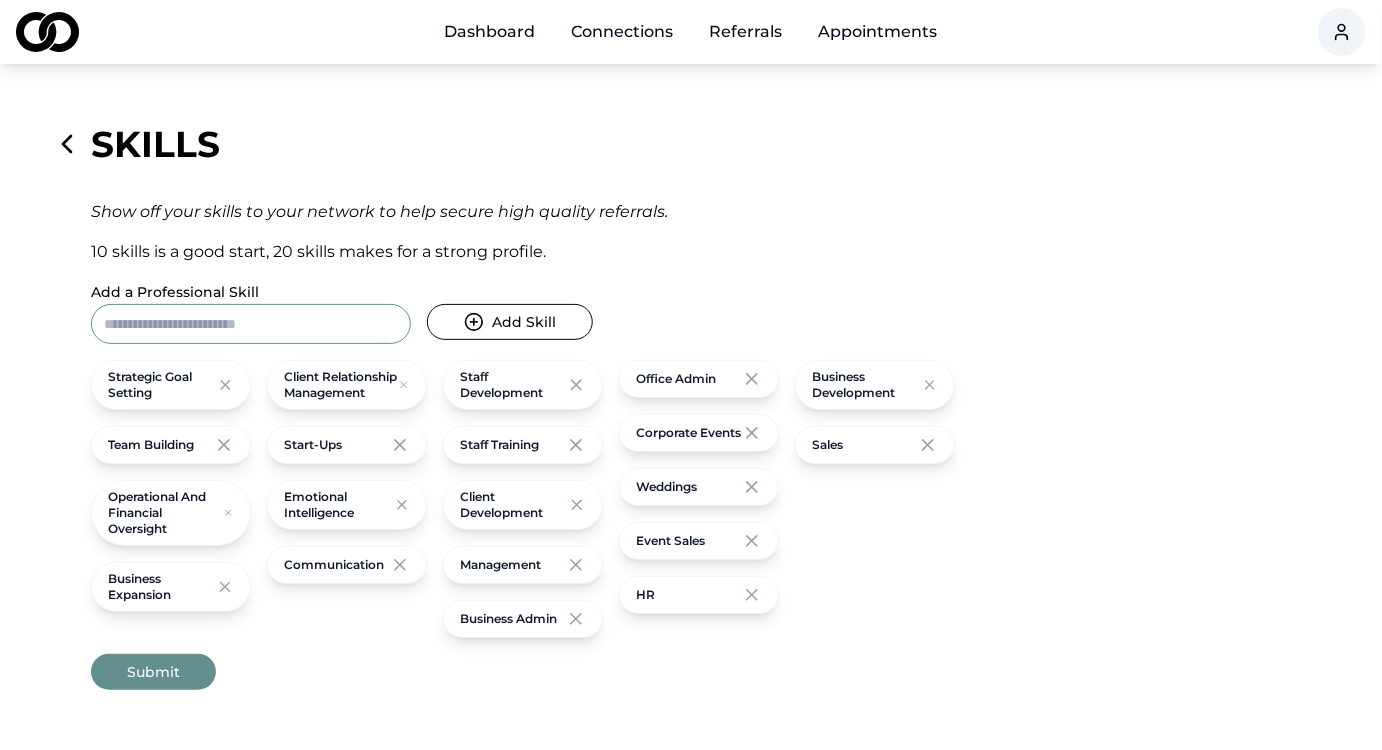 click 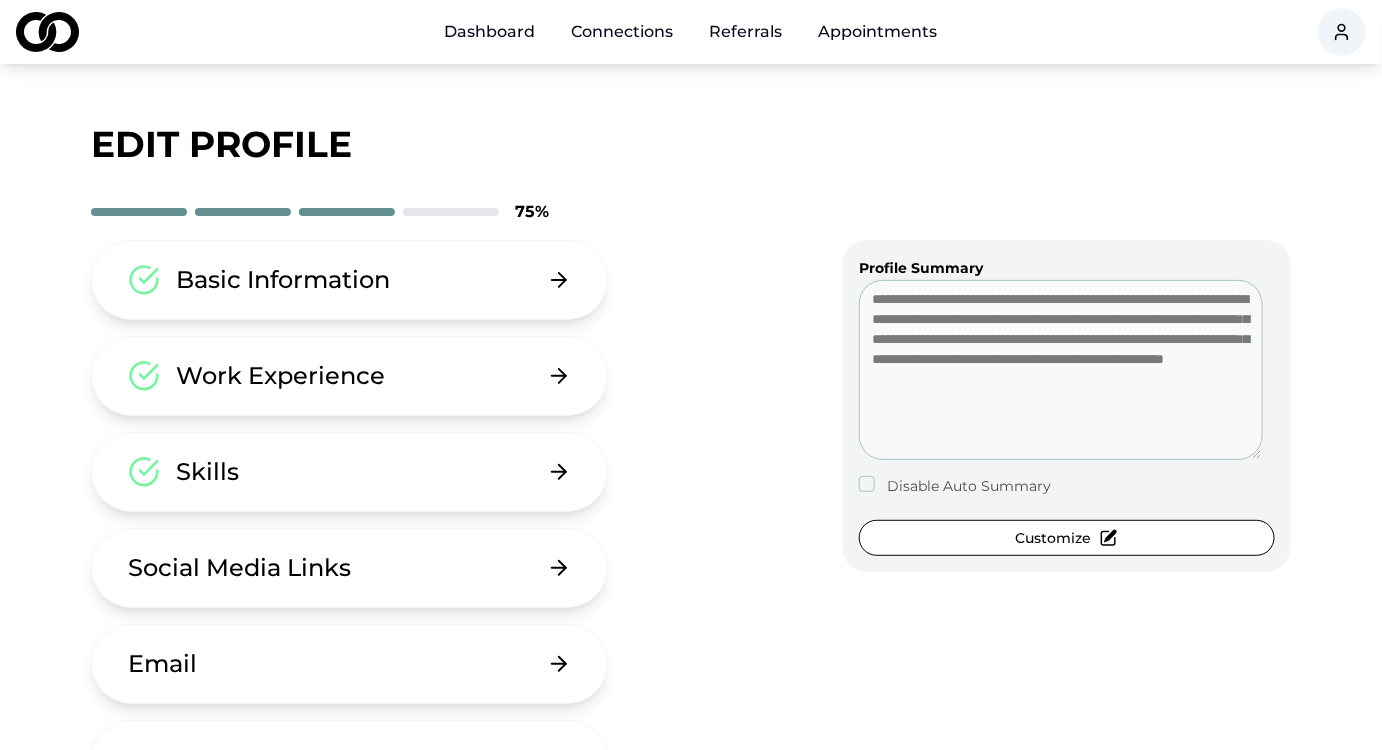 click on "**********" at bounding box center [691, 568] 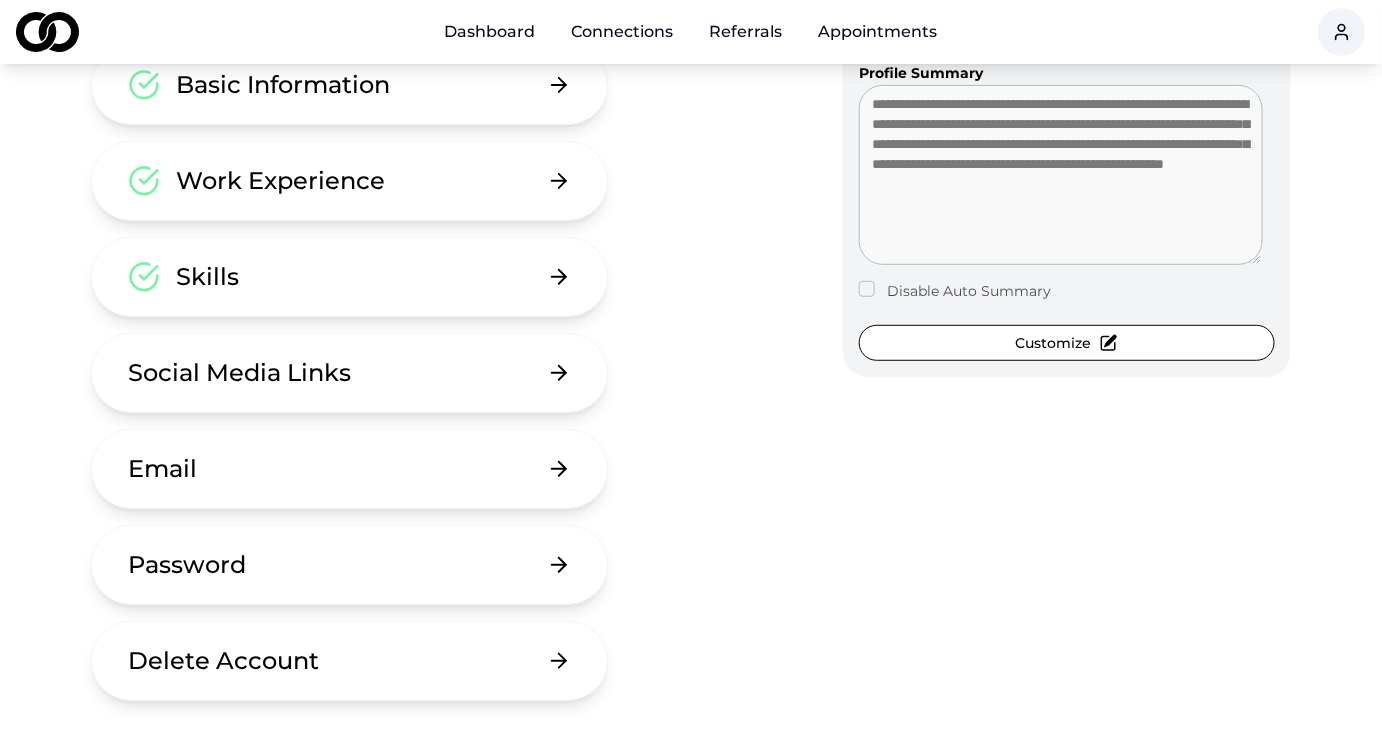 scroll, scrollTop: 204, scrollLeft: 0, axis: vertical 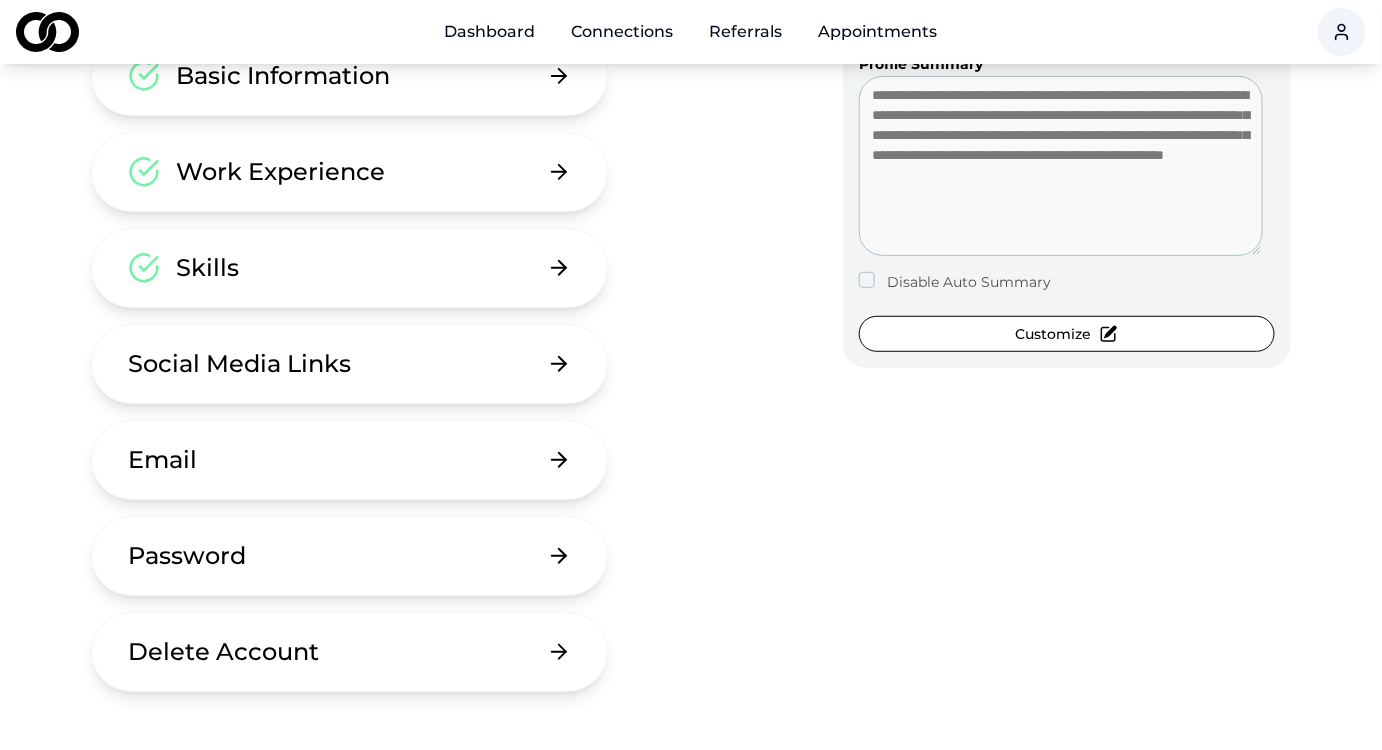 click on "Email" at bounding box center (349, 460) 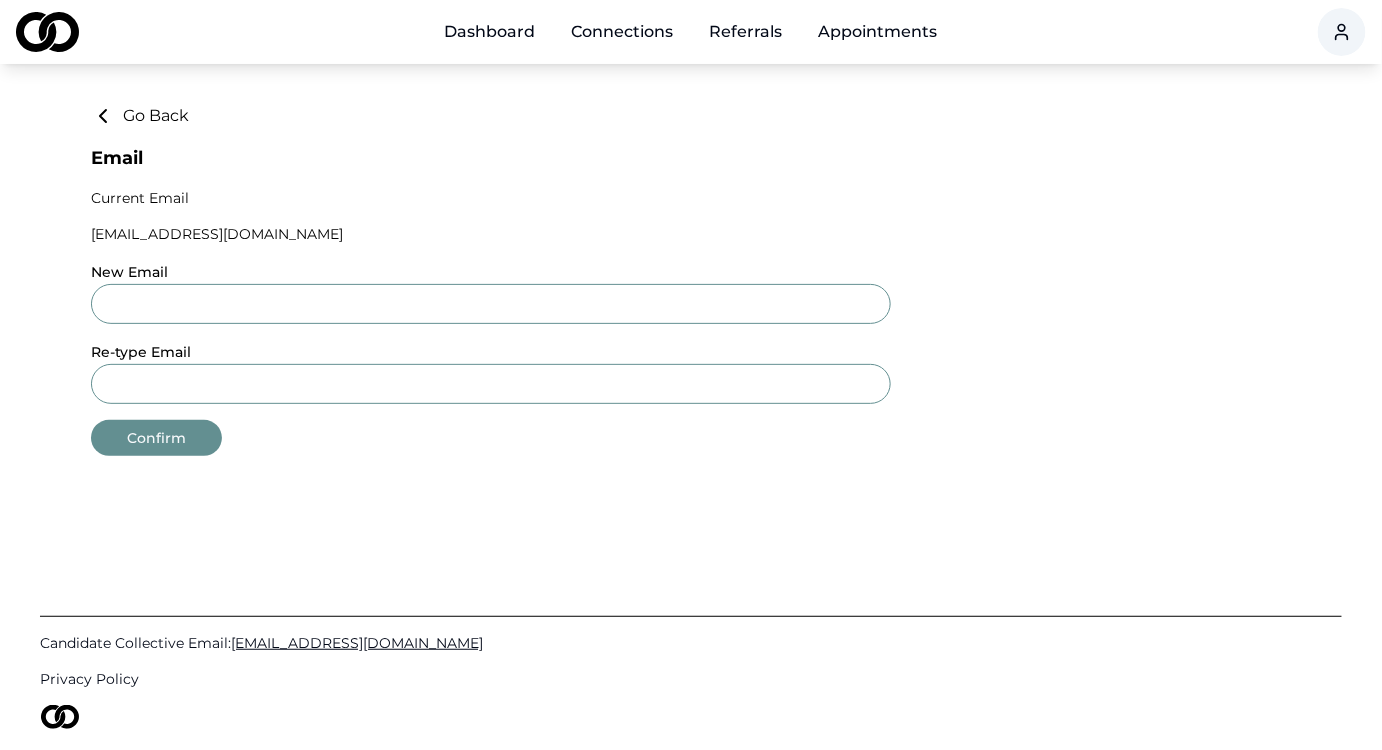 click 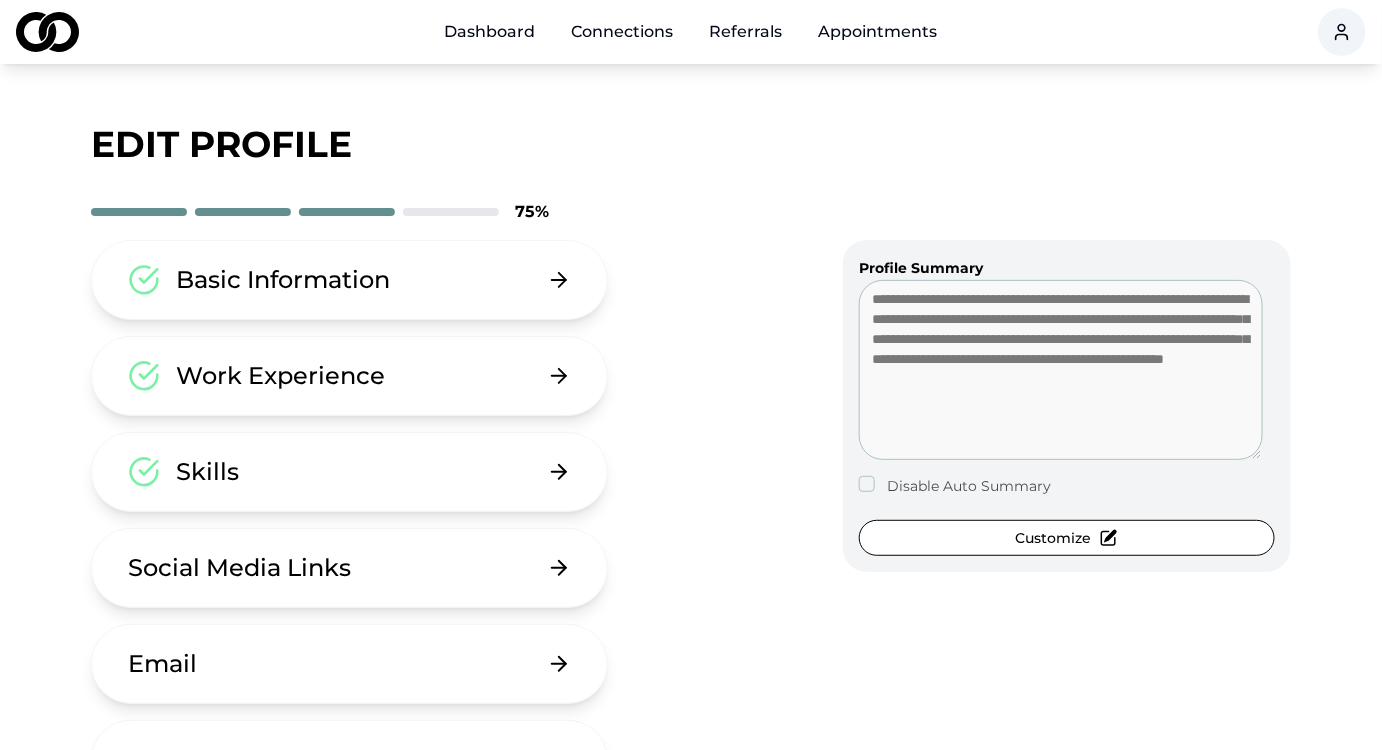 click on "Social Media Links" at bounding box center (349, 568) 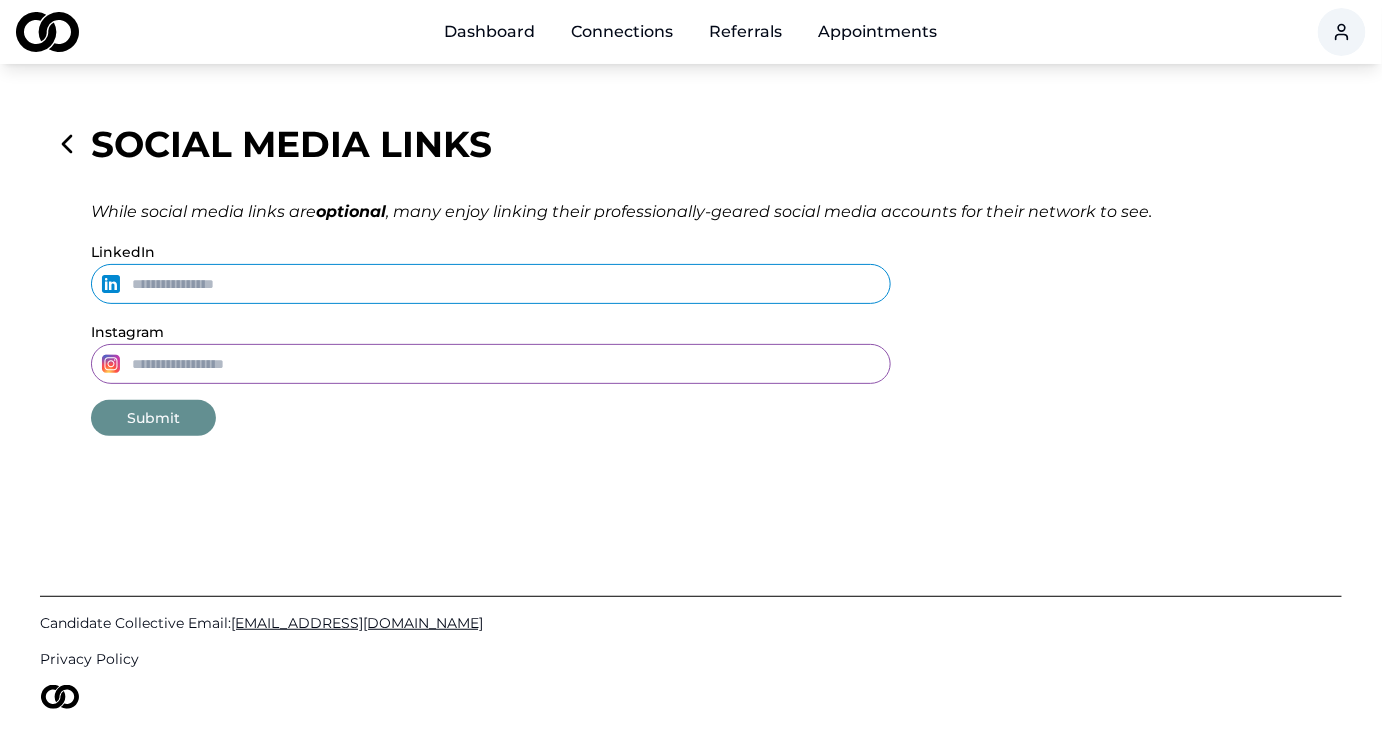 click on "LinkedIn" at bounding box center [491, 284] 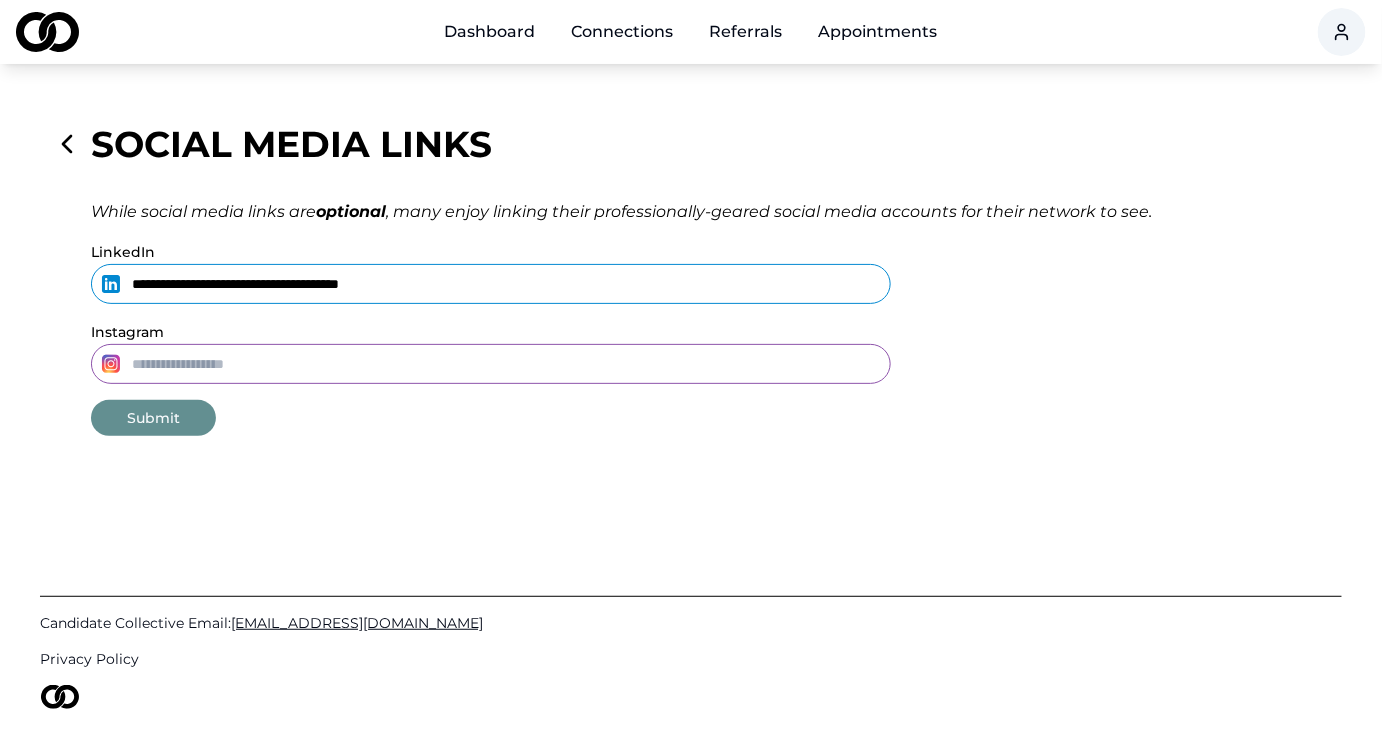 type on "**********" 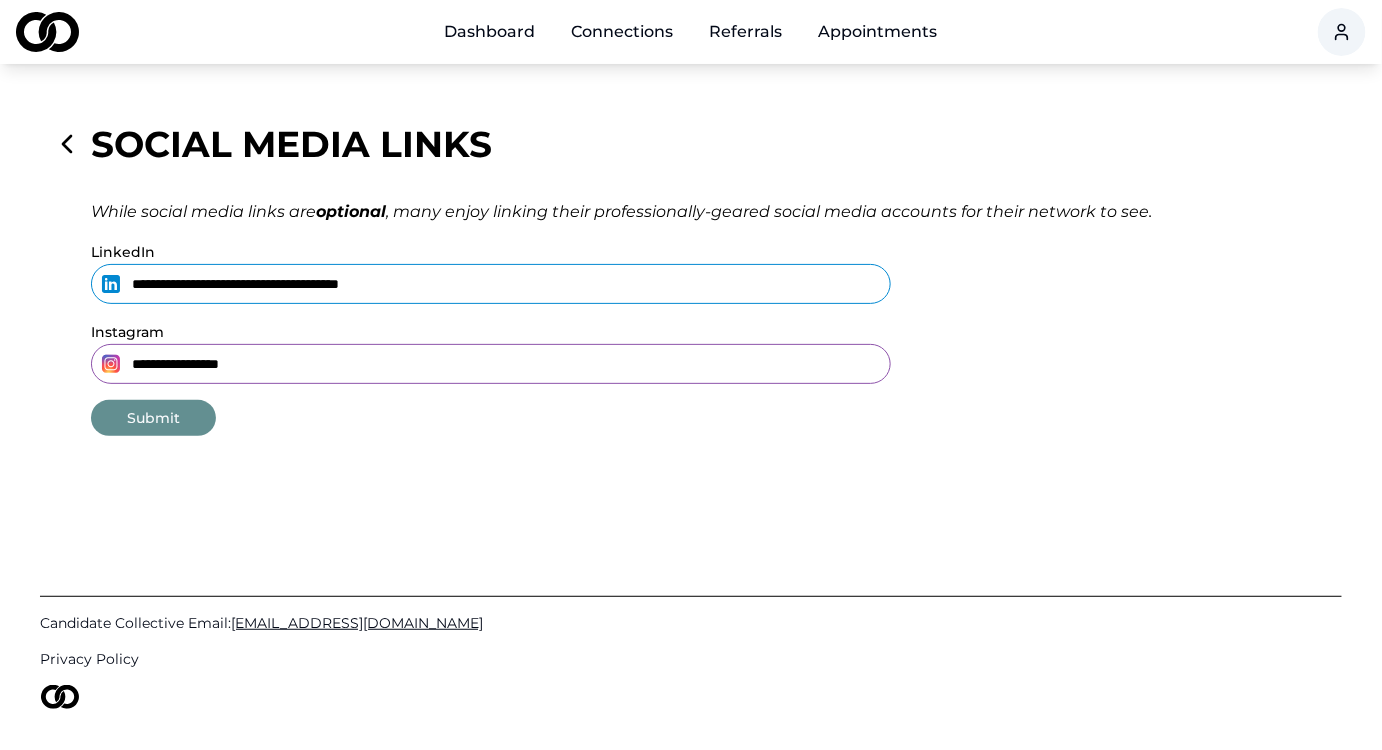 type on "**********" 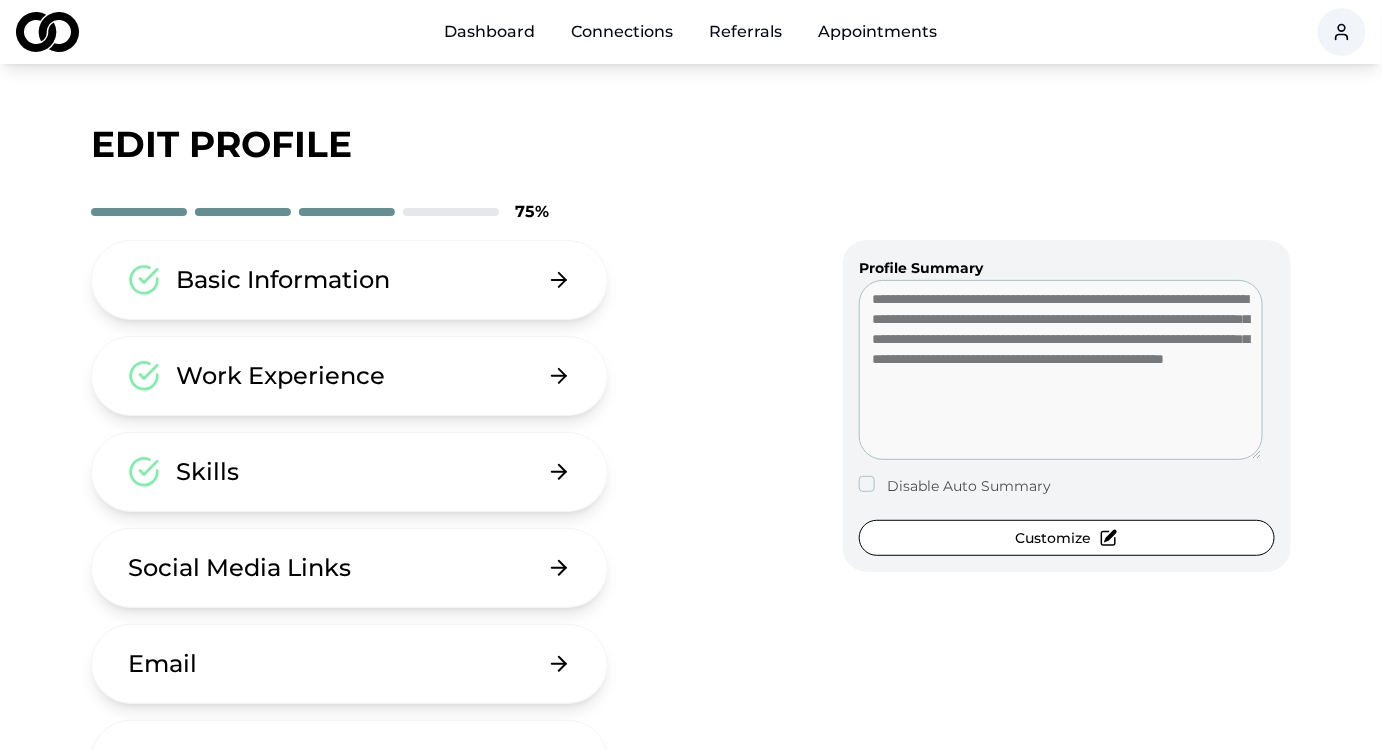 type on "**********" 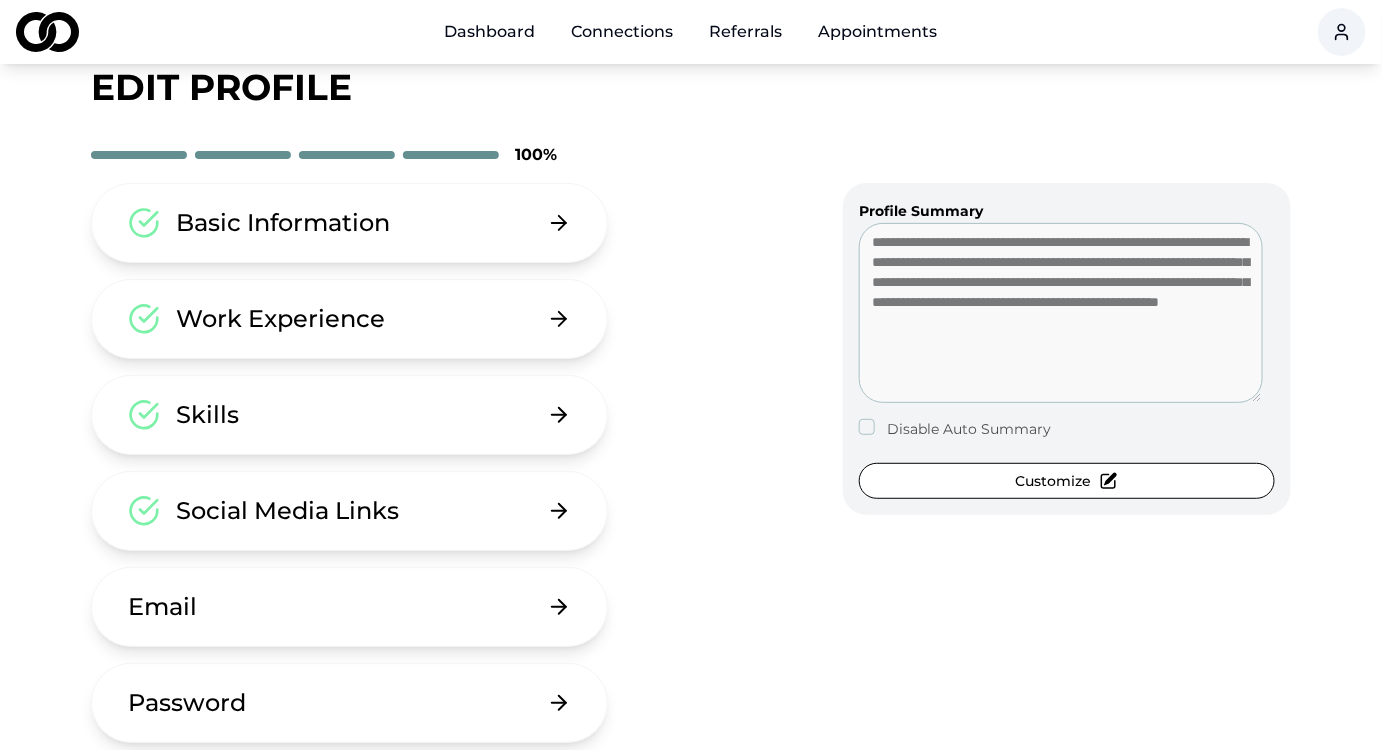 scroll, scrollTop: 0, scrollLeft: 0, axis: both 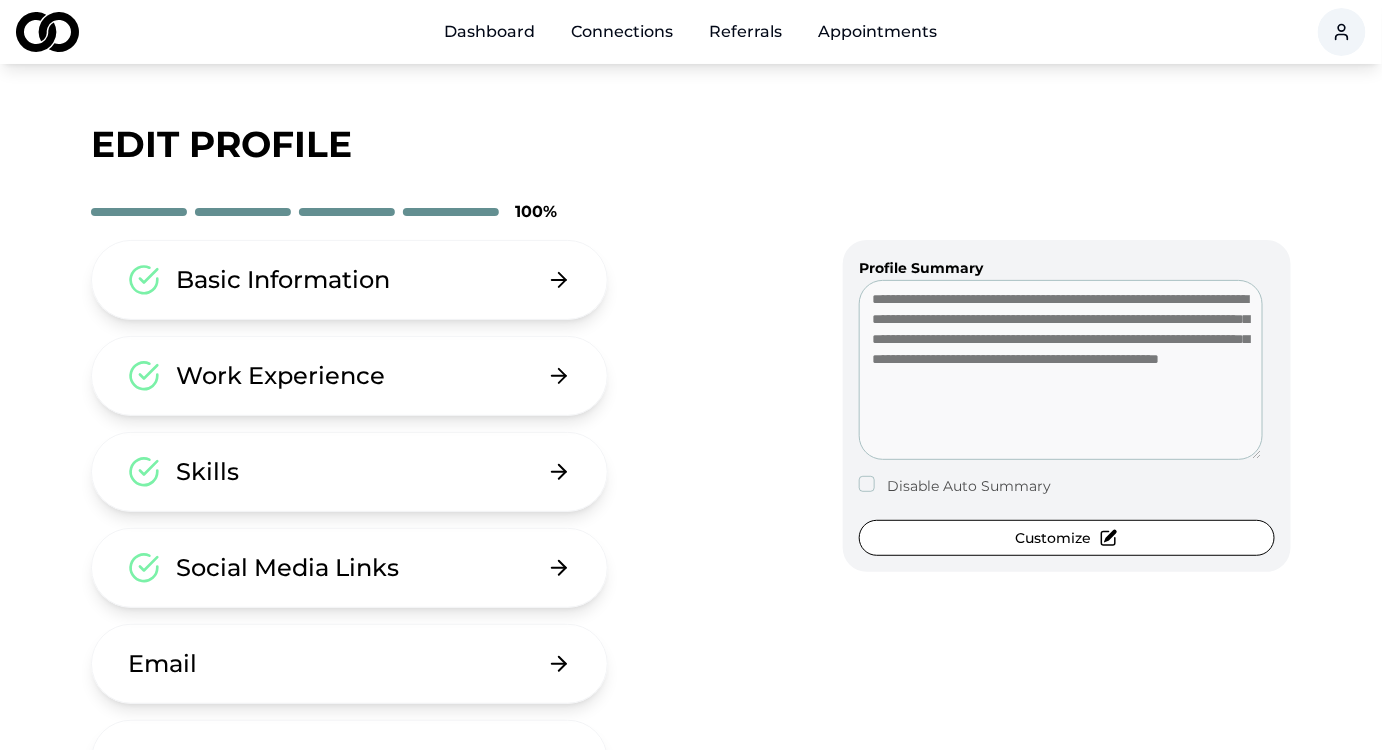 click on "Dashboard" at bounding box center [490, 32] 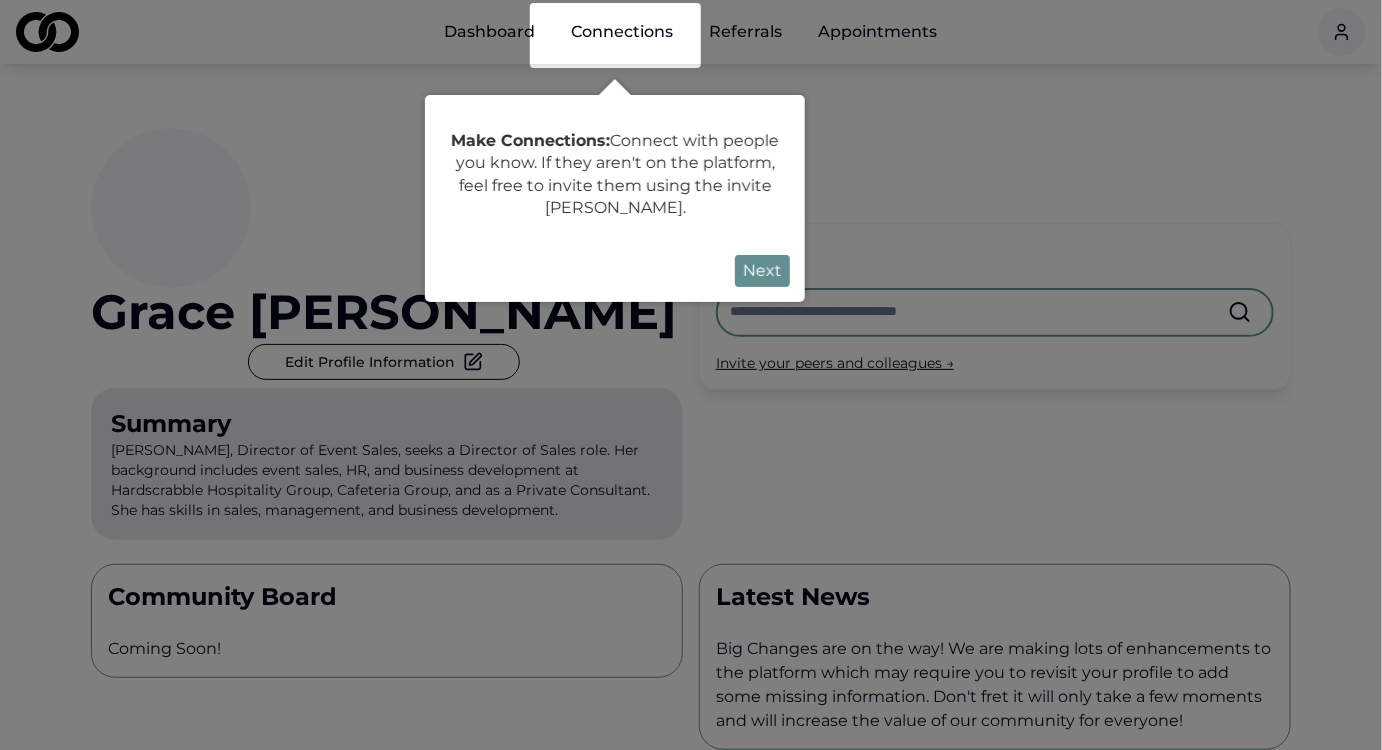 click at bounding box center [691, 794] 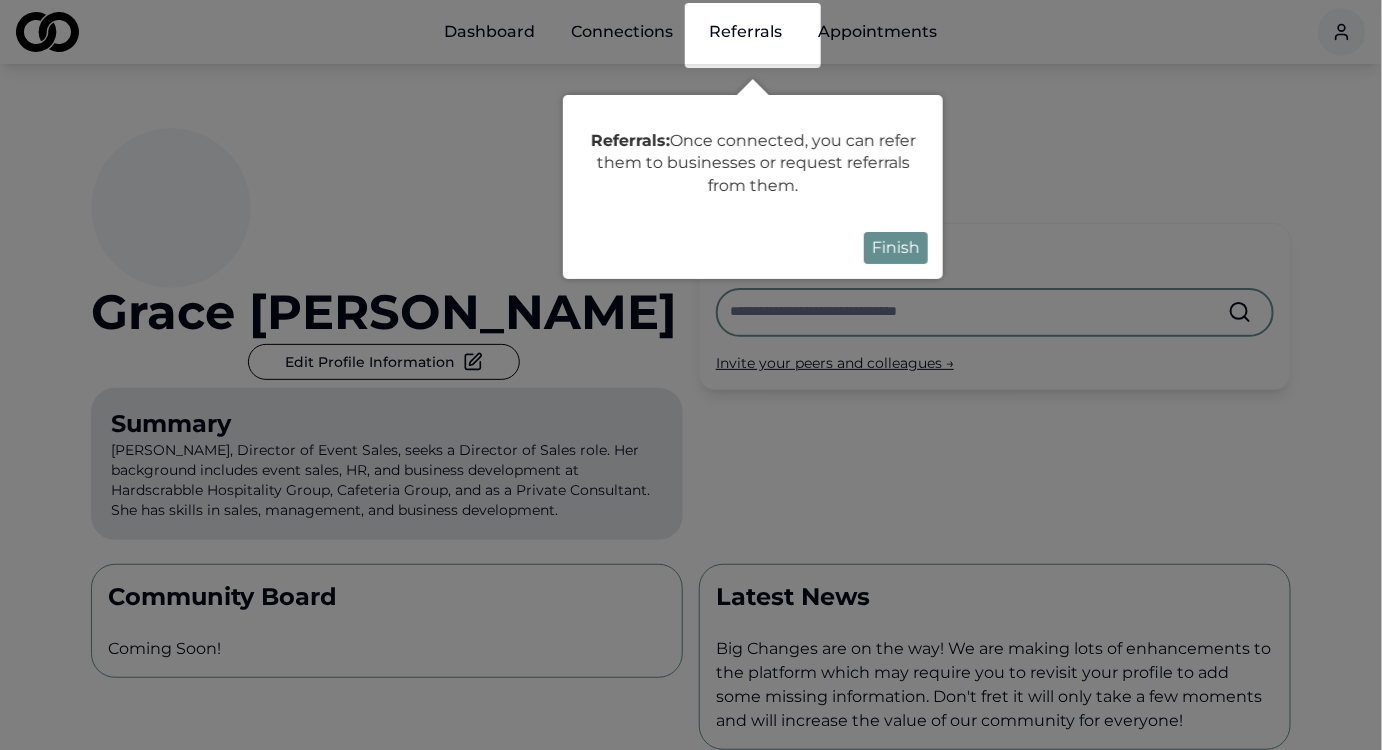 click on "Referrals:  Once connected, you can refer them to businesses or request referrals from them." at bounding box center [753, 163] 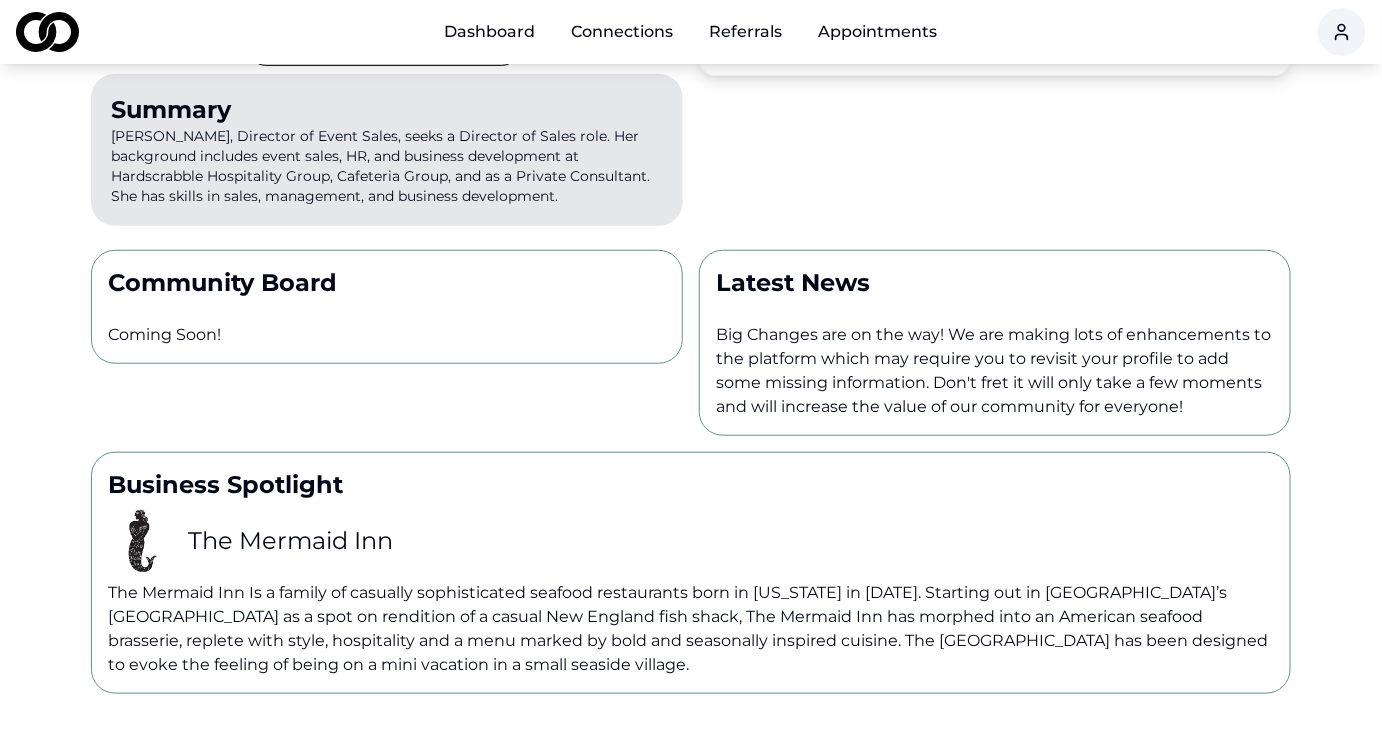 scroll, scrollTop: 0, scrollLeft: 0, axis: both 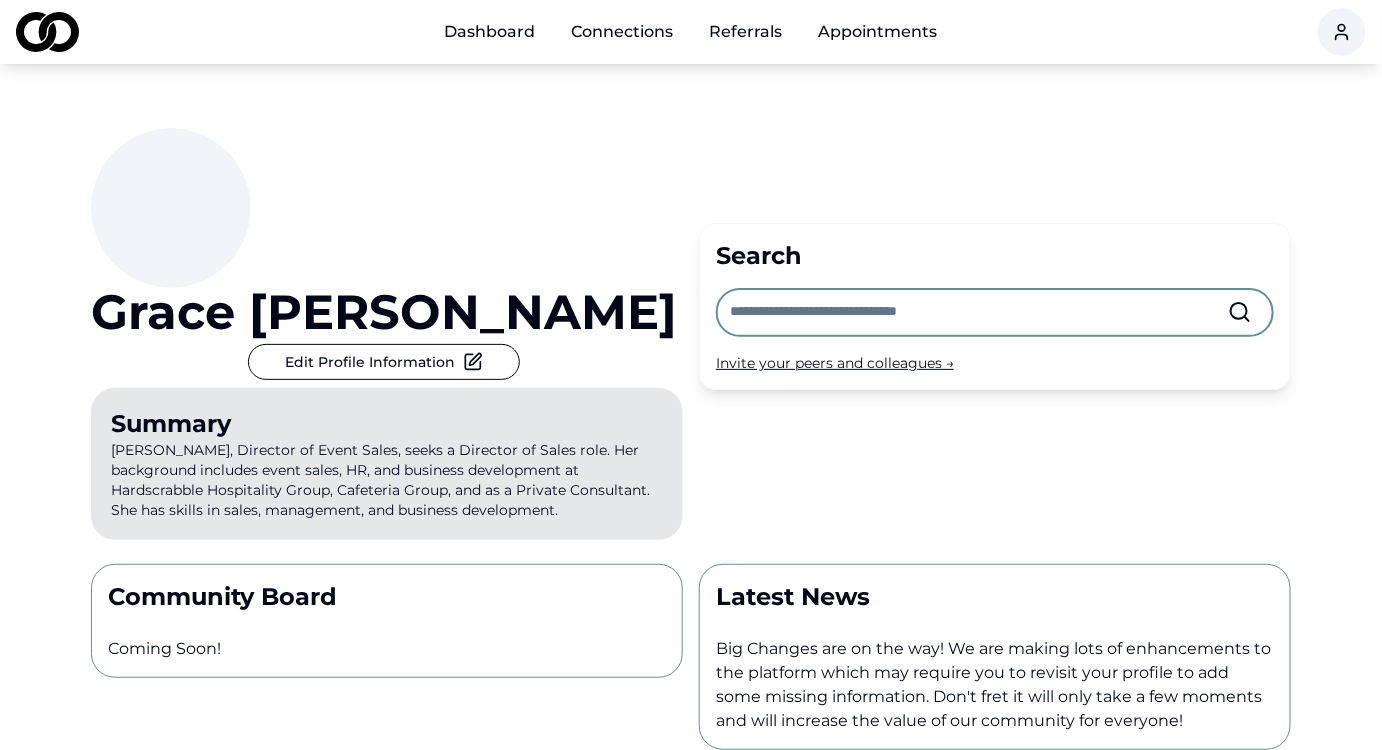 click on "Dashboard" at bounding box center [490, 32] 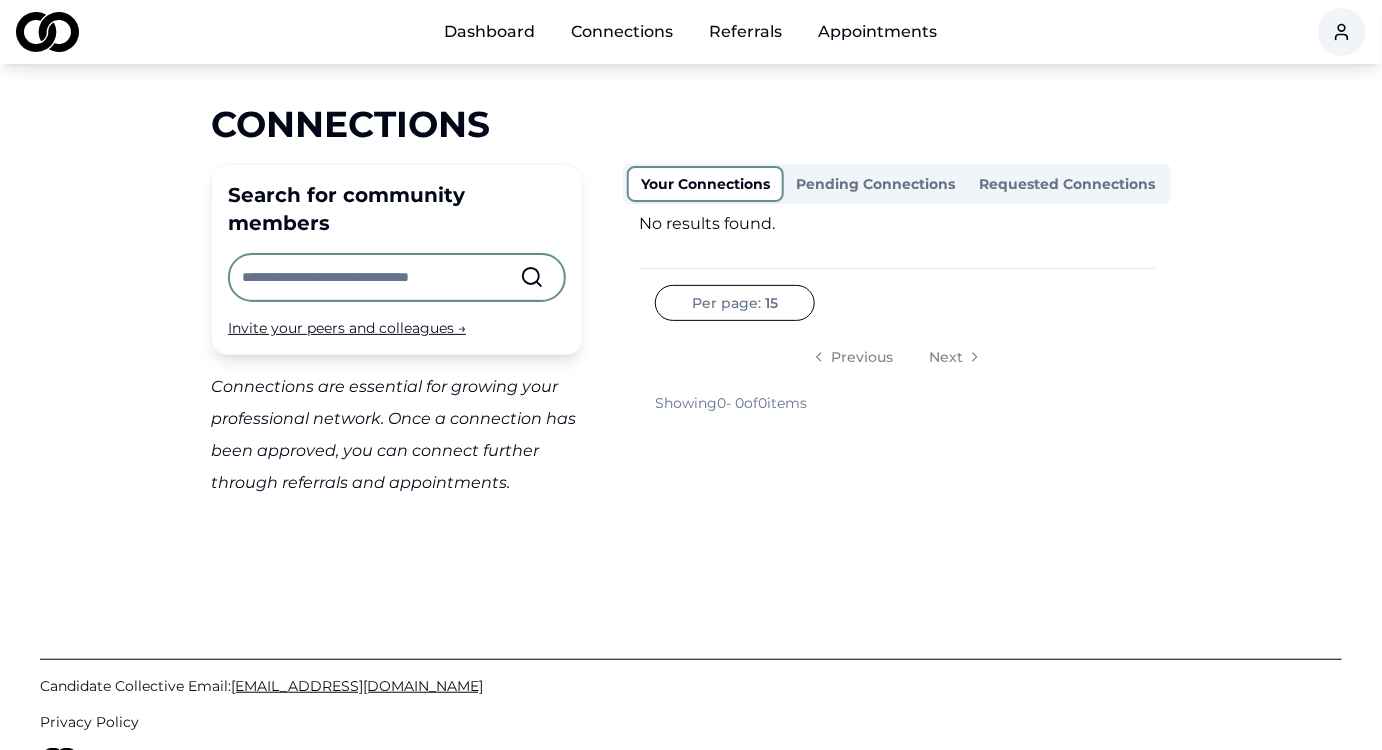 click on "Referrals" at bounding box center (746, 32) 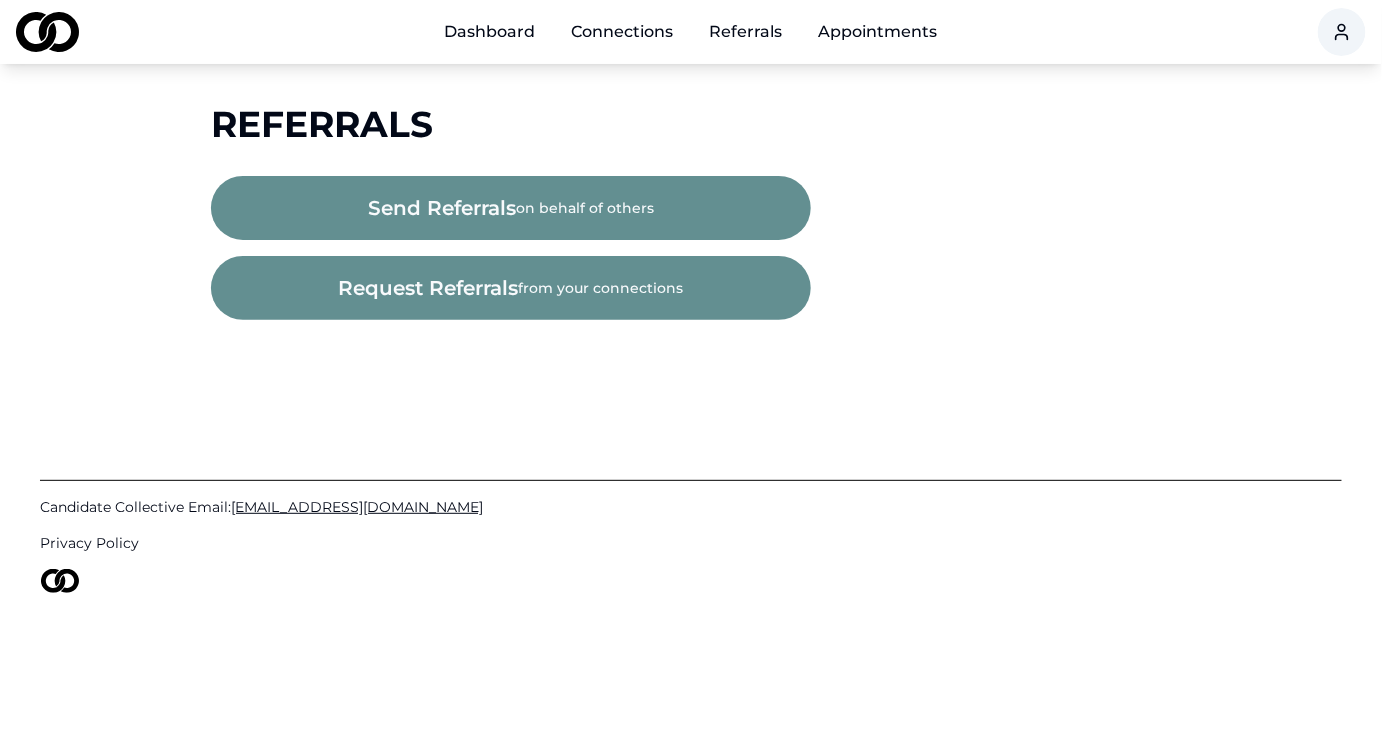 click on "Appointments" at bounding box center [878, 32] 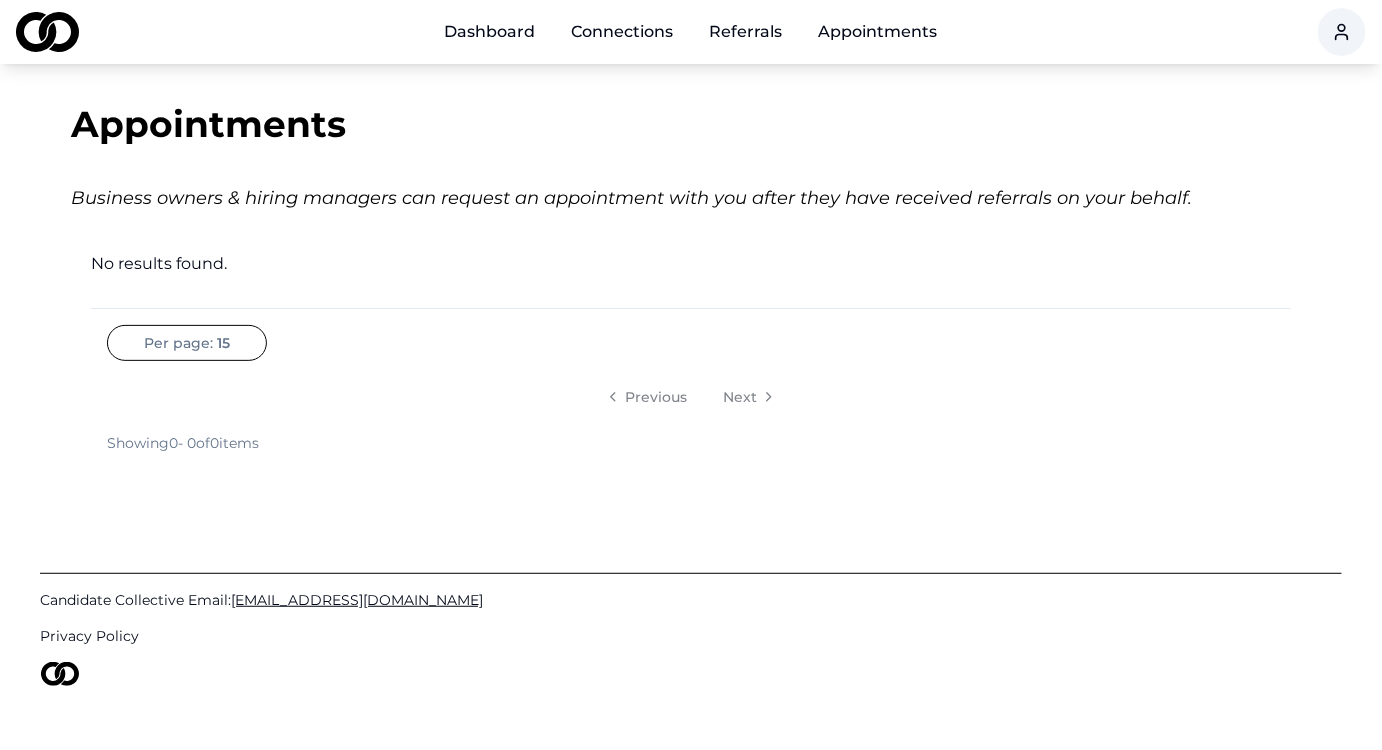 click on "Dashboard" at bounding box center [490, 32] 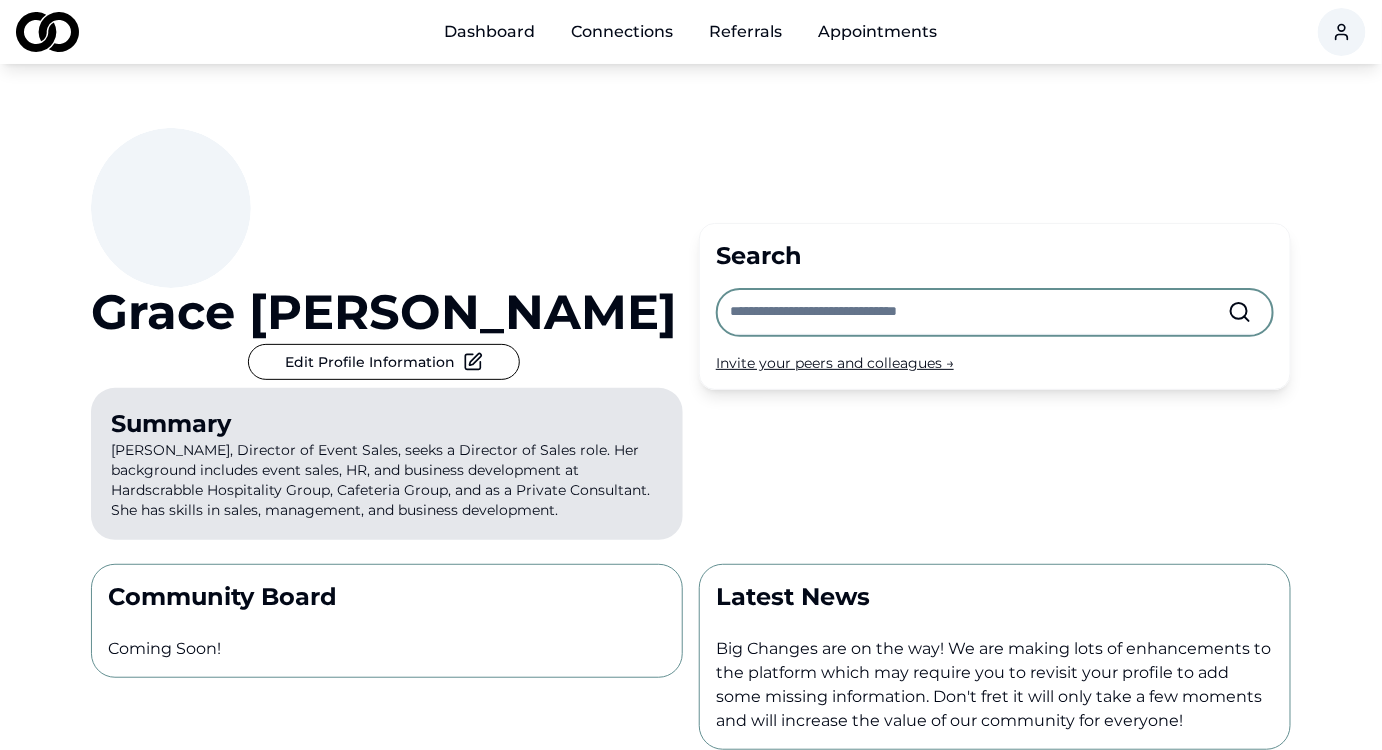click 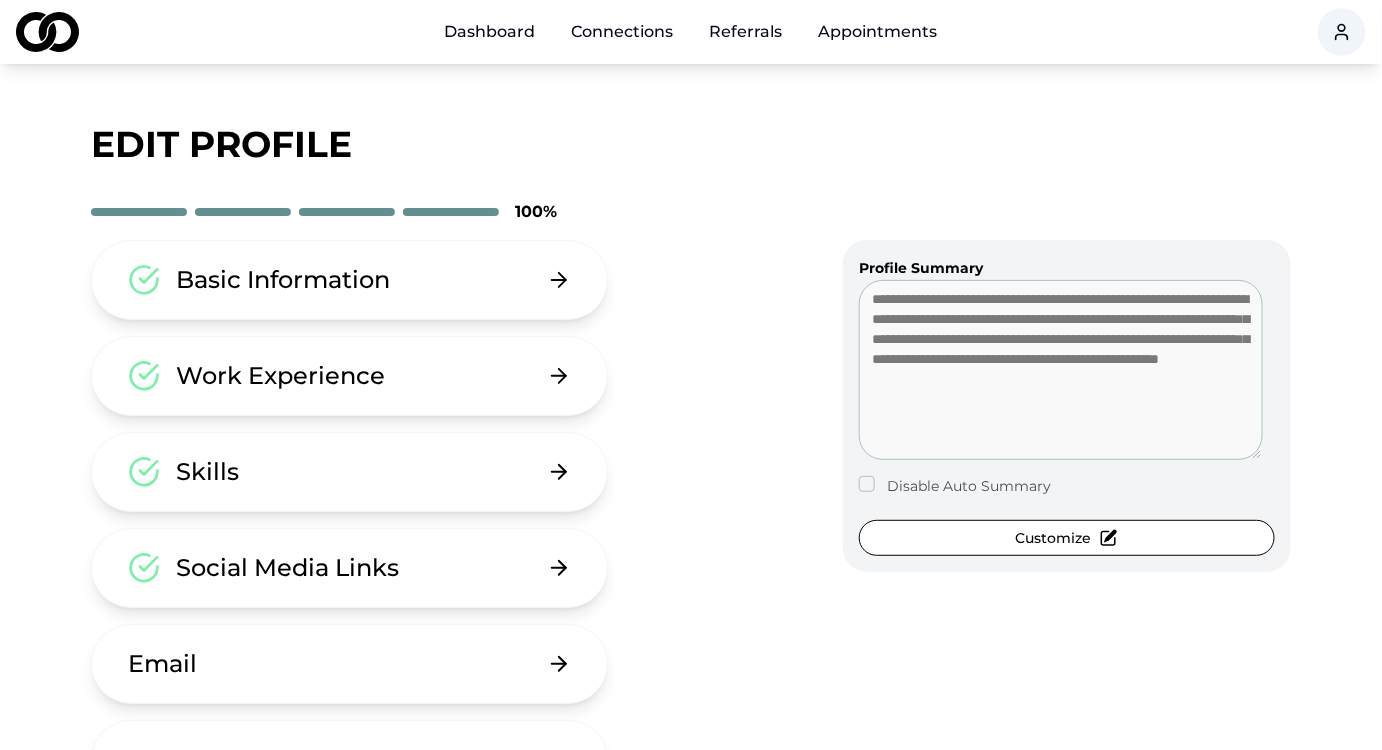 click on "Dashboard" at bounding box center [490, 32] 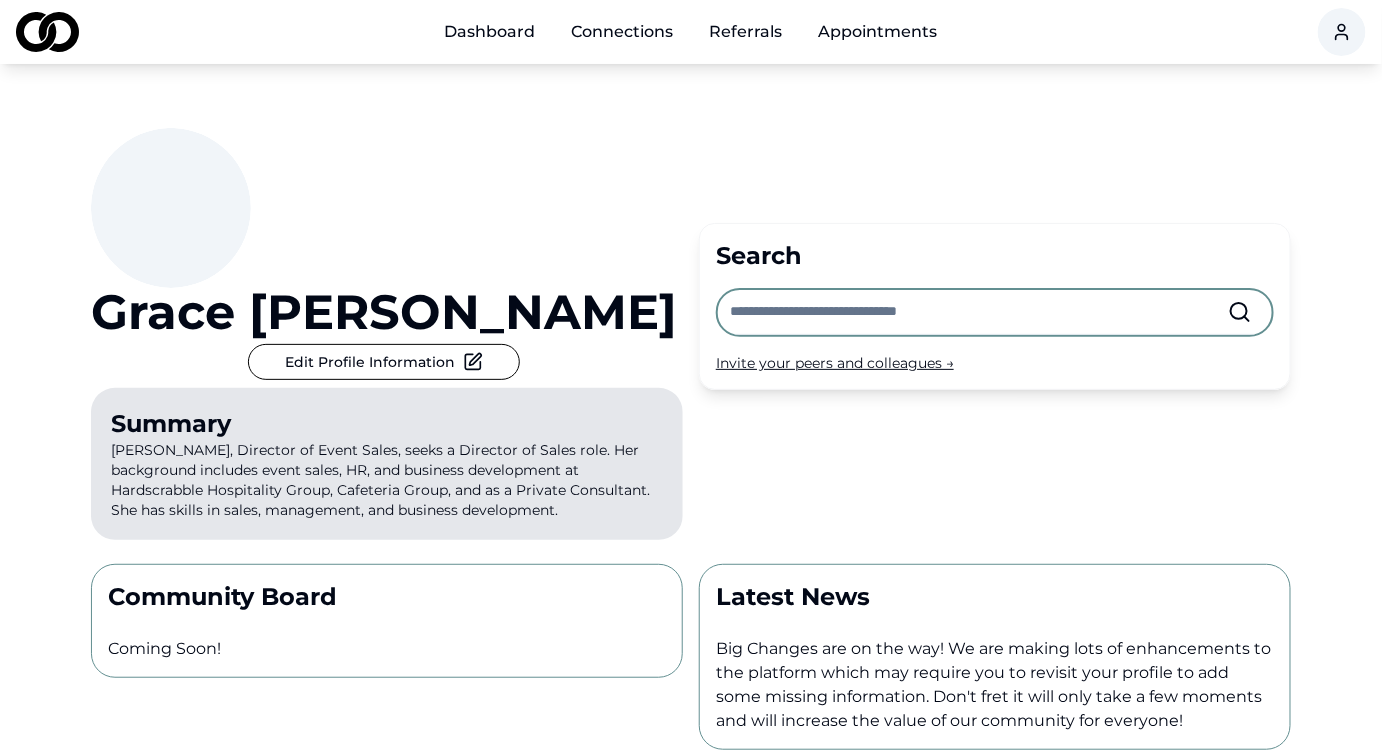 click 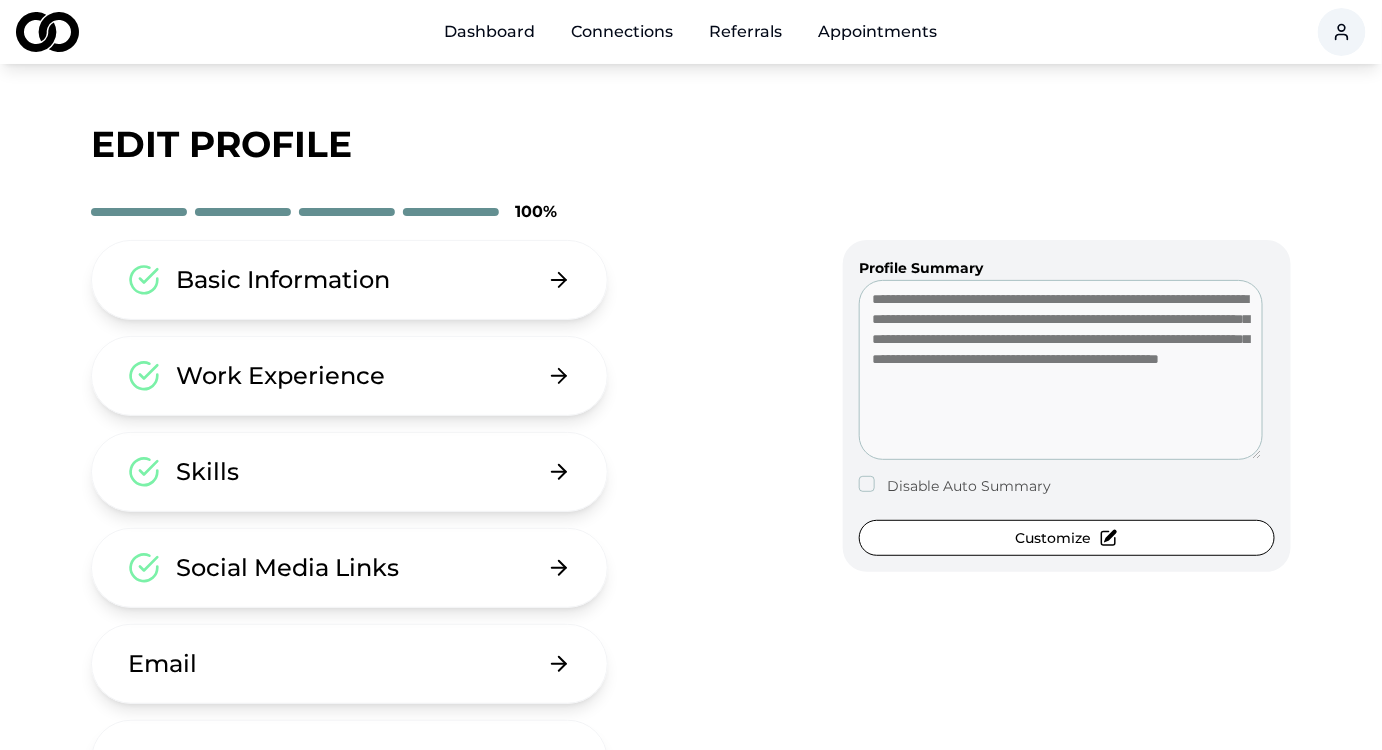 click on "Basic Information" at bounding box center [283, 280] 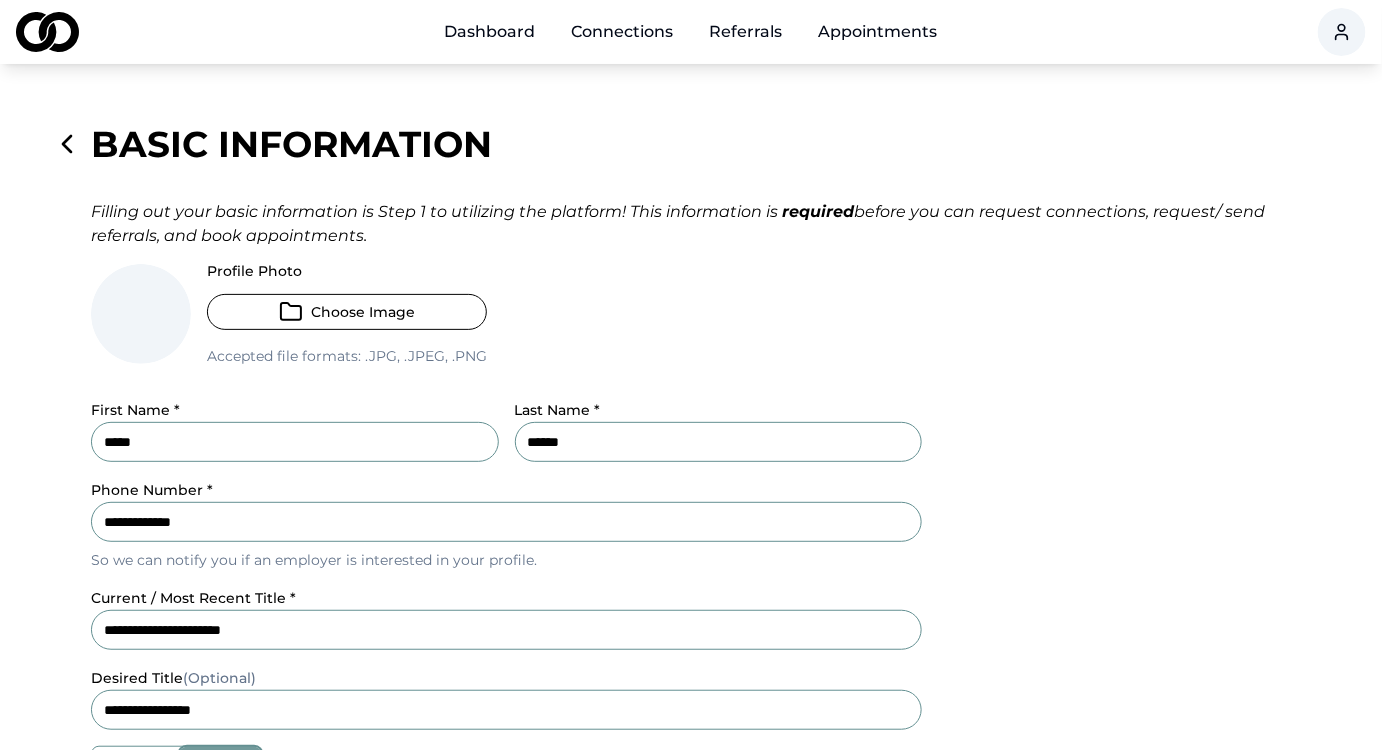 click on "Choose Image" at bounding box center [347, 312] 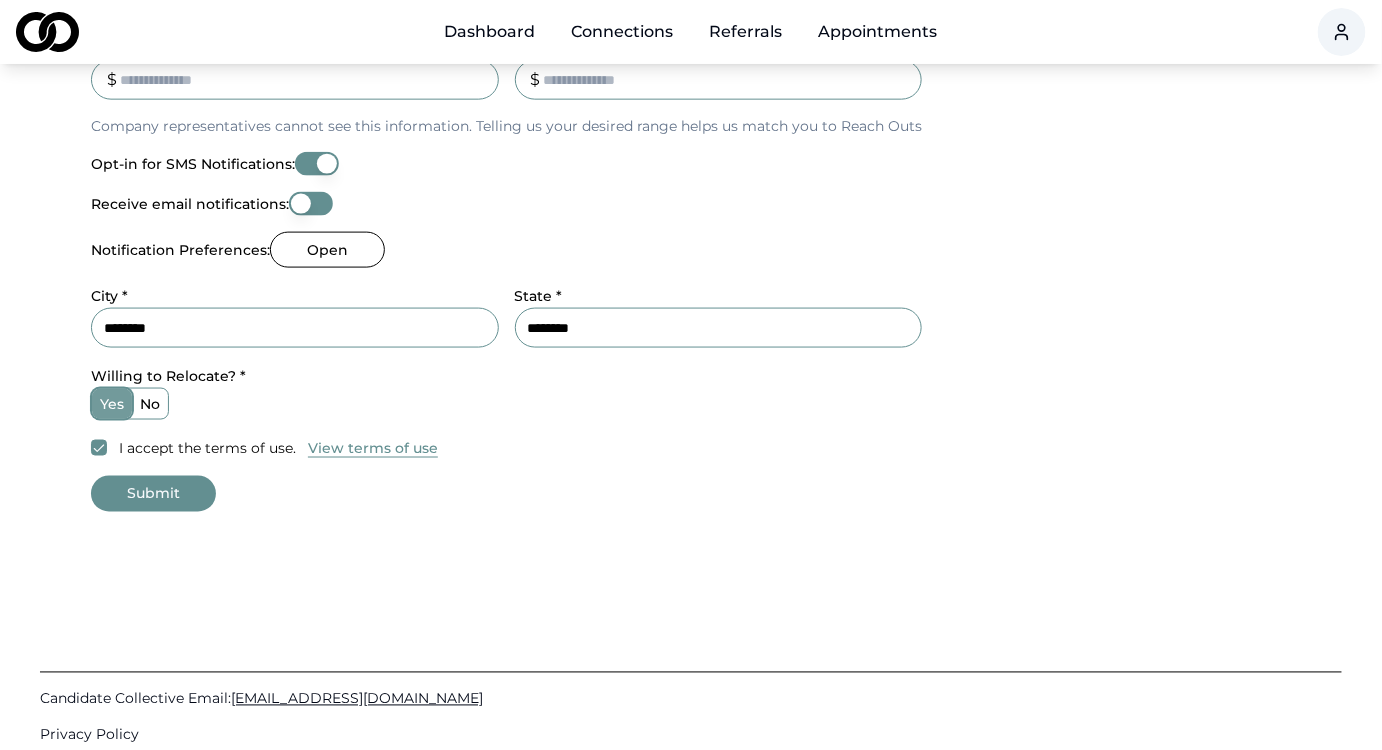 scroll, scrollTop: 1131, scrollLeft: 0, axis: vertical 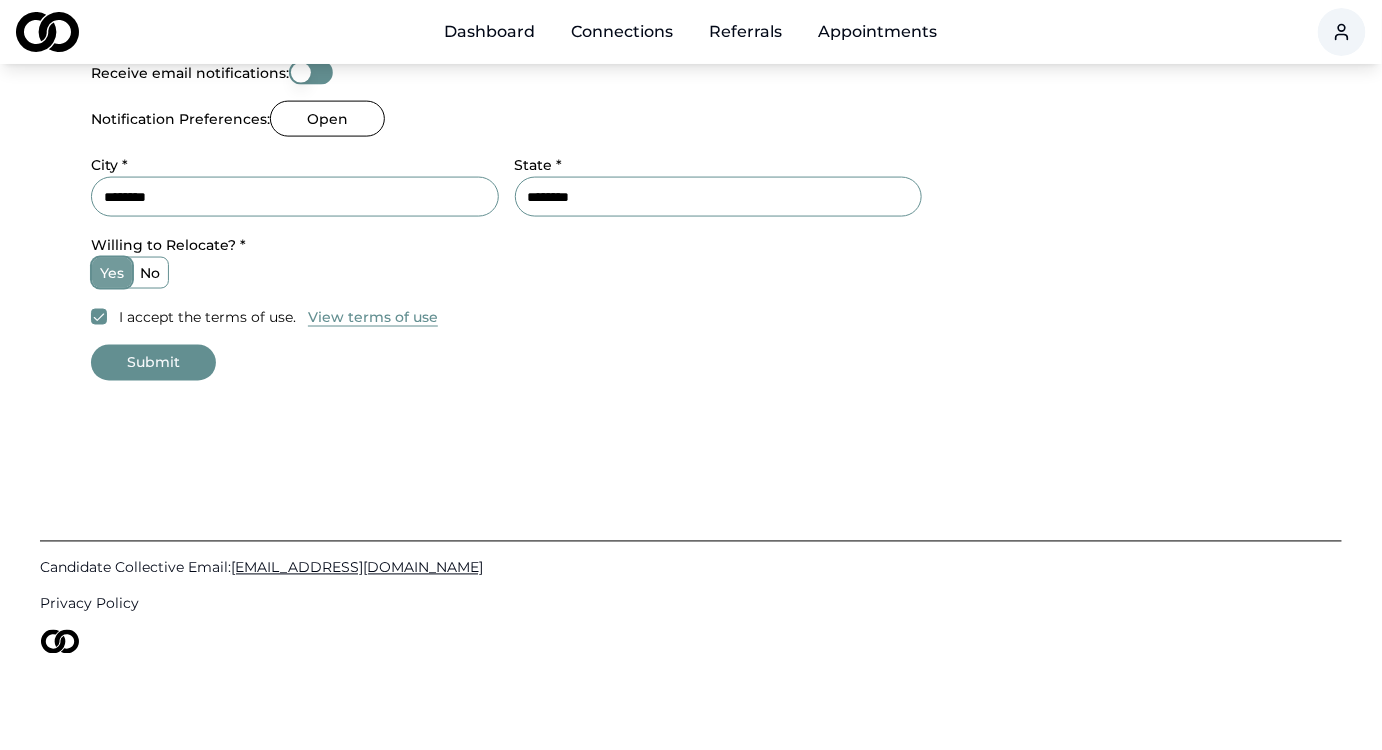 click on "Submit" at bounding box center (153, 363) 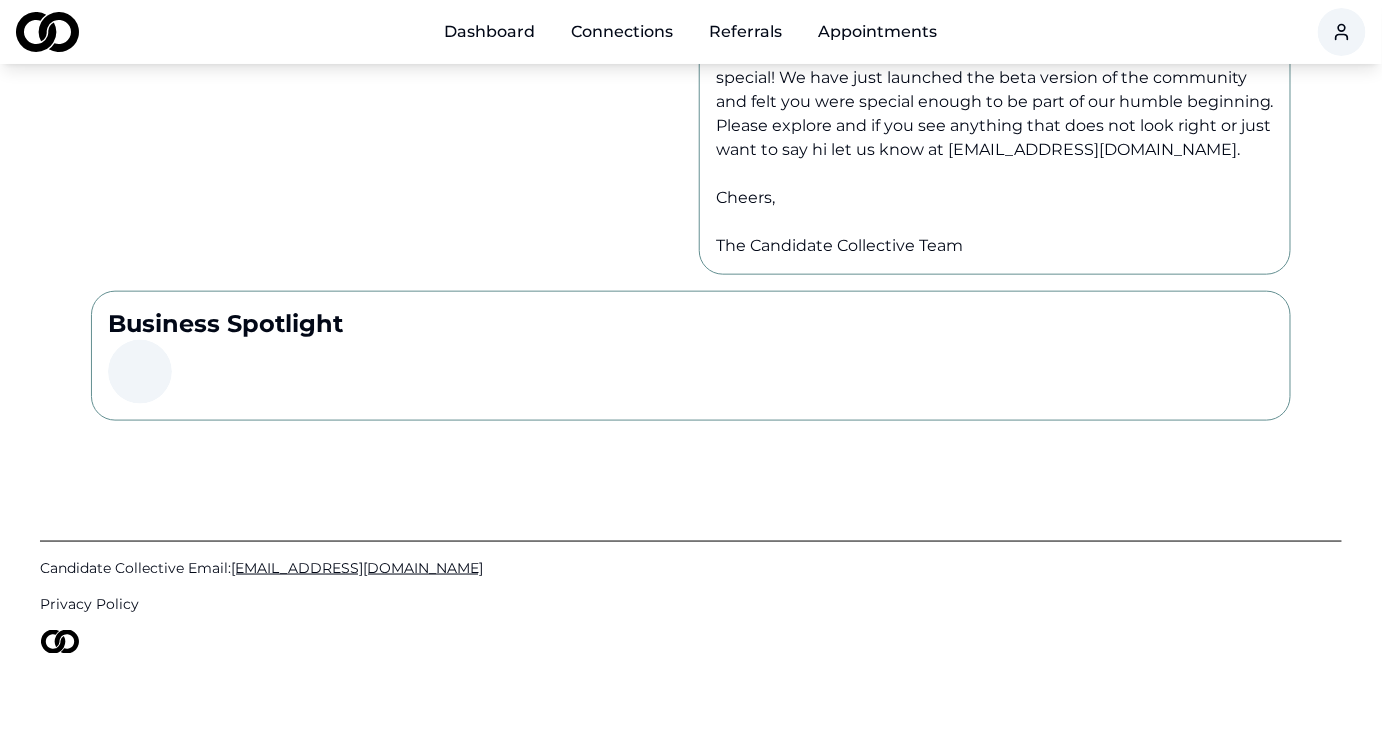 scroll, scrollTop: 0, scrollLeft: 0, axis: both 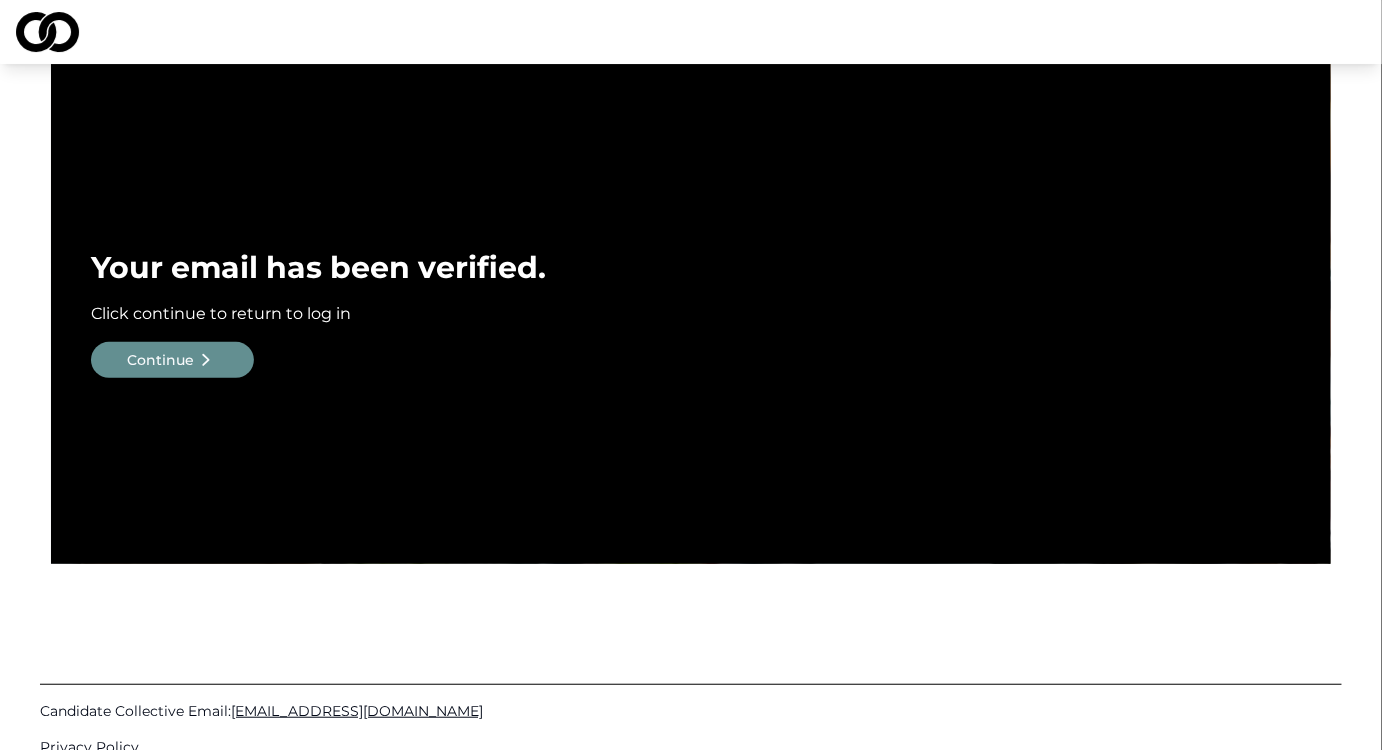 click on "Continue" at bounding box center (160, 360) 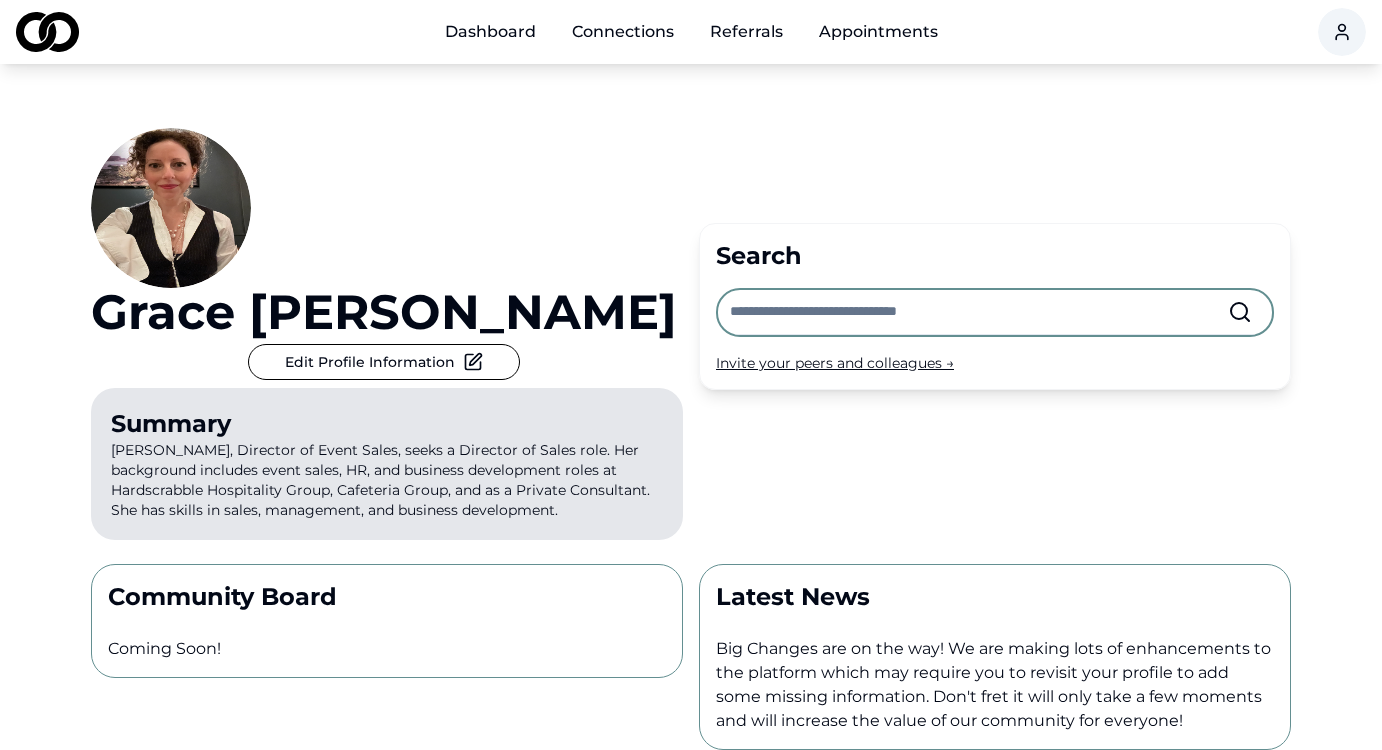 scroll, scrollTop: 0, scrollLeft: 0, axis: both 